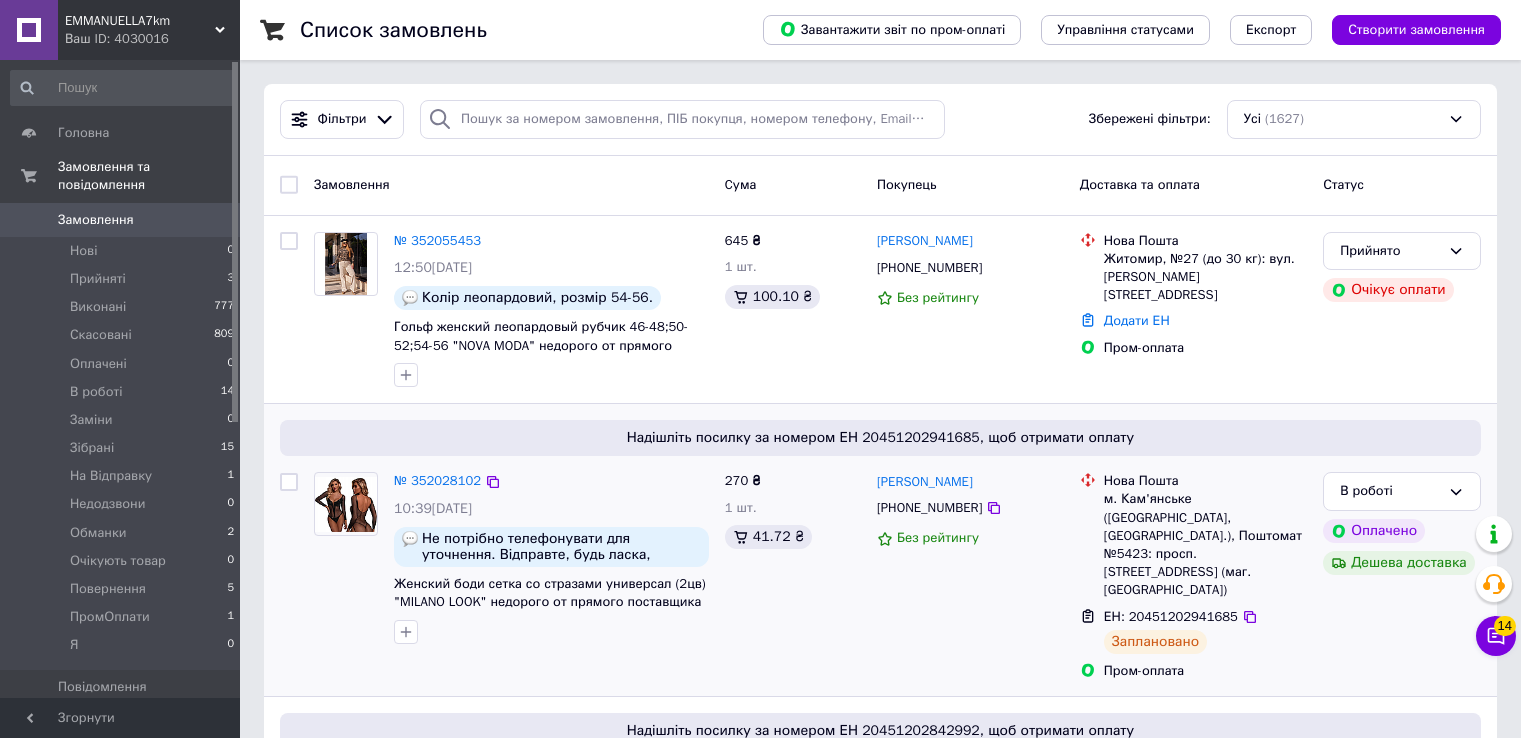 scroll, scrollTop: 0, scrollLeft: 0, axis: both 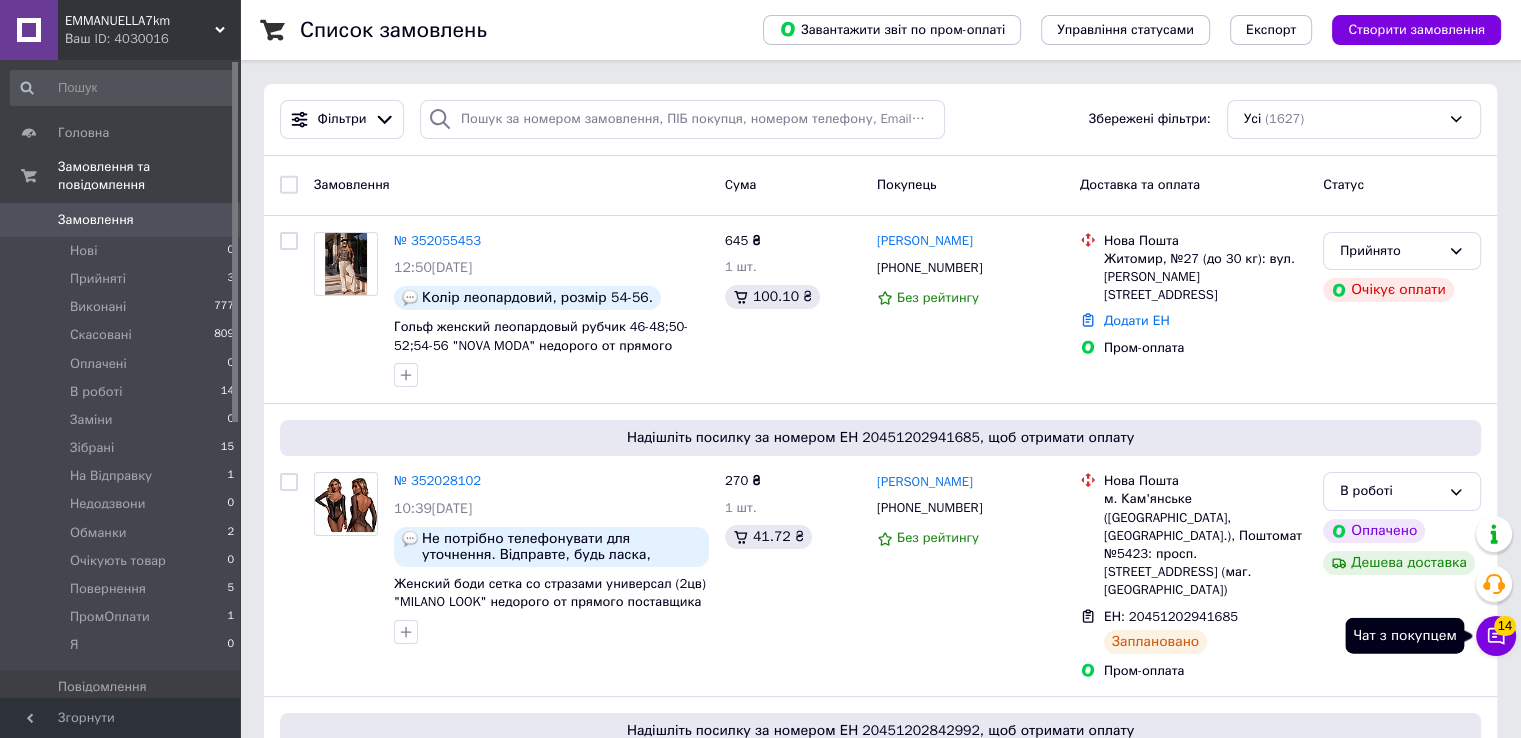 click 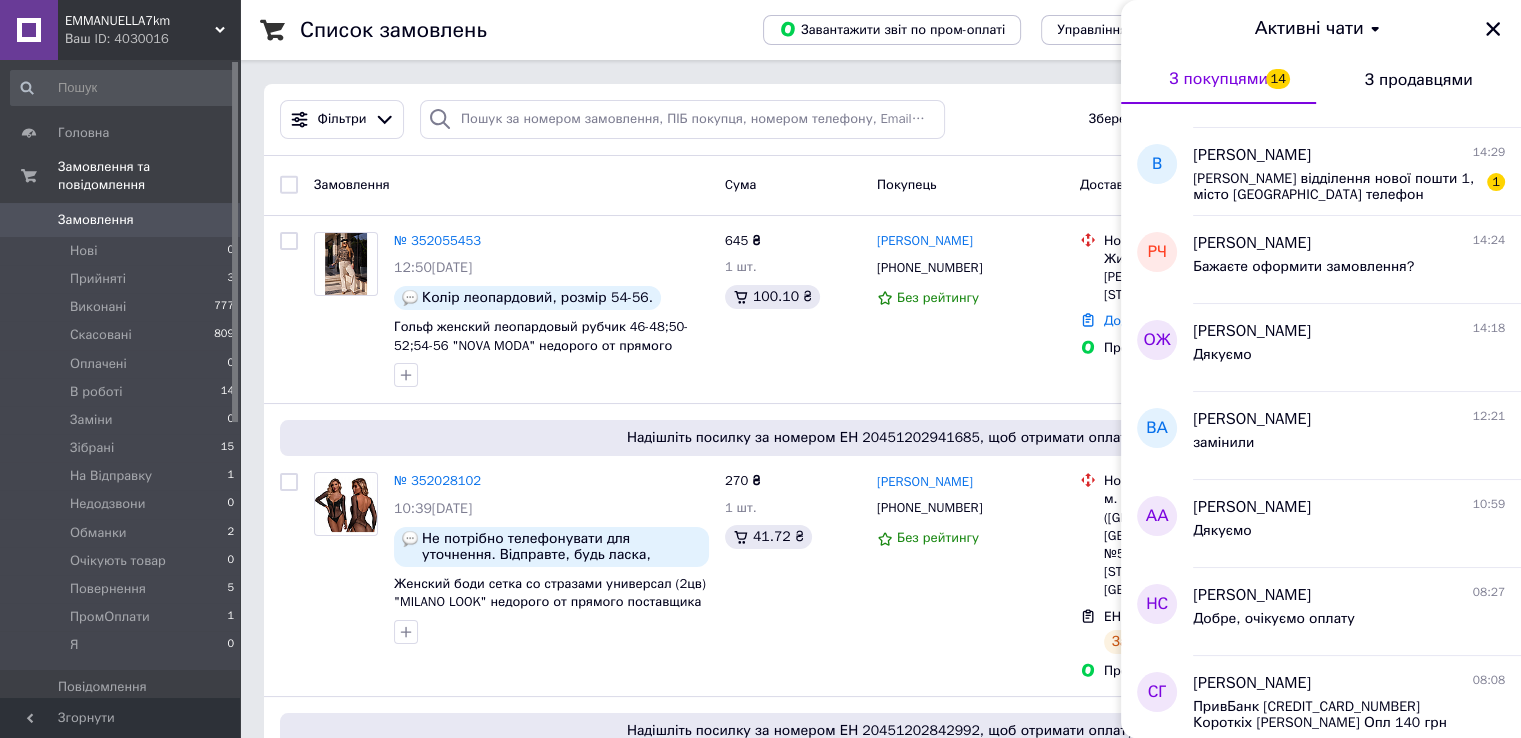 scroll, scrollTop: 600, scrollLeft: 0, axis: vertical 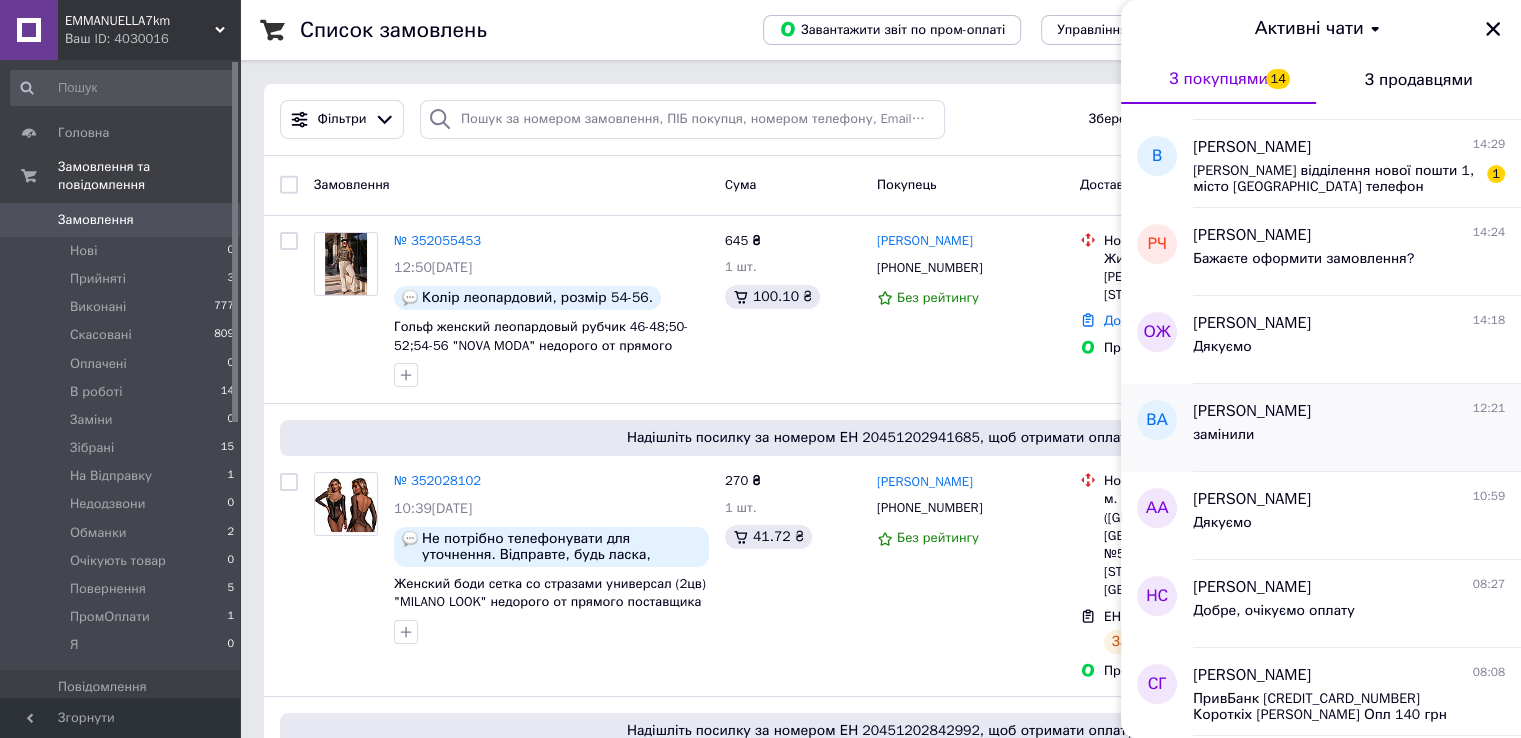 click on "замінили" at bounding box center [1349, 439] 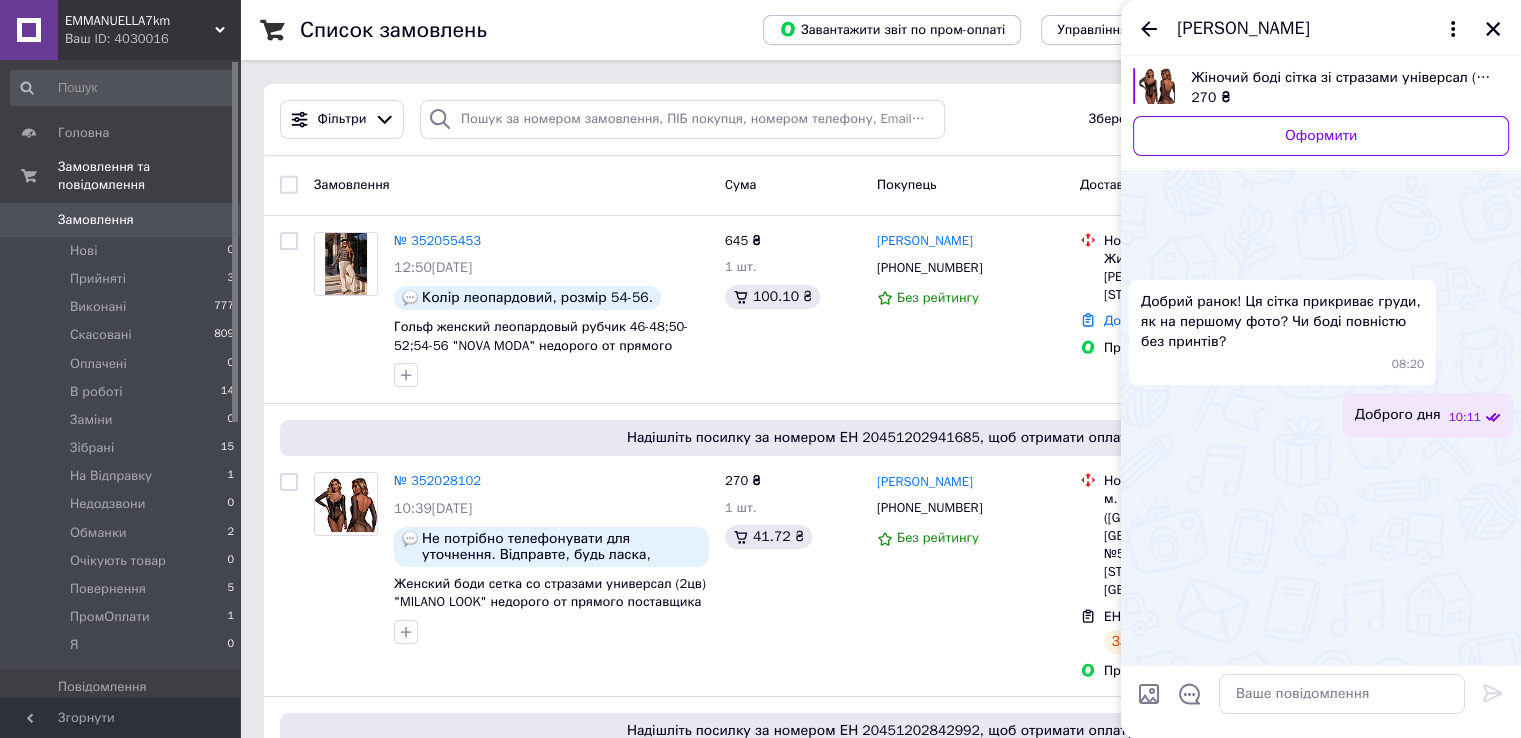 scroll, scrollTop: 2952, scrollLeft: 0, axis: vertical 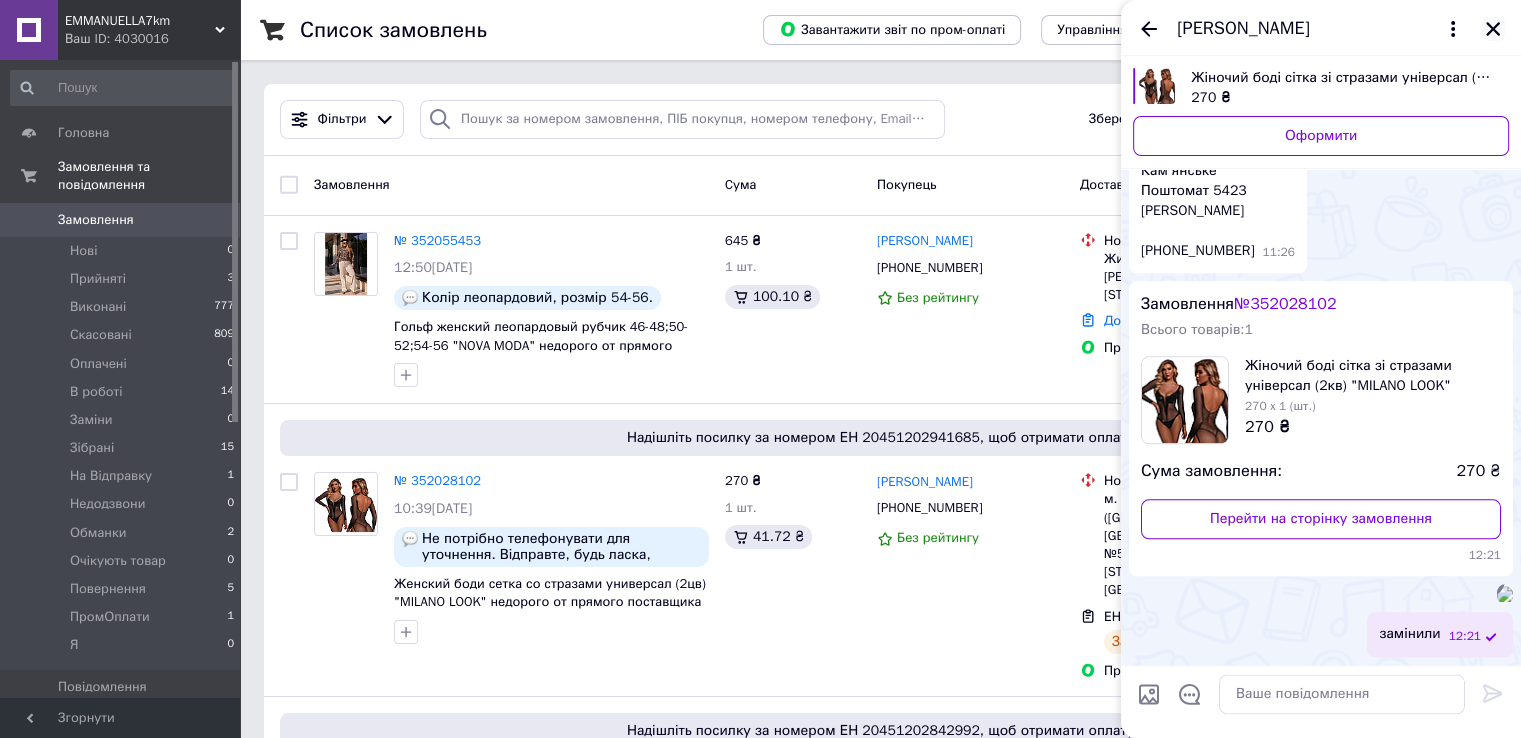 click 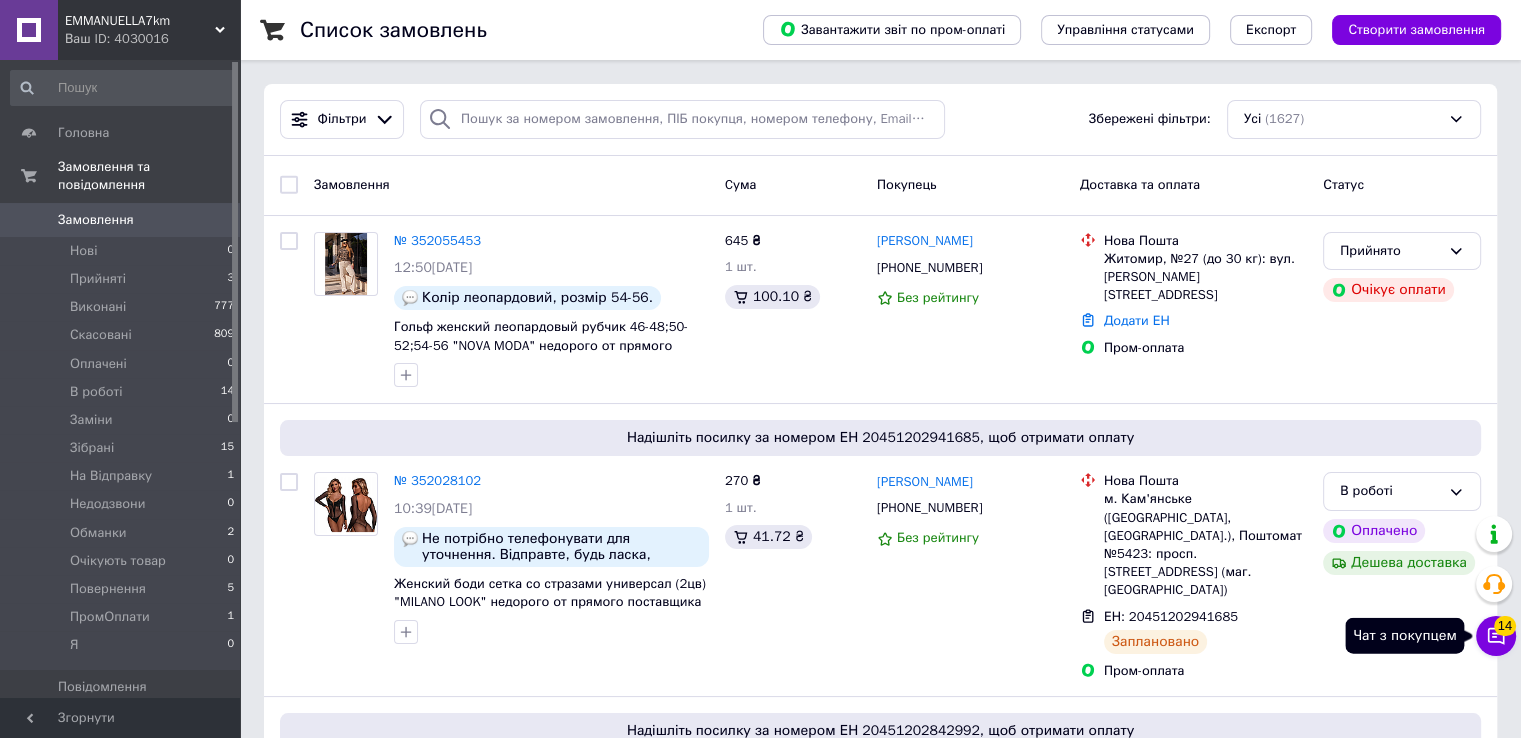 drag, startPoint x: 1487, startPoint y: 634, endPoint x: 1483, endPoint y: 611, distance: 23.345236 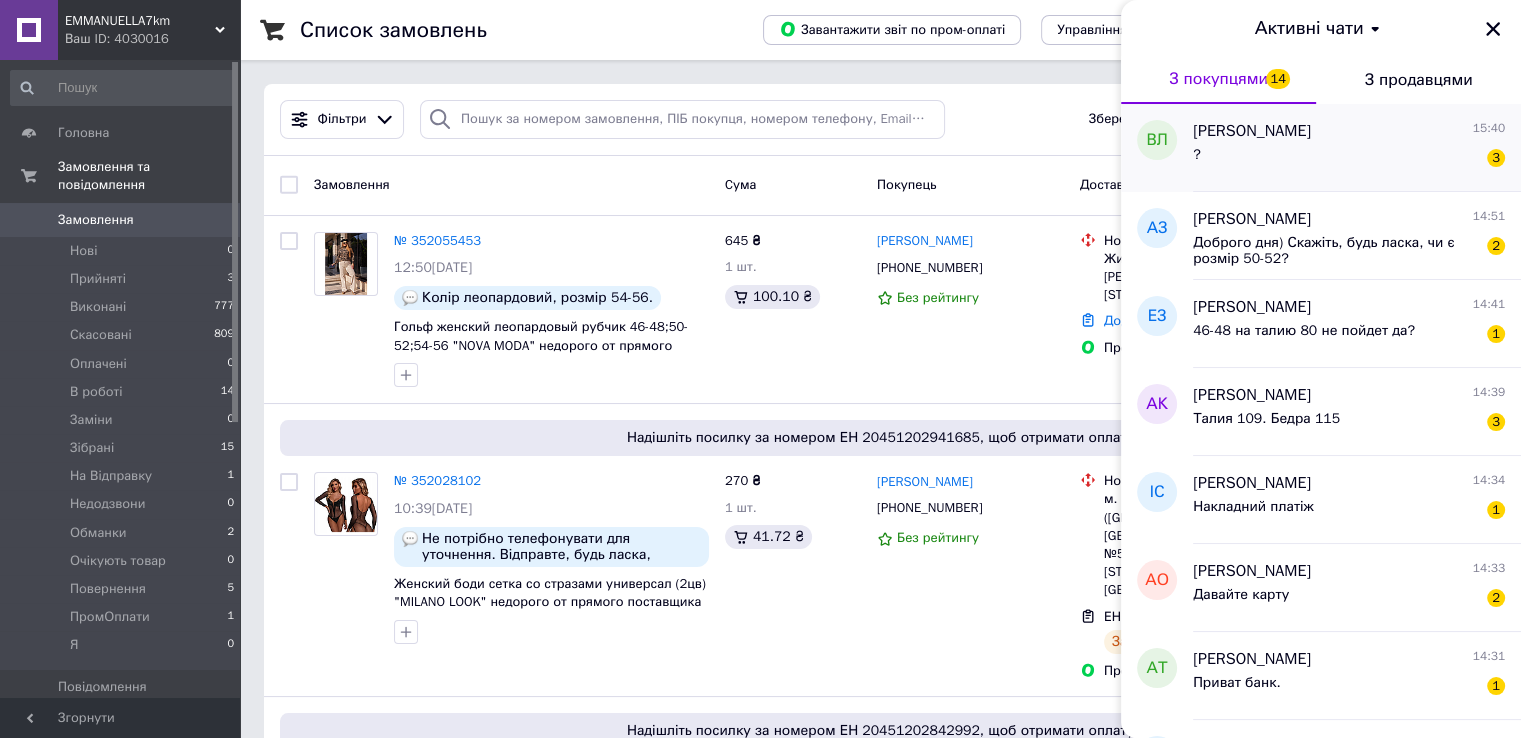 click on "? 3" at bounding box center [1349, 159] 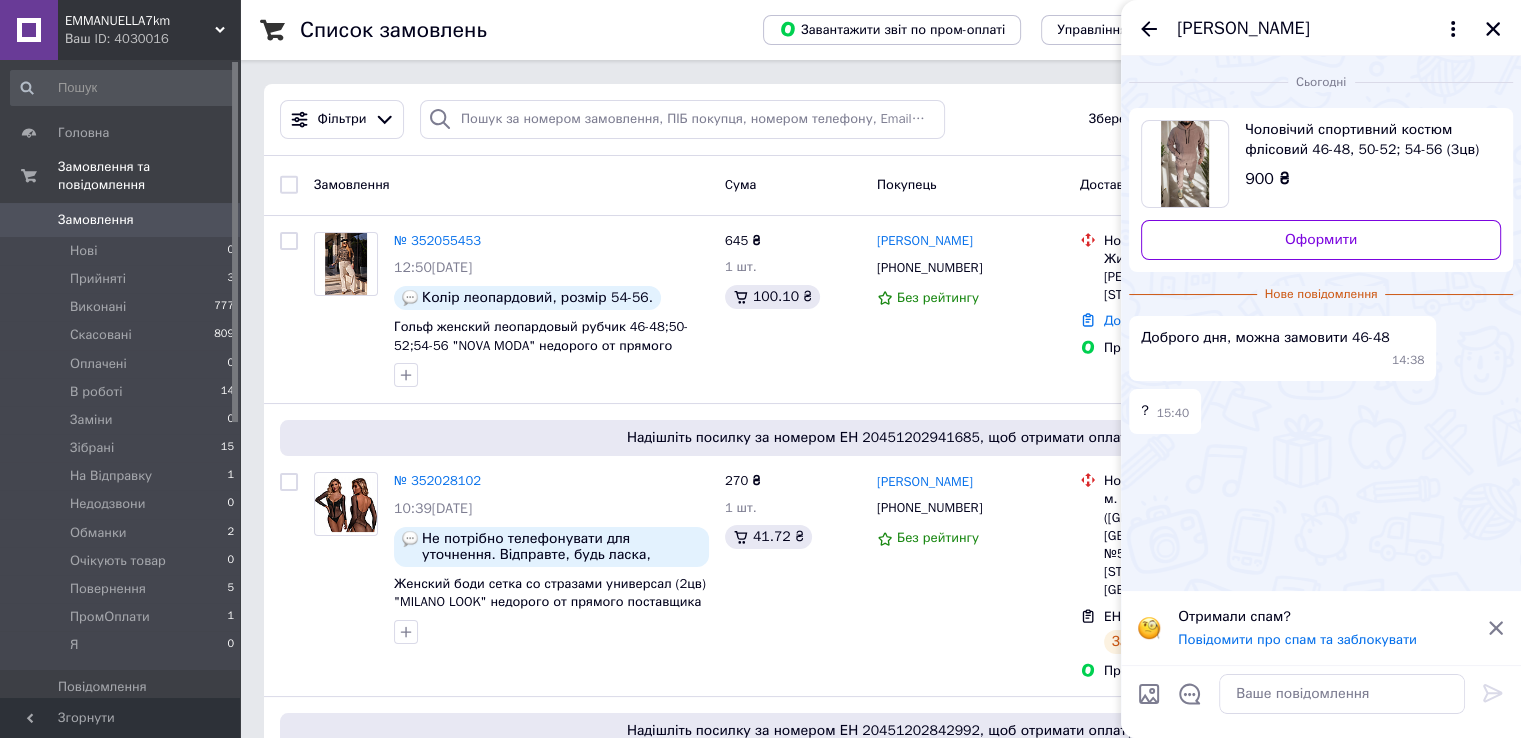 click on "Чоловічий спортивний костюм флісовий 46-48, 50-52; 54-56 (3цв) "[PERSON_NAME]-4" недорого від прямого постачальника" at bounding box center [1365, 140] 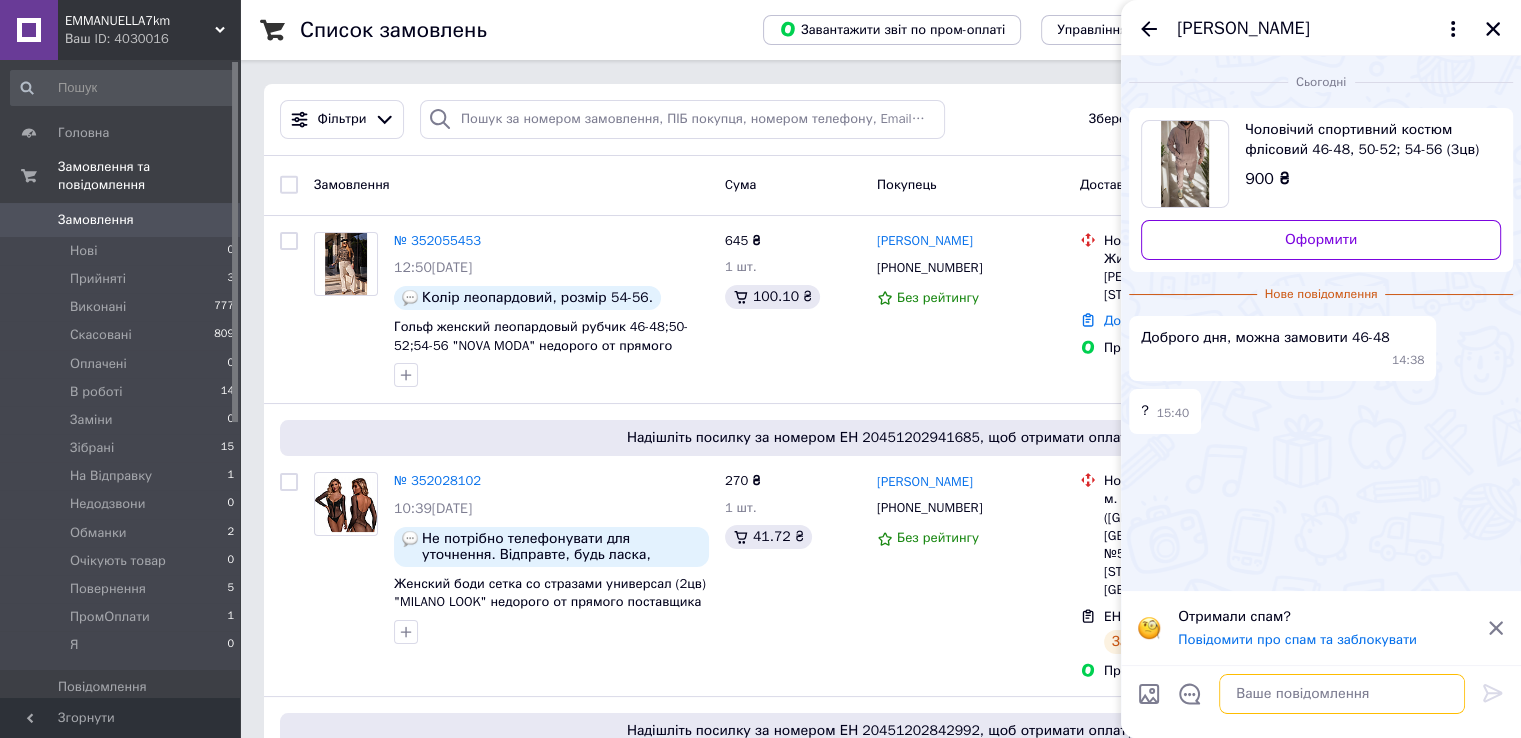 click at bounding box center [1342, 694] 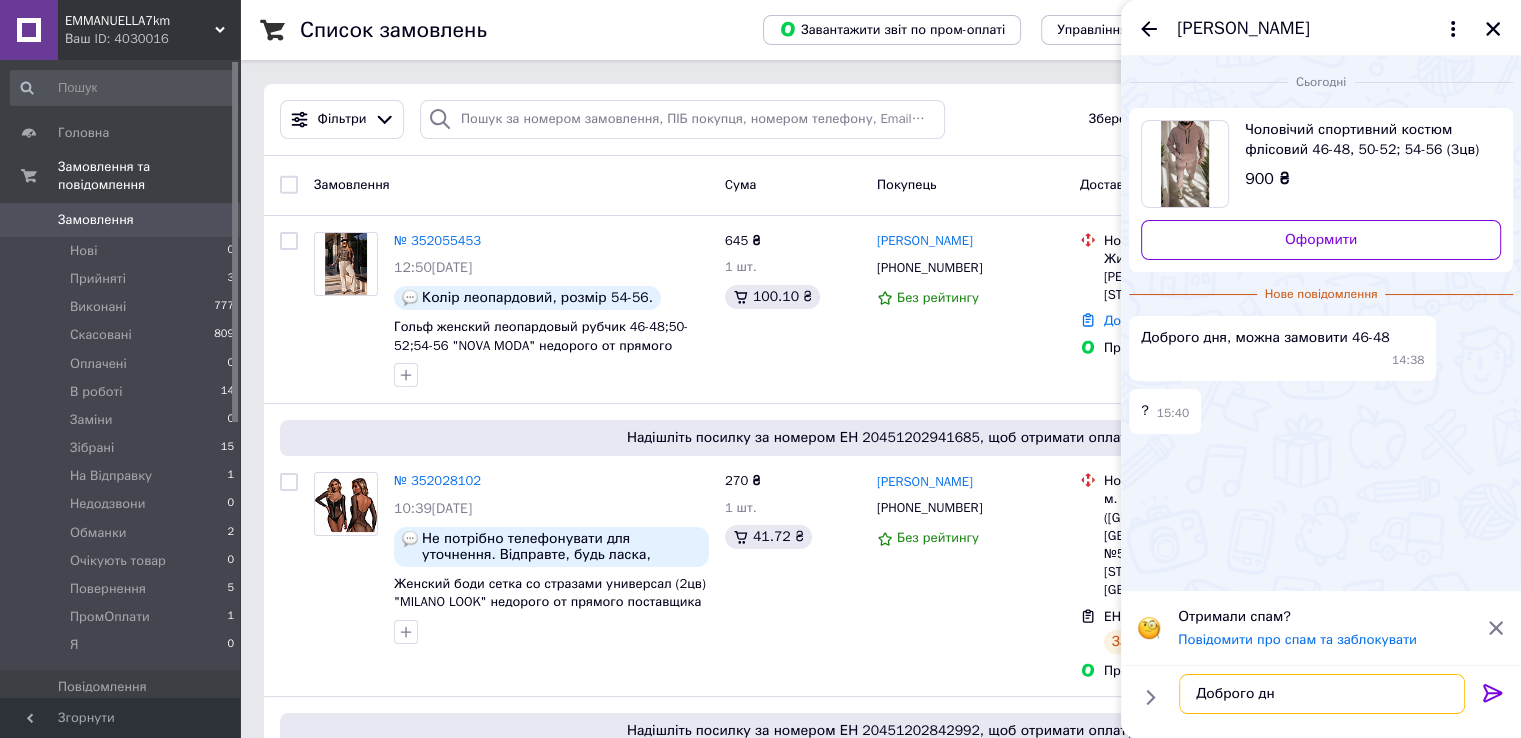 type on "Доброго дня" 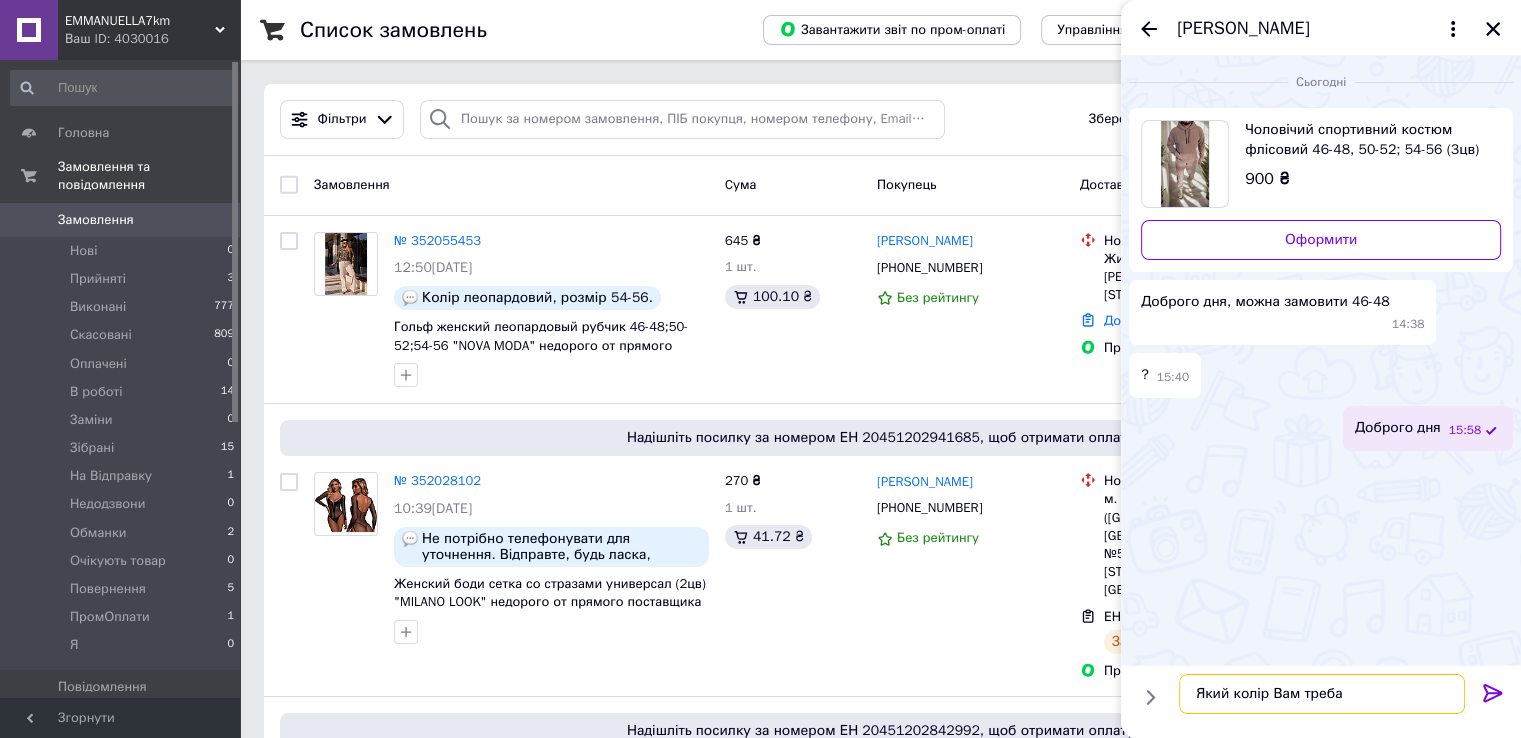 type on "Який колір Вам треба?" 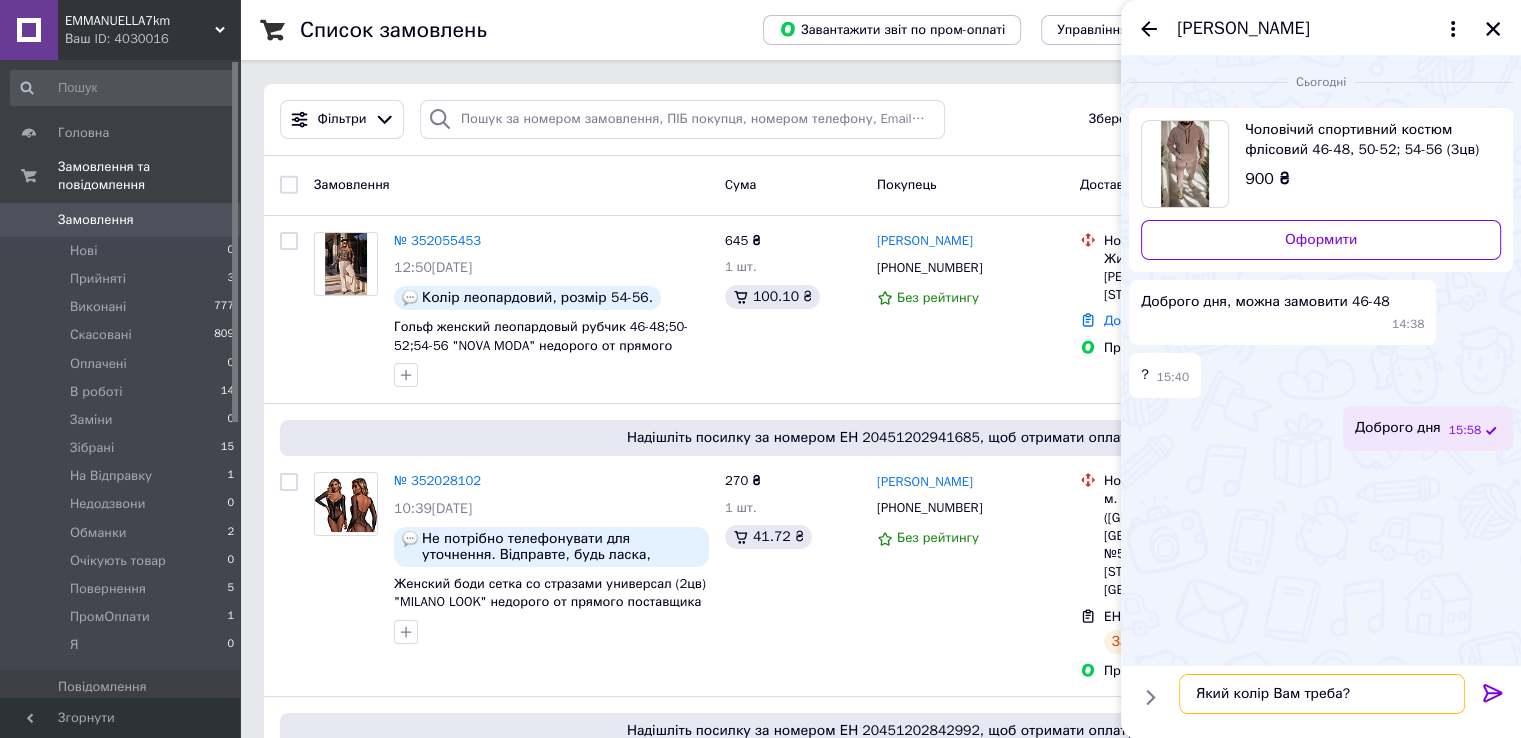 type 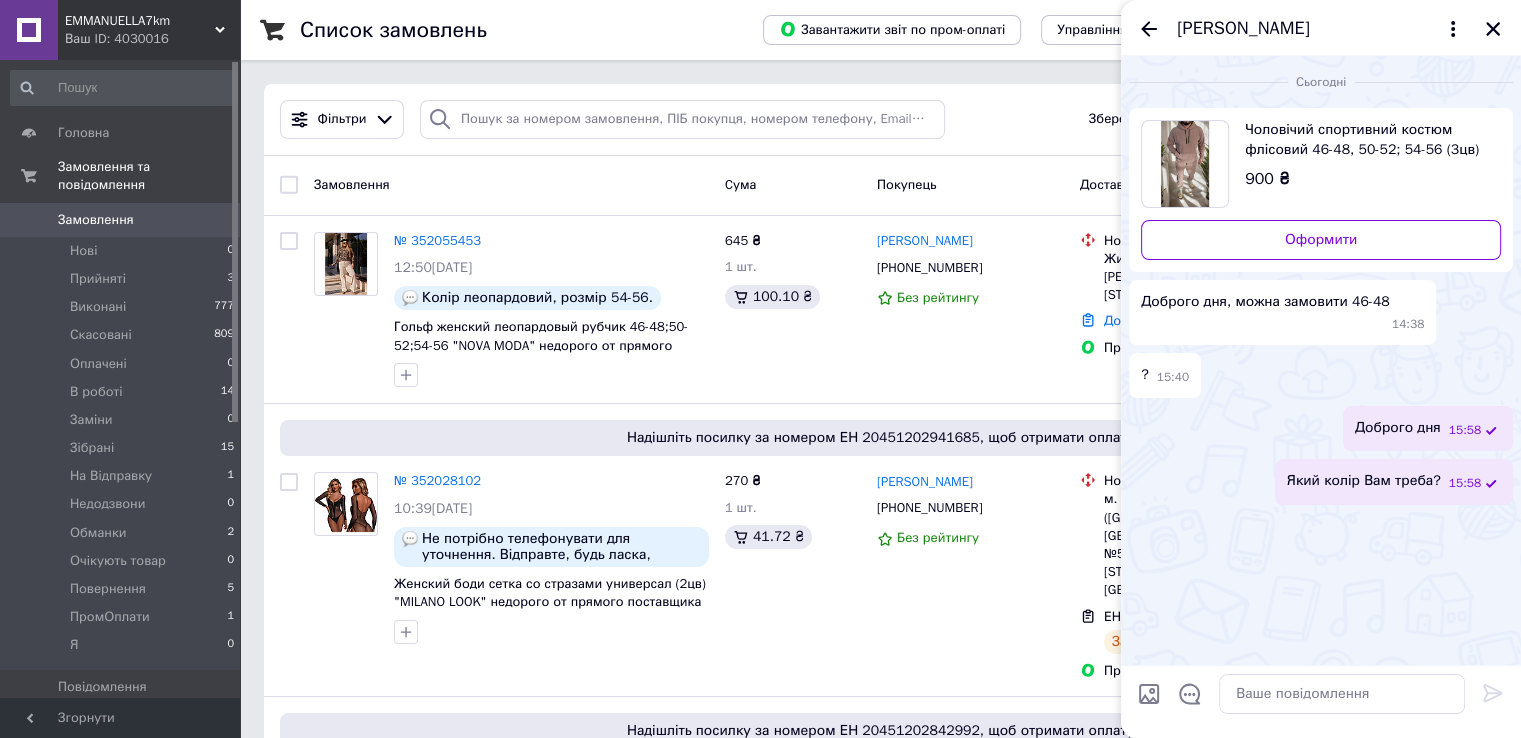 click 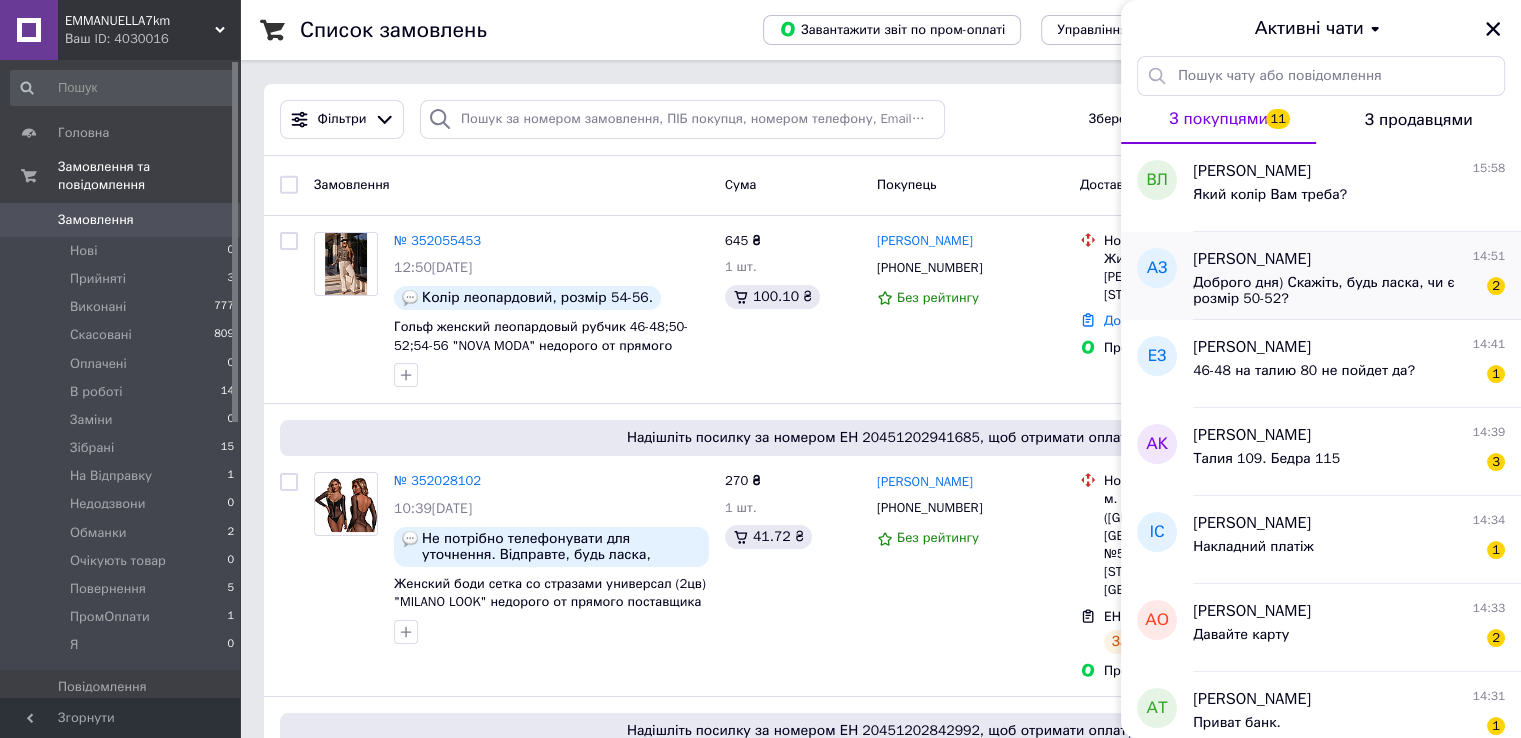 click on "Доброго дня) Скажіть, будь ласка, чи є розмір 50-52?" at bounding box center (1335, 291) 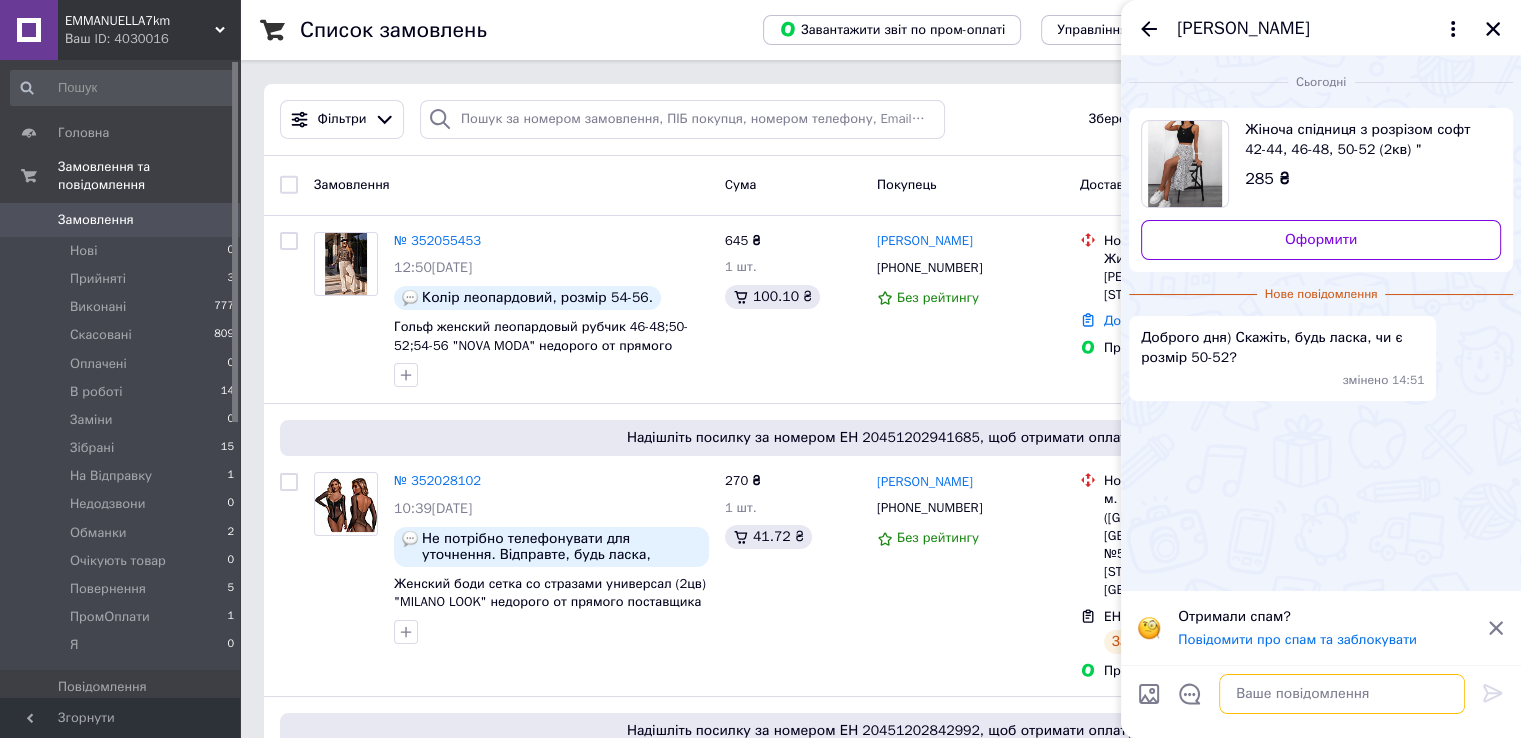 click at bounding box center (1342, 694) 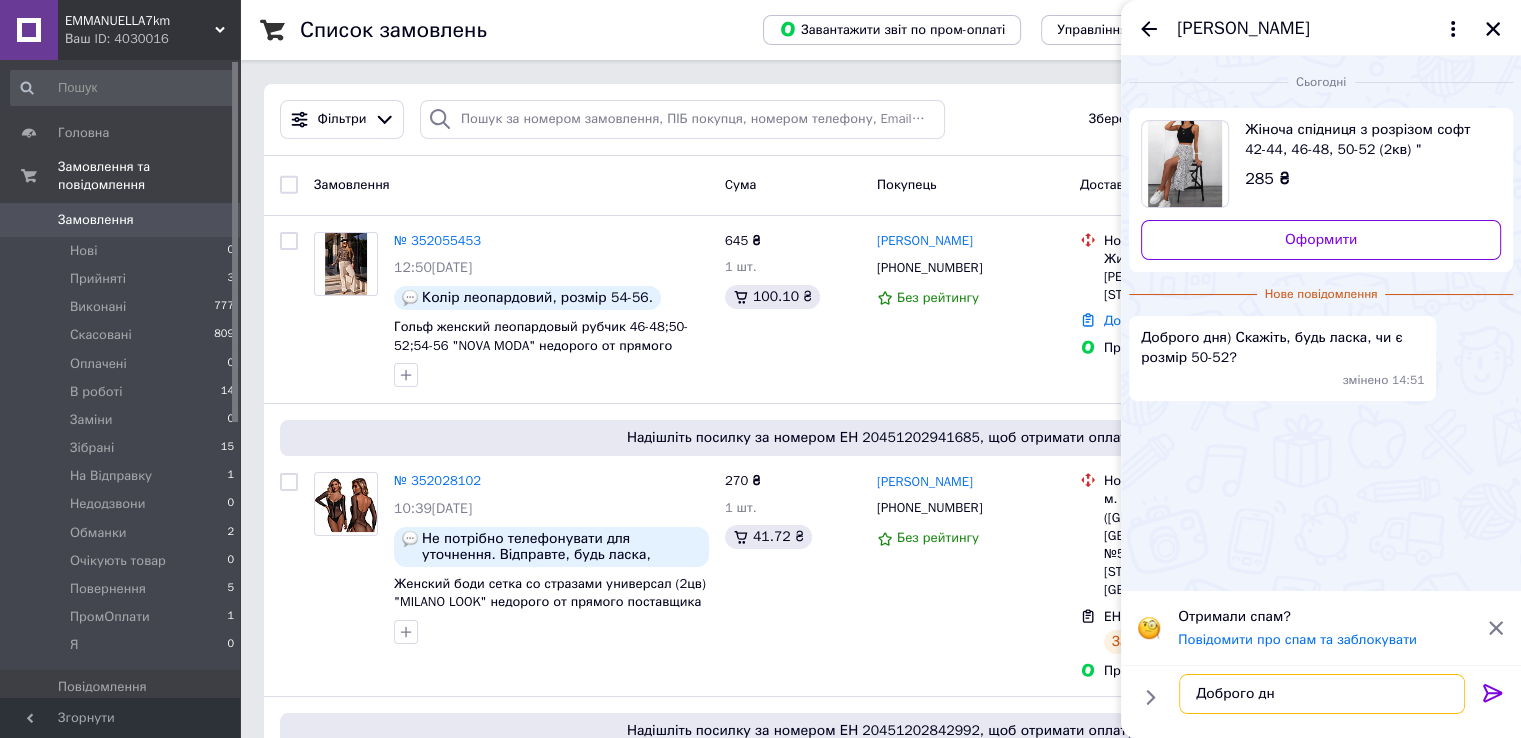 type on "Доброго дня" 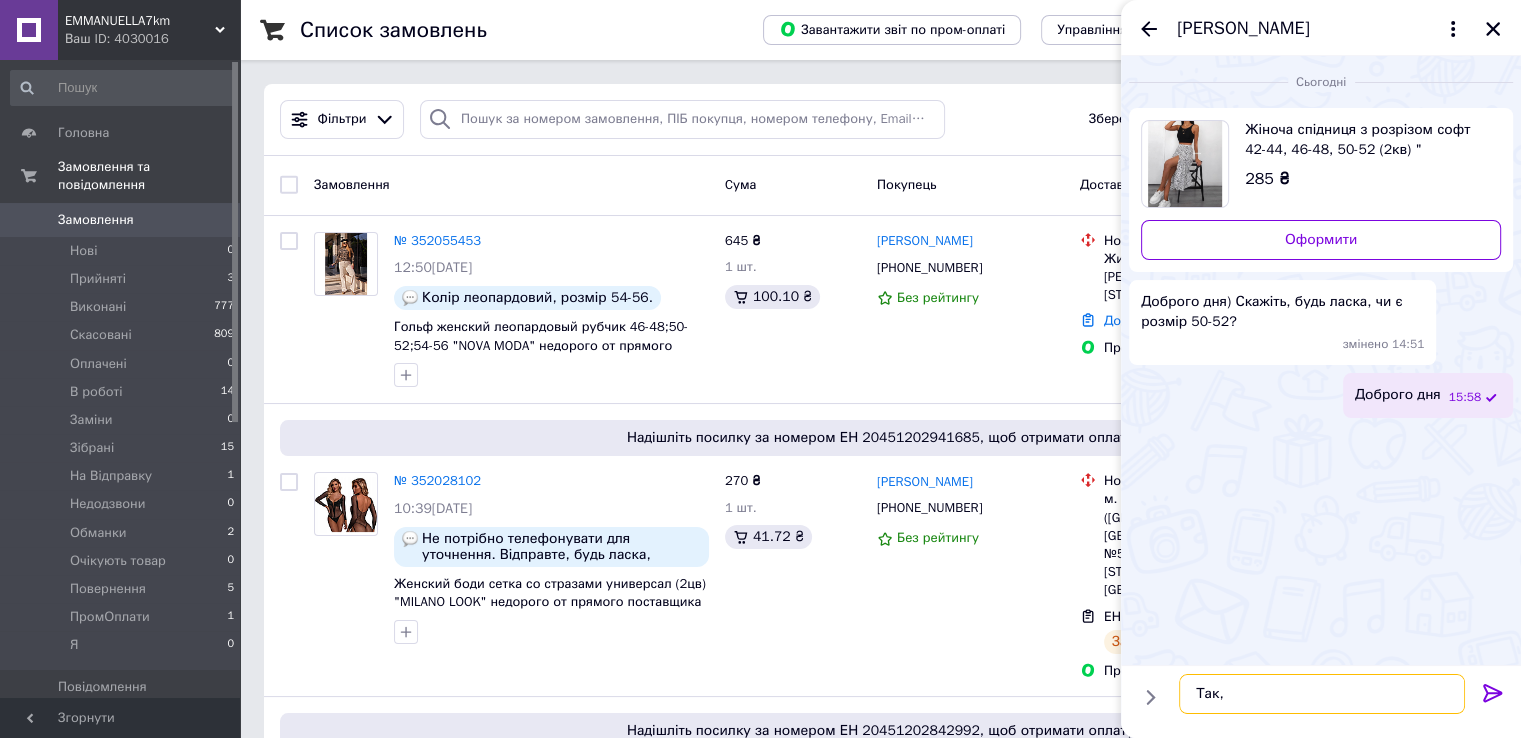 type on "Так, є" 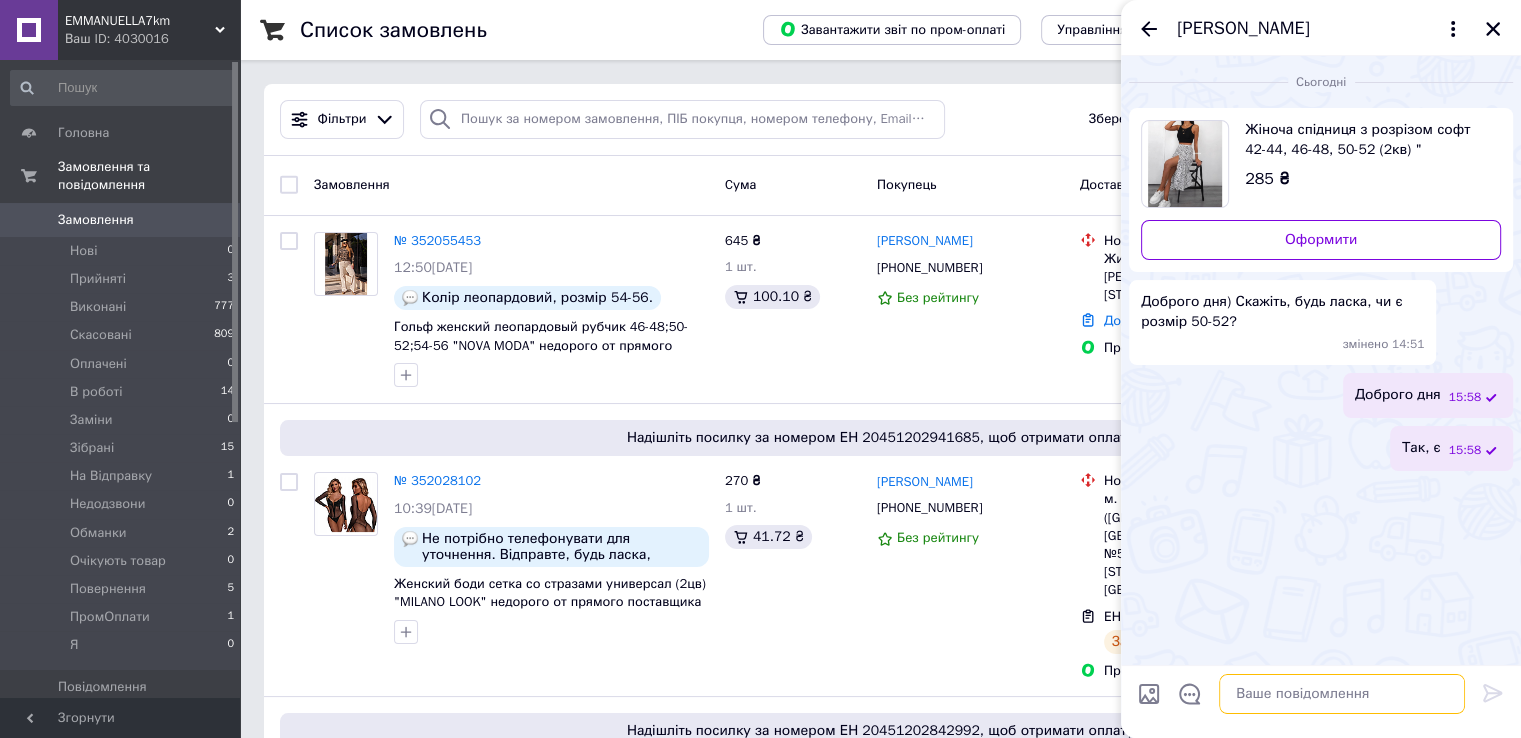 click at bounding box center [1342, 694] 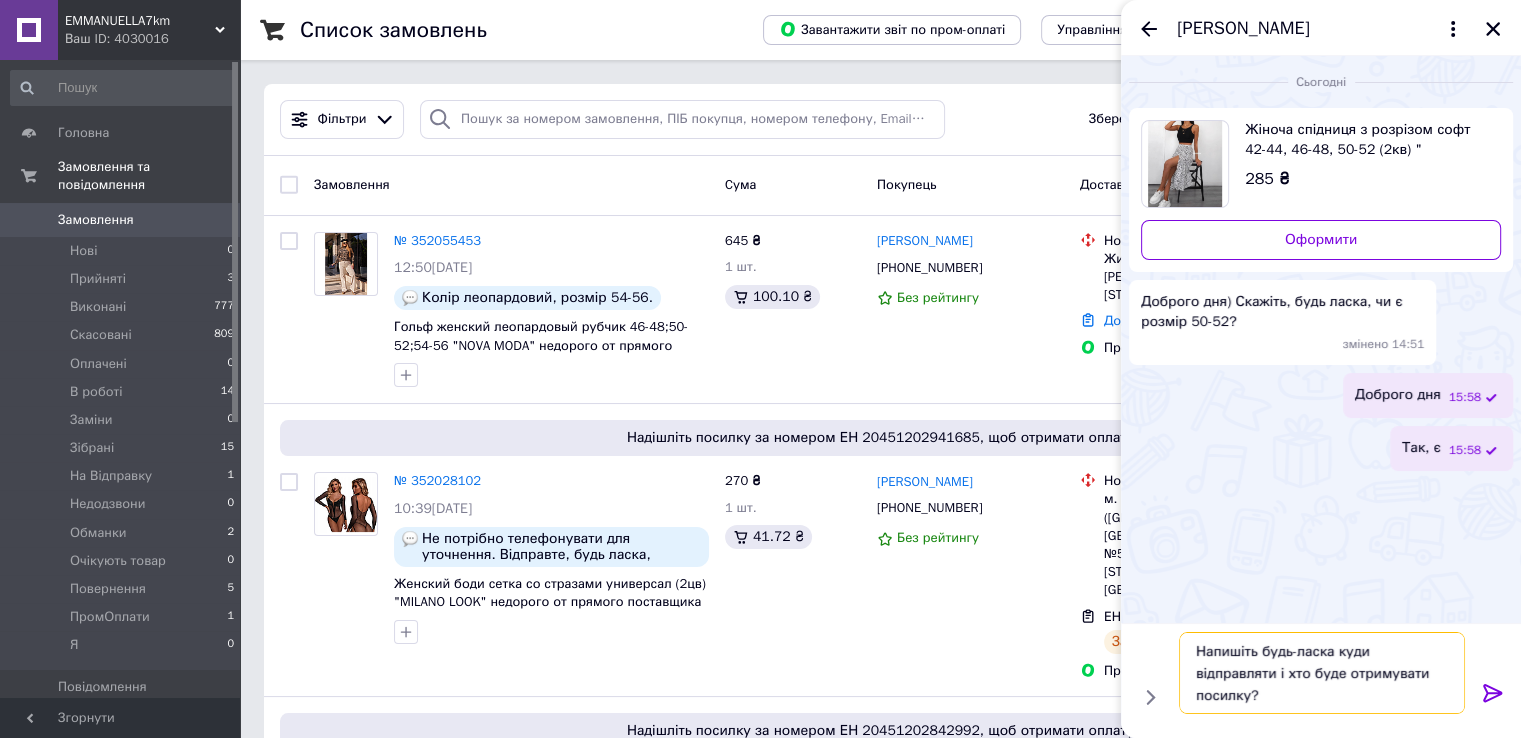 type 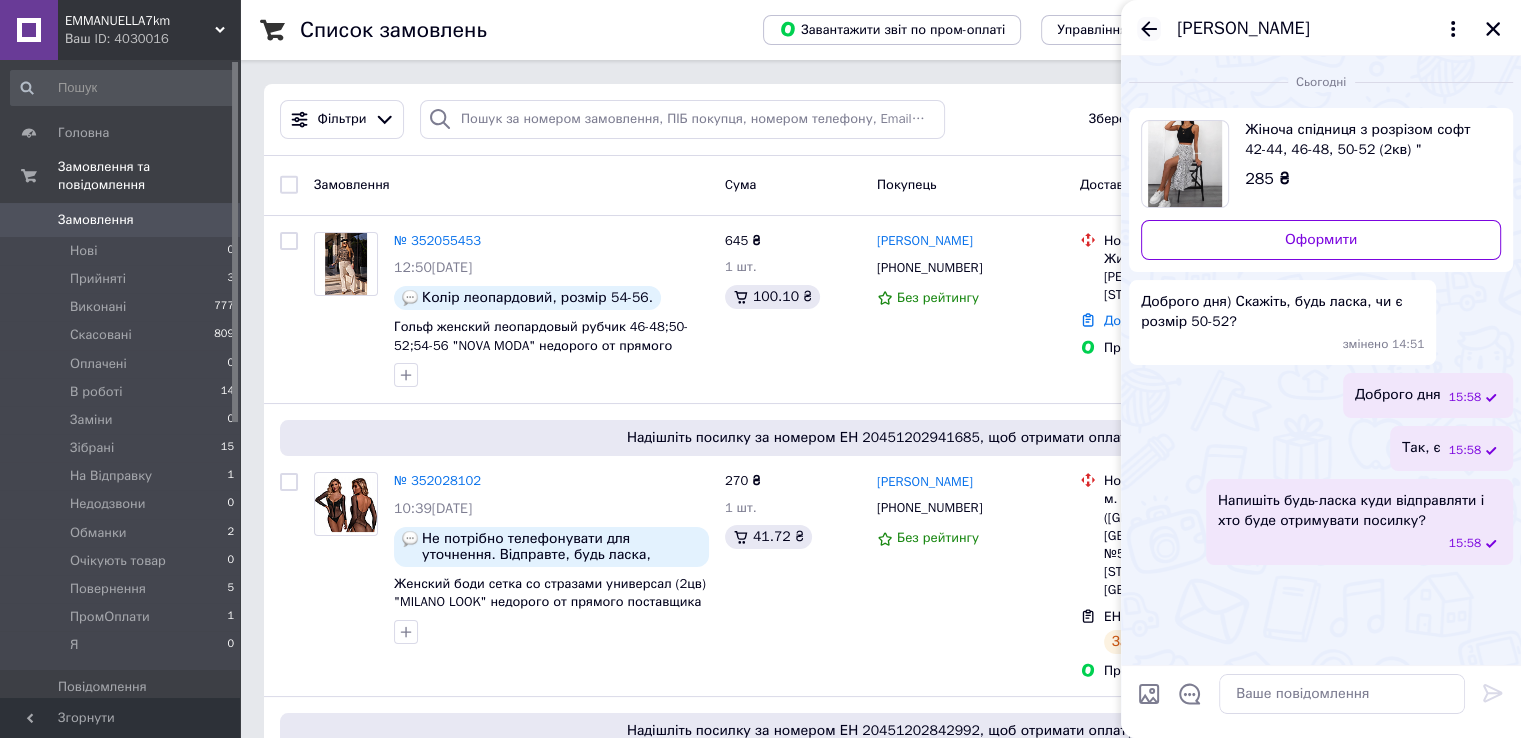 click 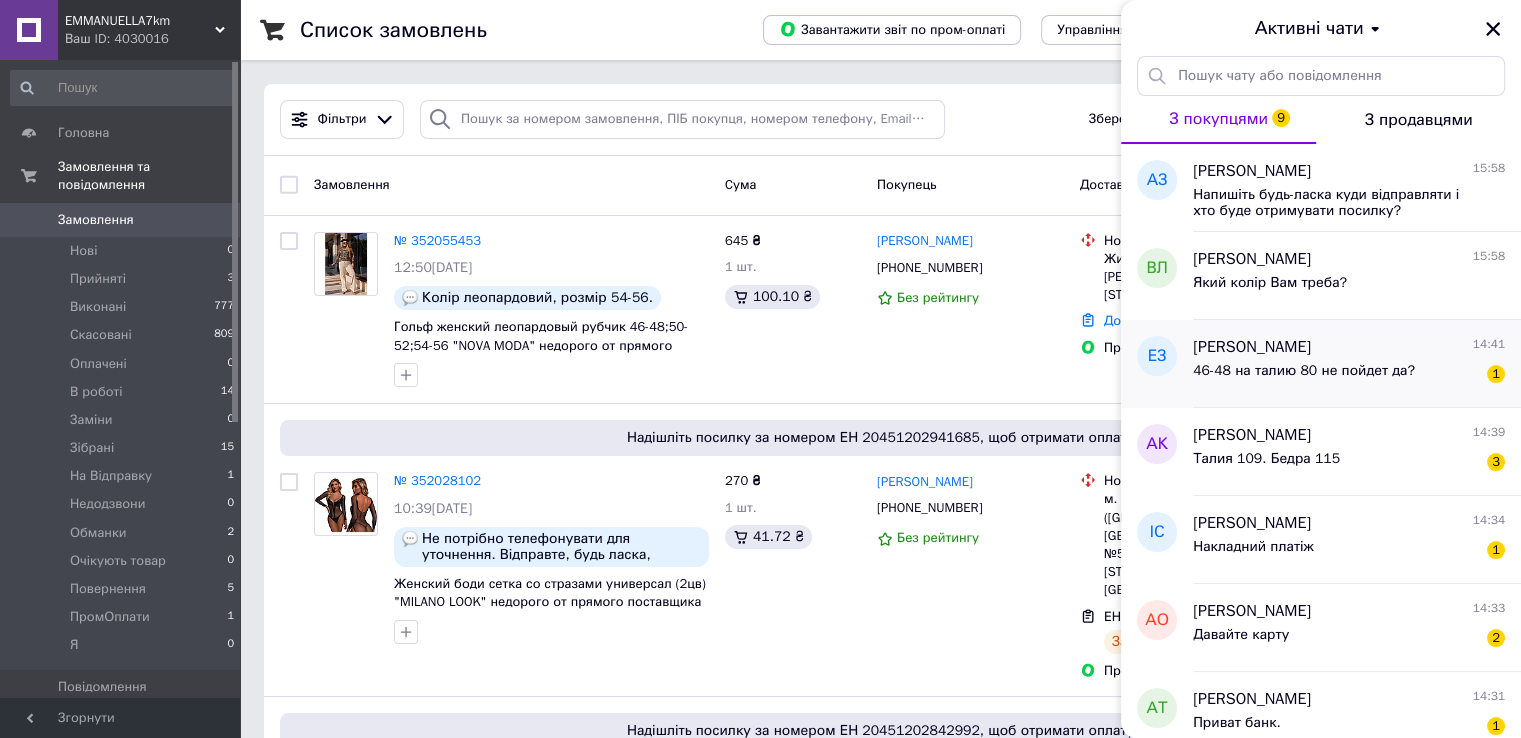 click on "46-48 на талию 80 не пойдет да?" at bounding box center (1304, 377) 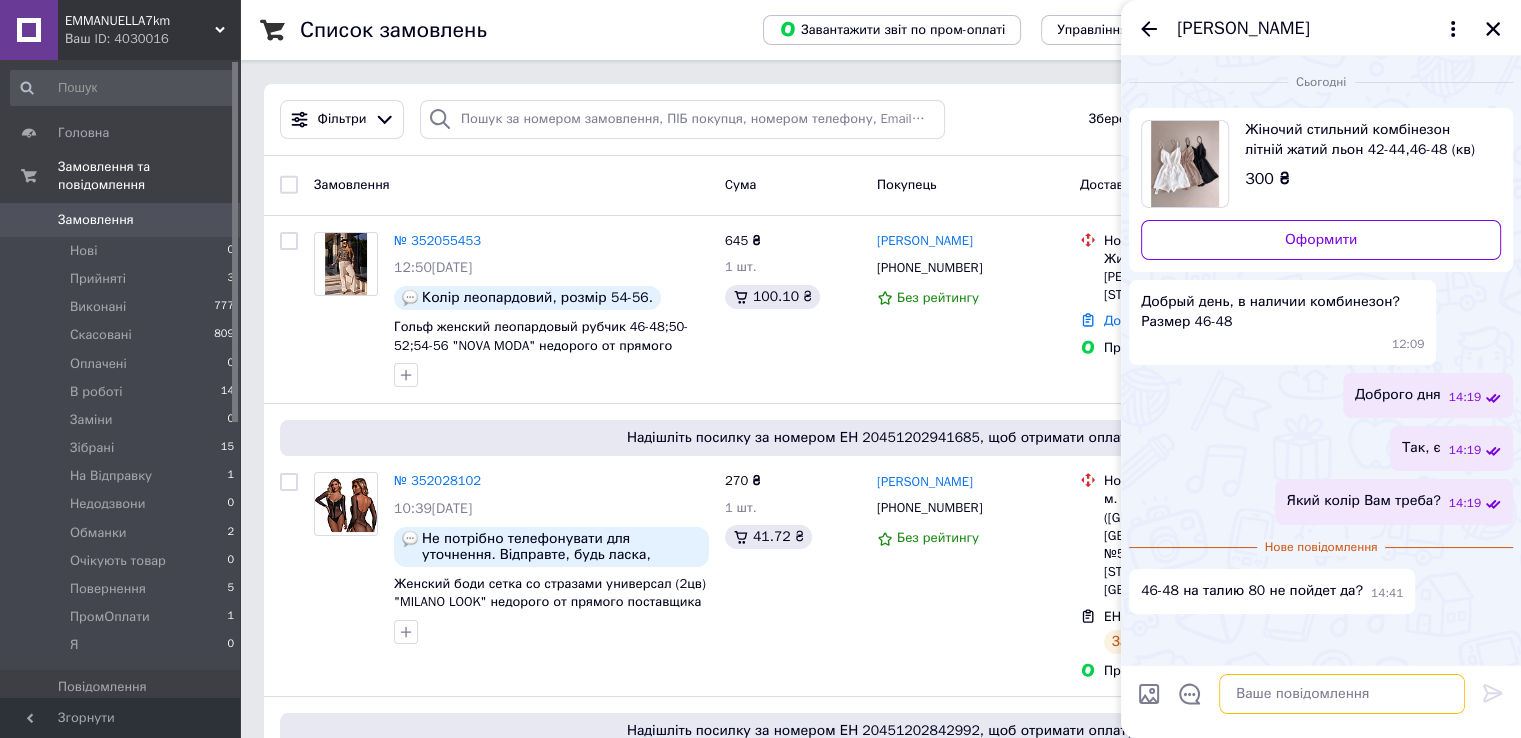 click at bounding box center [1342, 694] 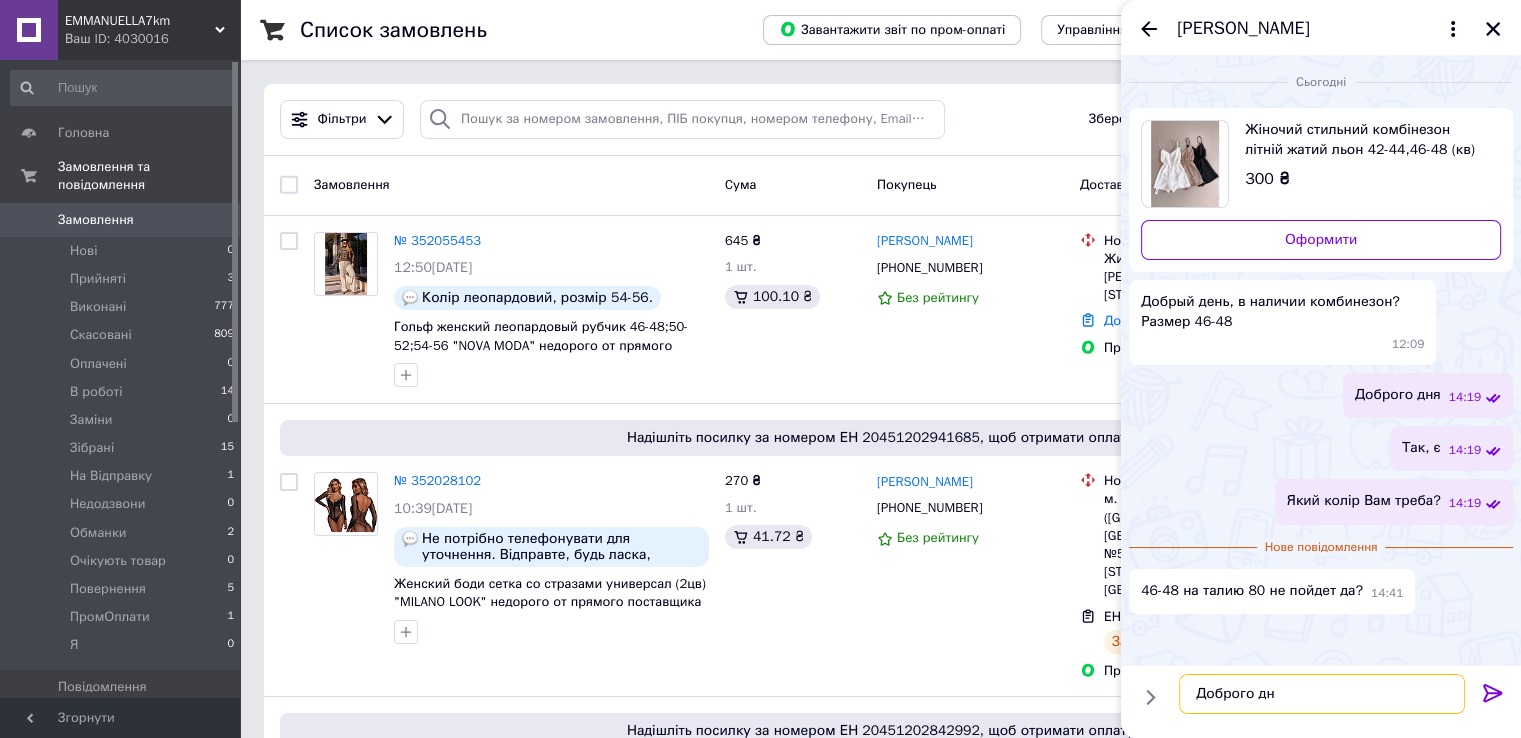type on "Доброго дня" 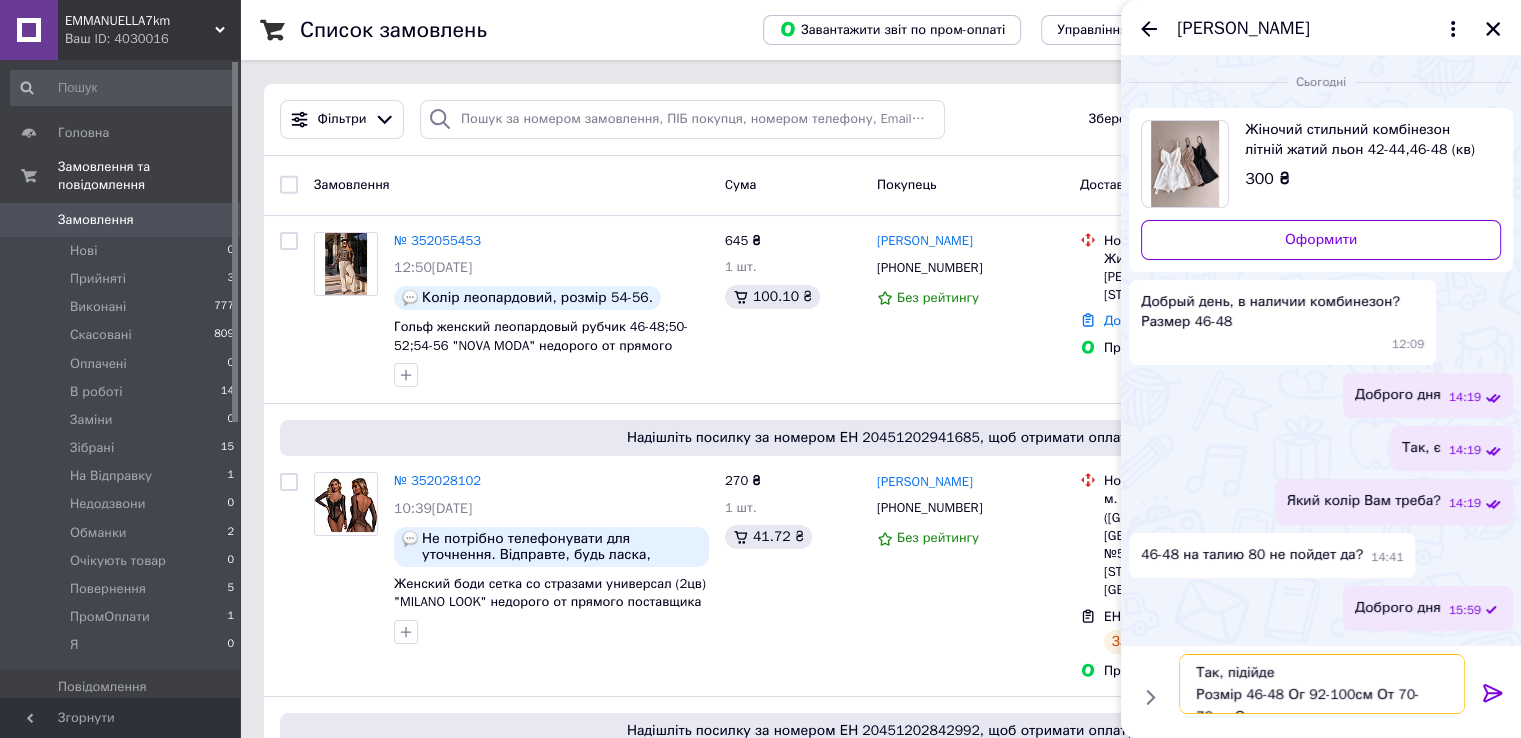scroll, scrollTop: 13, scrollLeft: 0, axis: vertical 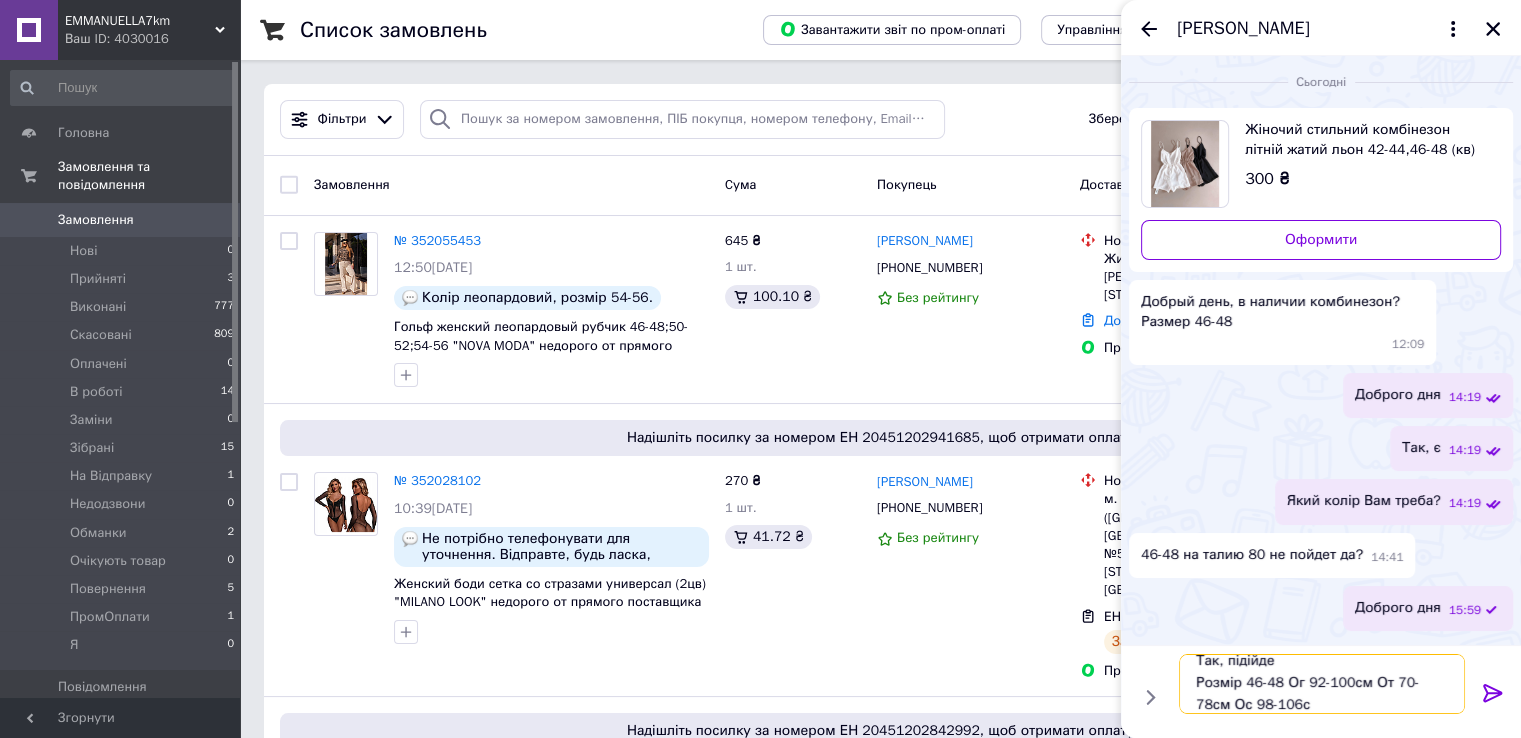 type on "Так, підійде
Розмір 46-48 Ог 92-100см От 70-78см Ос 98-106см" 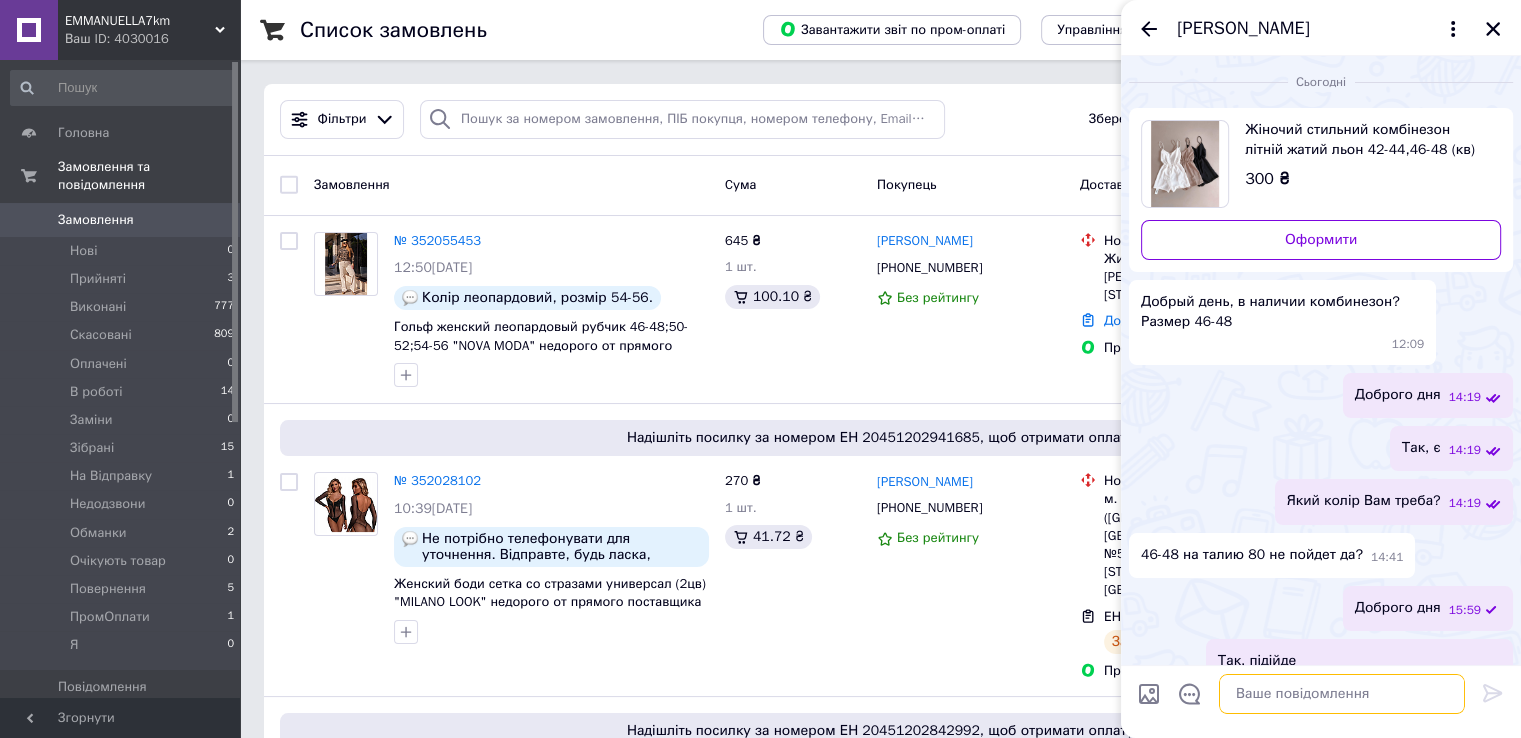 scroll, scrollTop: 0, scrollLeft: 0, axis: both 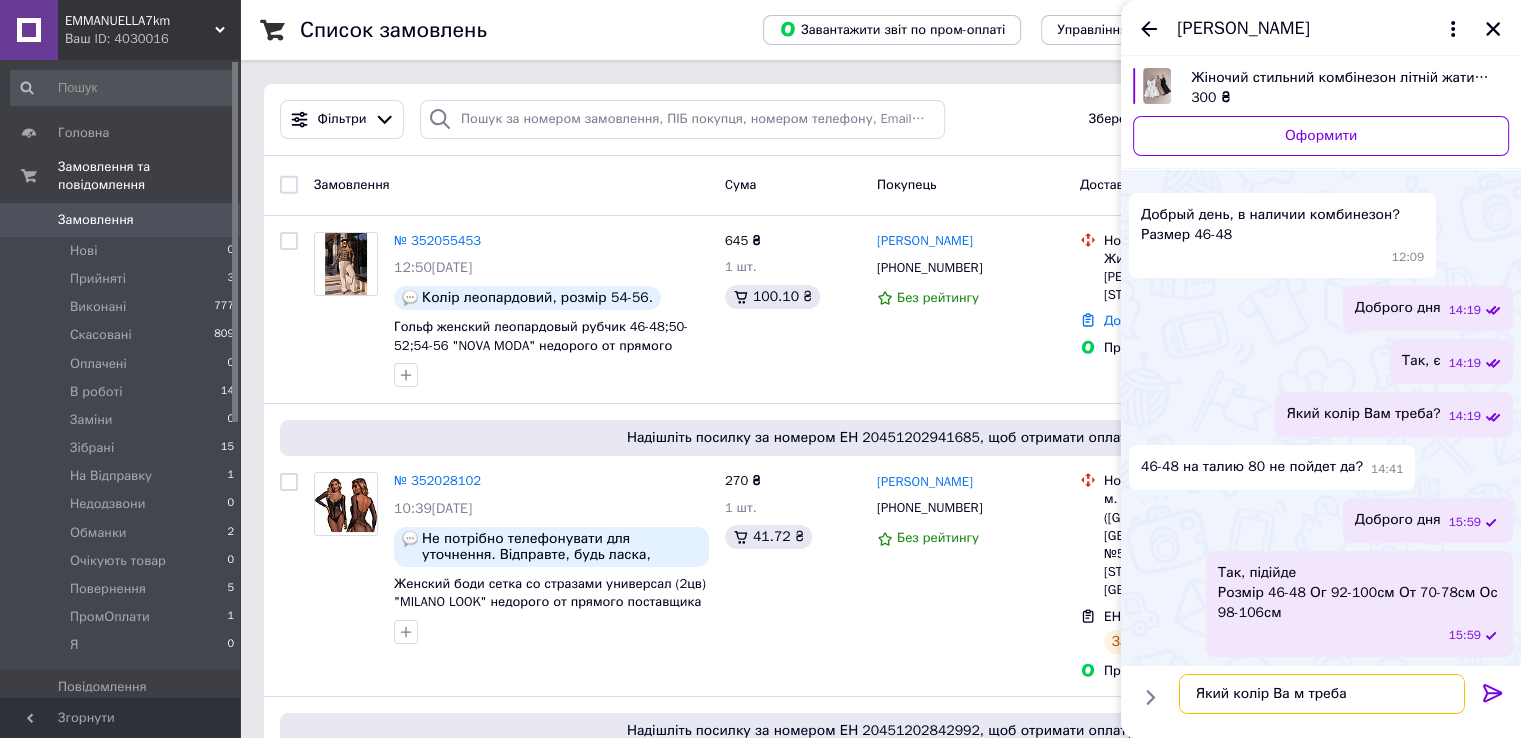 type on "Який колір Ва м треба?" 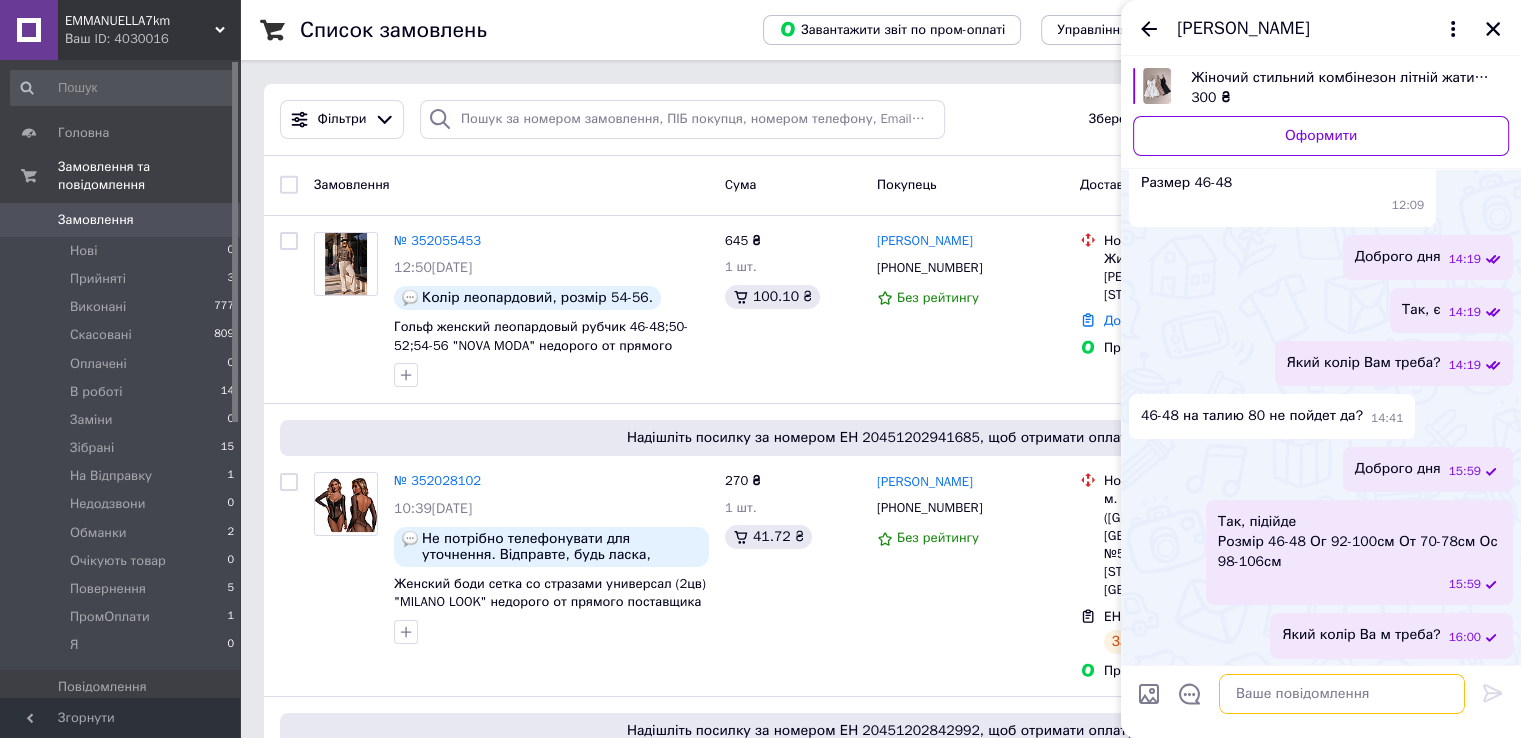 scroll, scrollTop: 88, scrollLeft: 0, axis: vertical 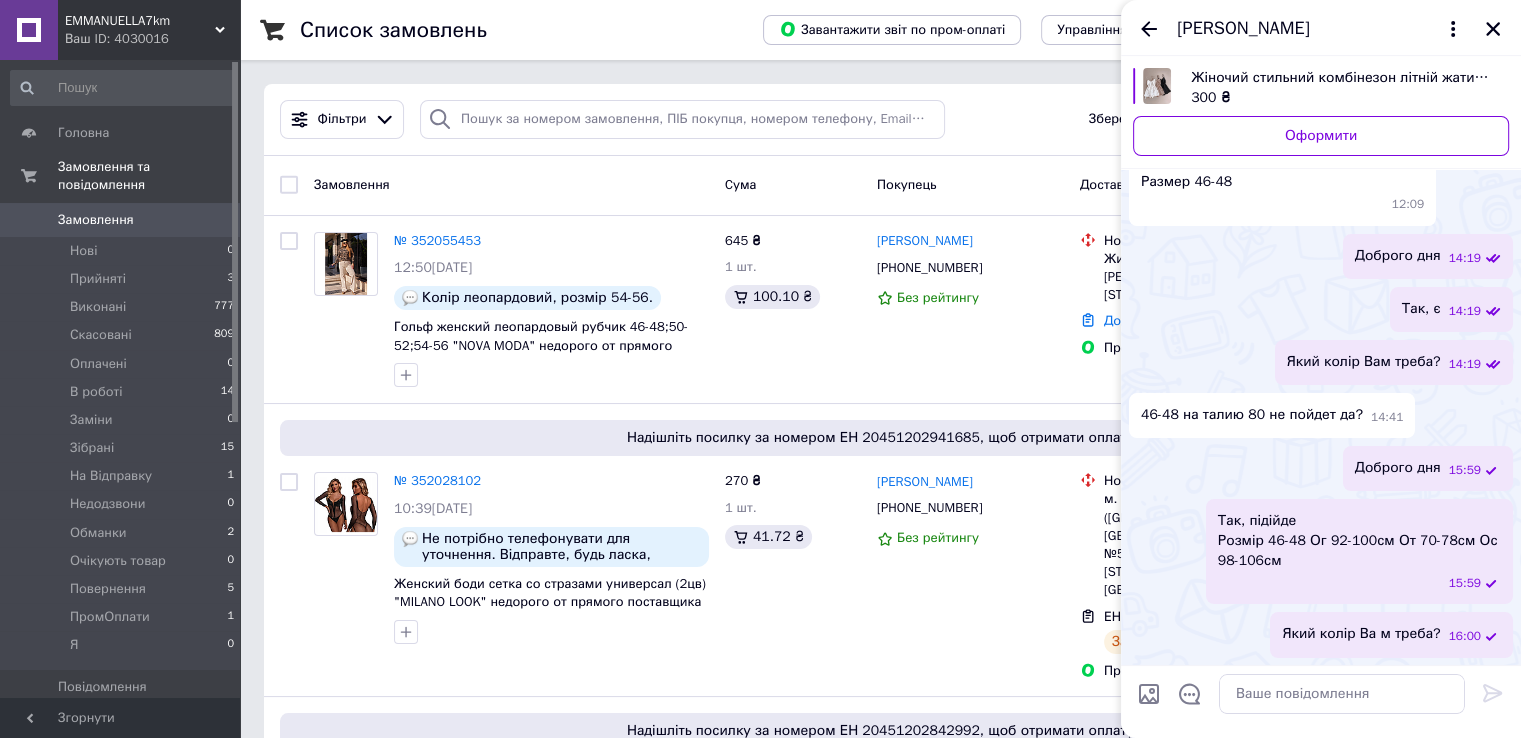 click on "Який колір Ва м треба?" at bounding box center (1361, 634) 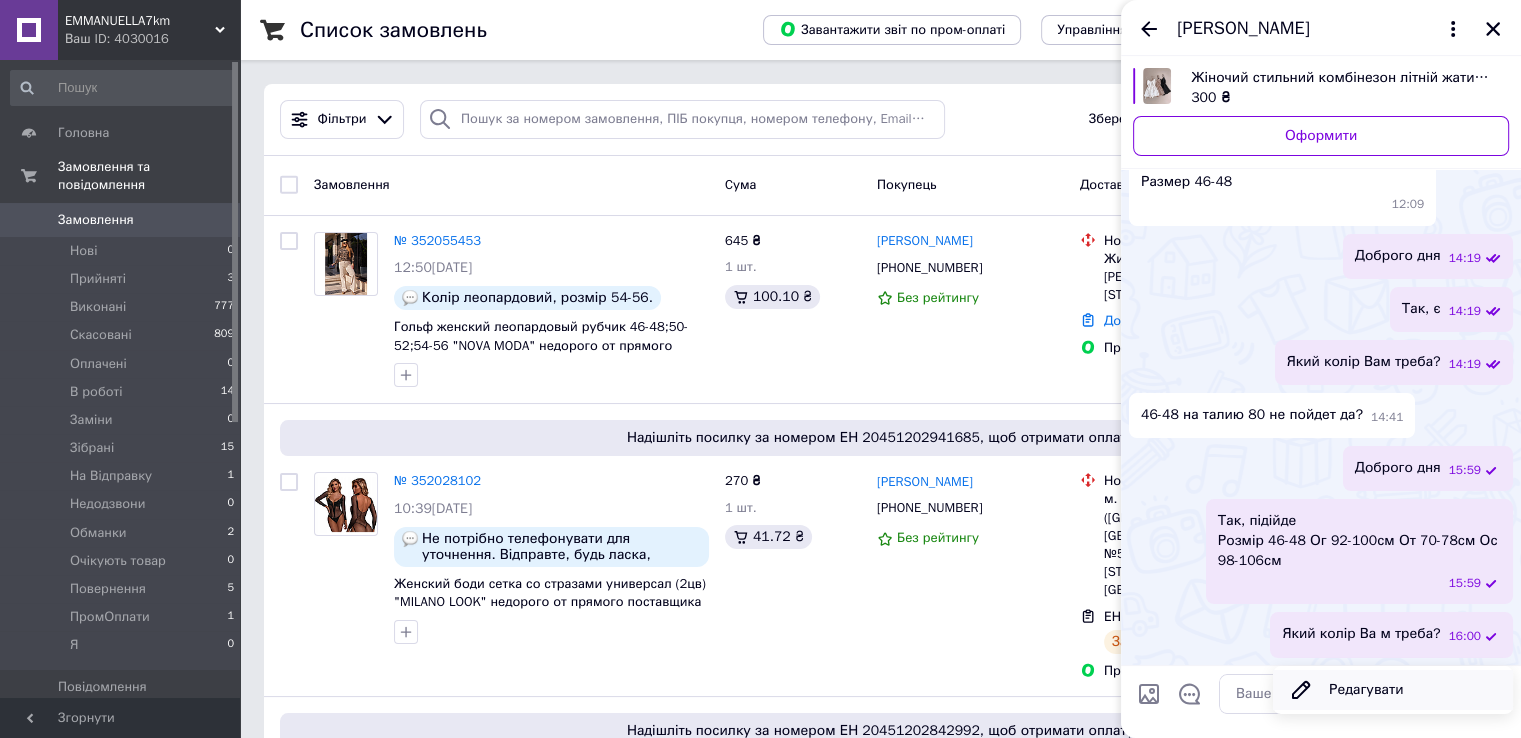 click on "Редагувати" at bounding box center [1393, 690] 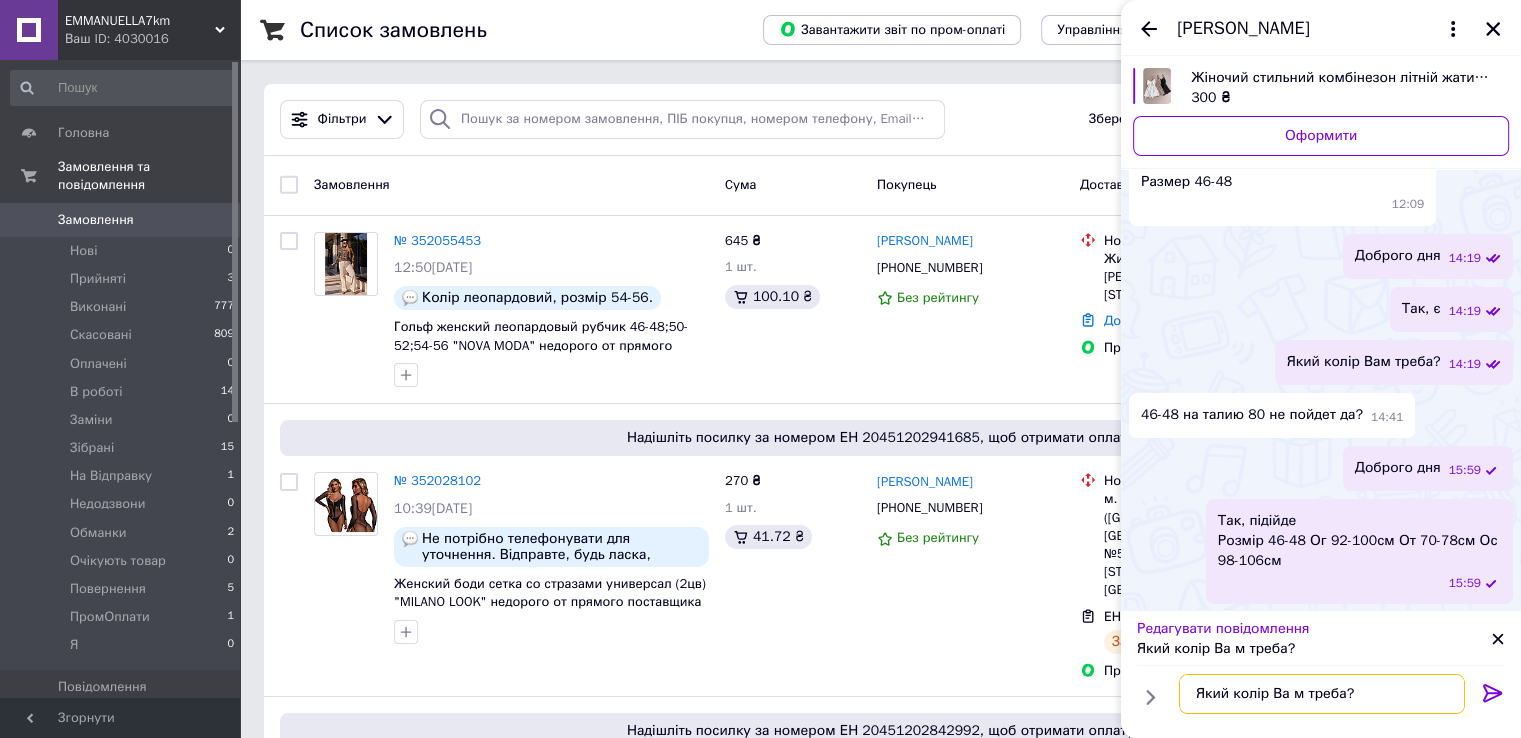 click on "Який колір Ва м треба?" at bounding box center (1322, 694) 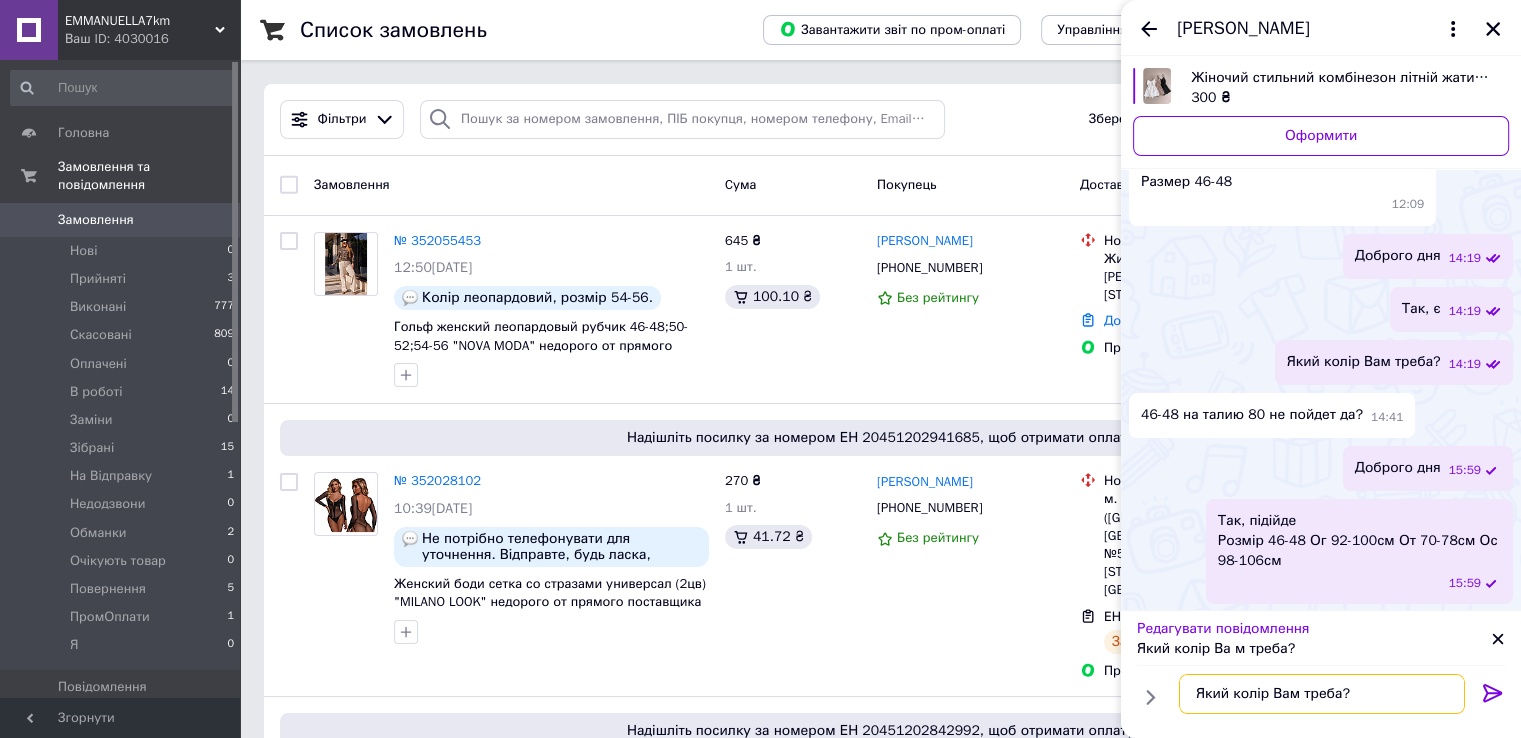 type 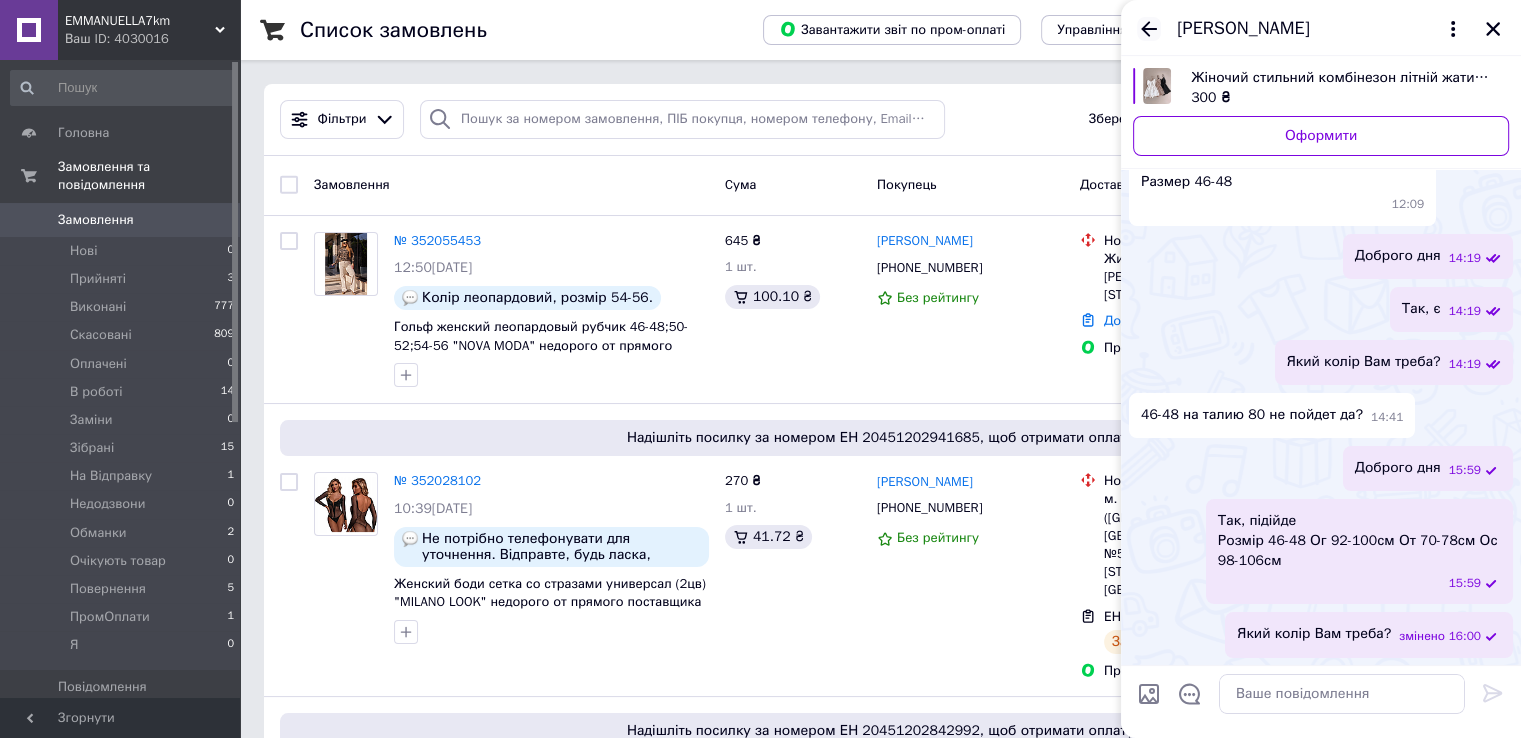 click 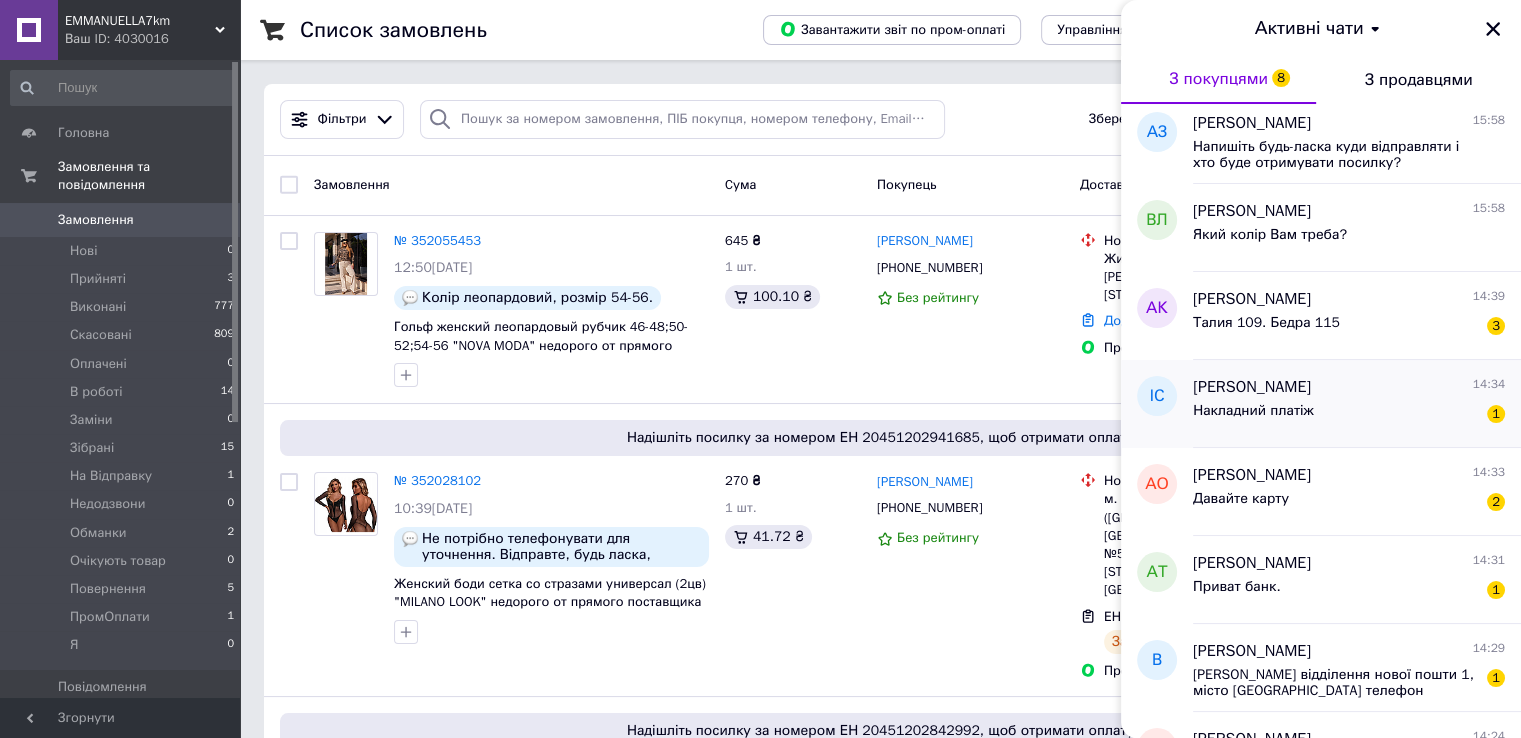 scroll, scrollTop: 100, scrollLeft: 0, axis: vertical 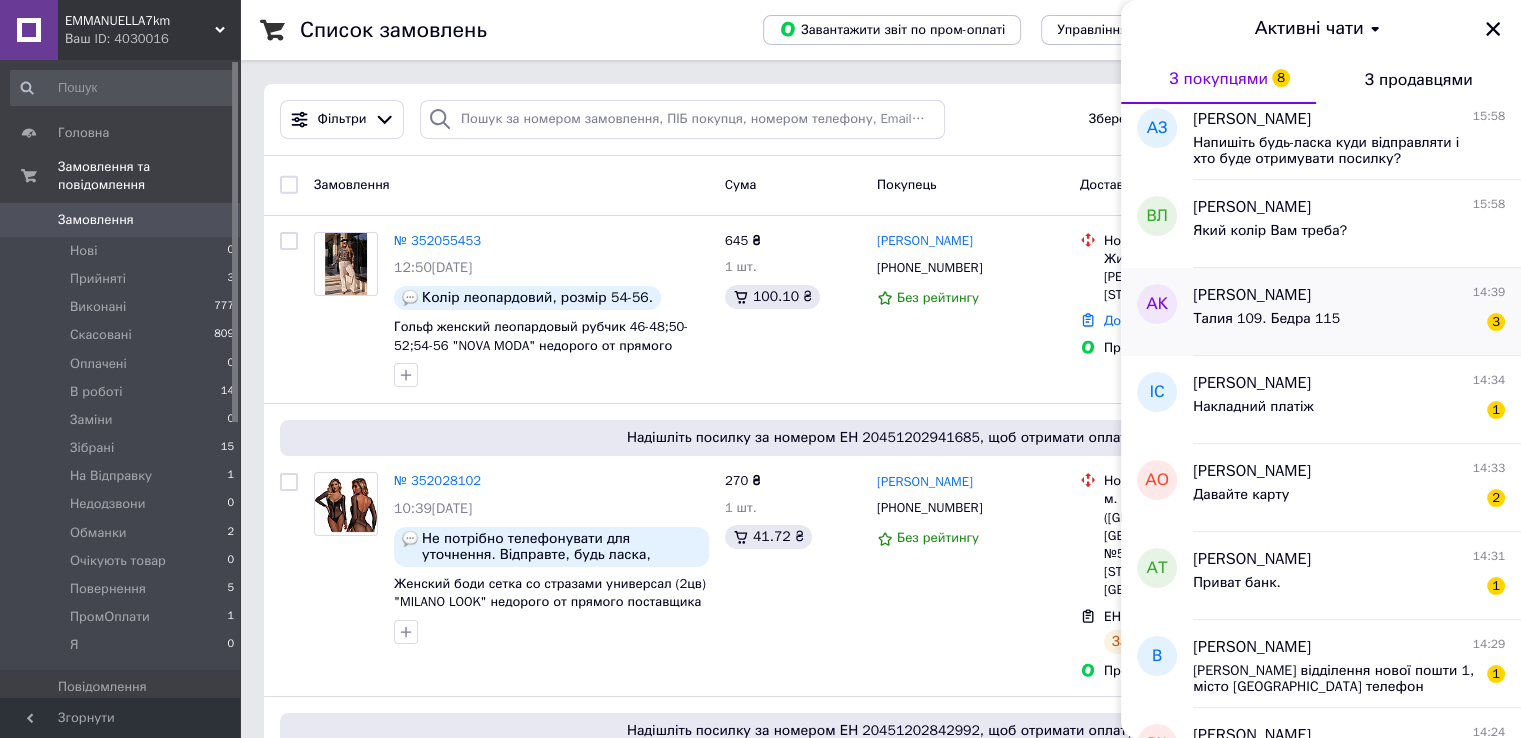 click on "Талия 109. Бедра 115 3" at bounding box center [1349, 323] 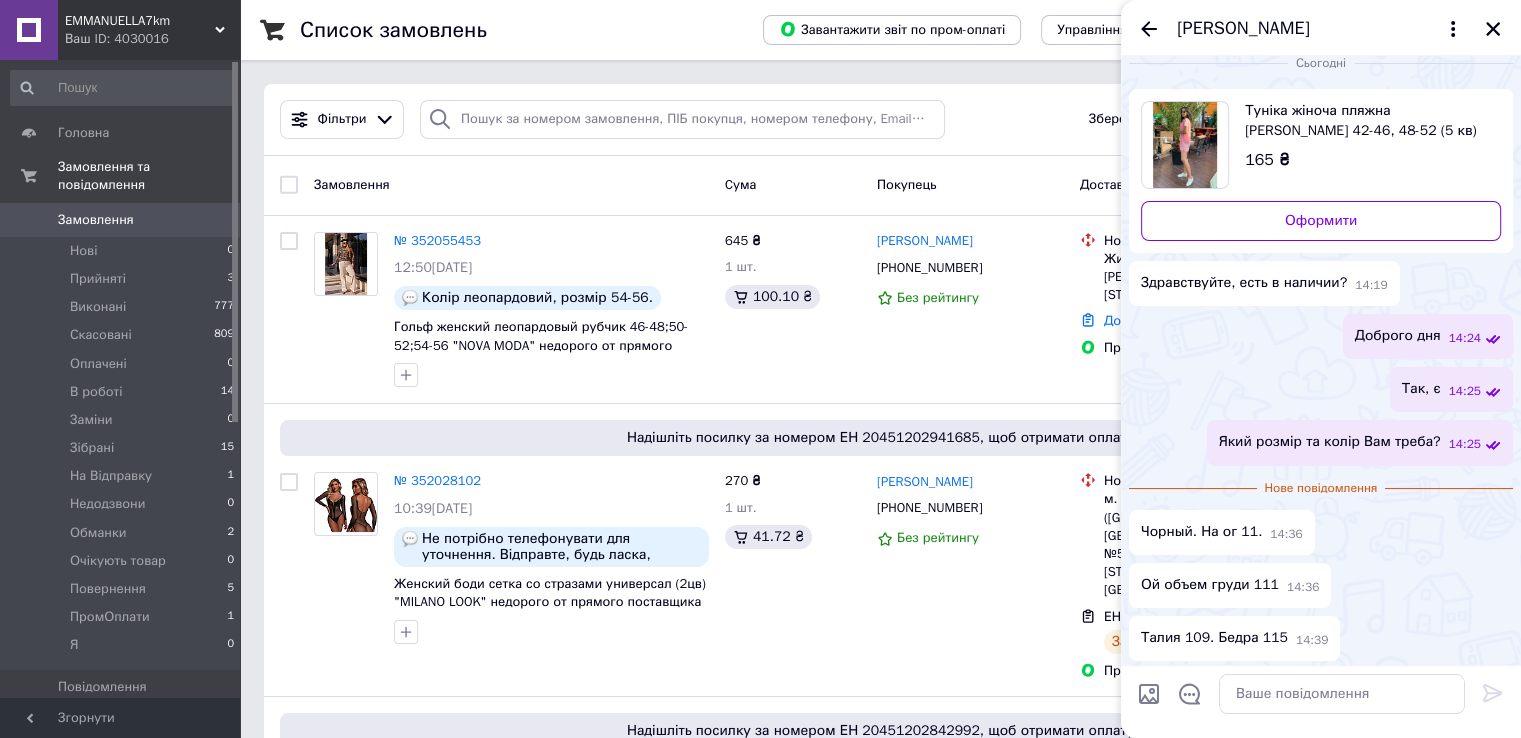 scroll, scrollTop: 23, scrollLeft: 0, axis: vertical 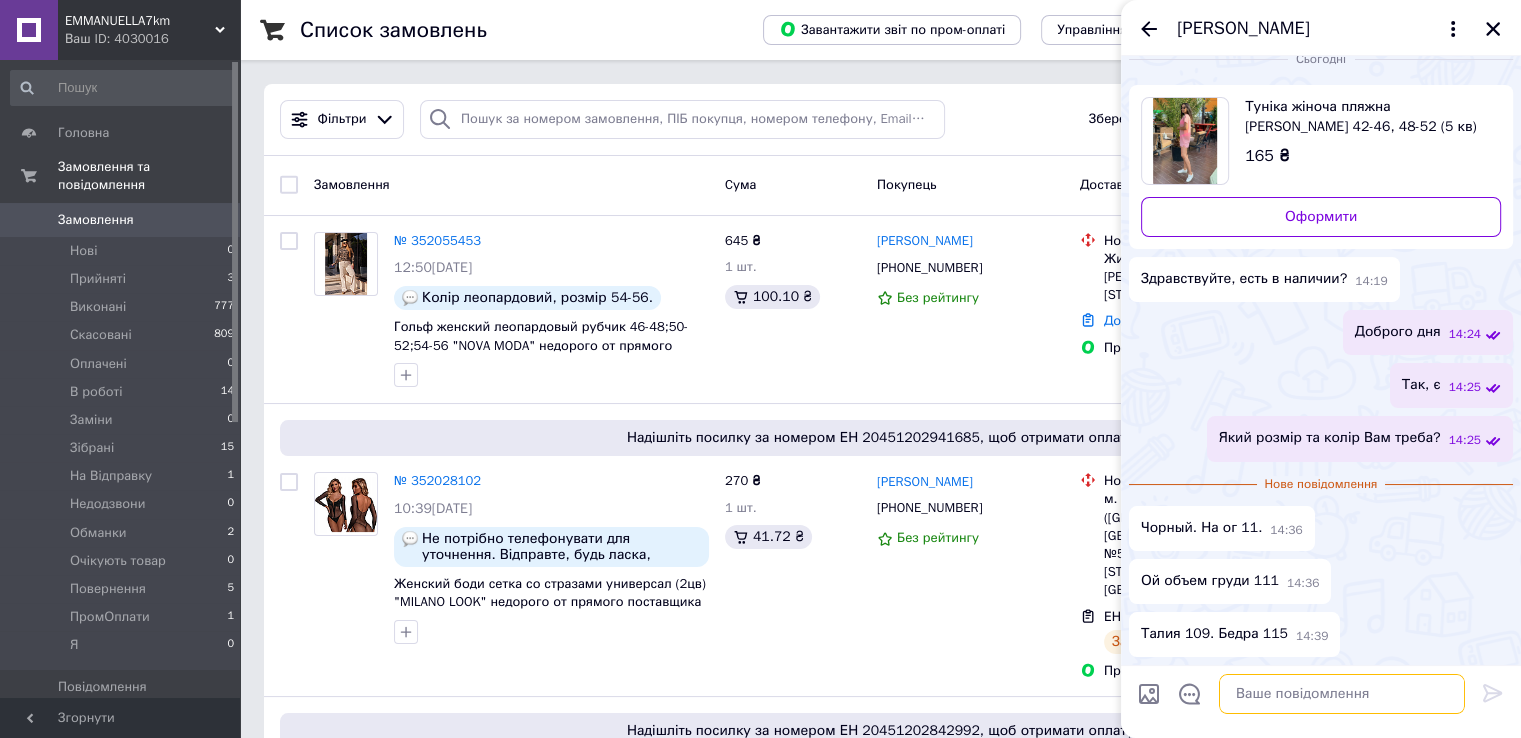 click at bounding box center [1342, 694] 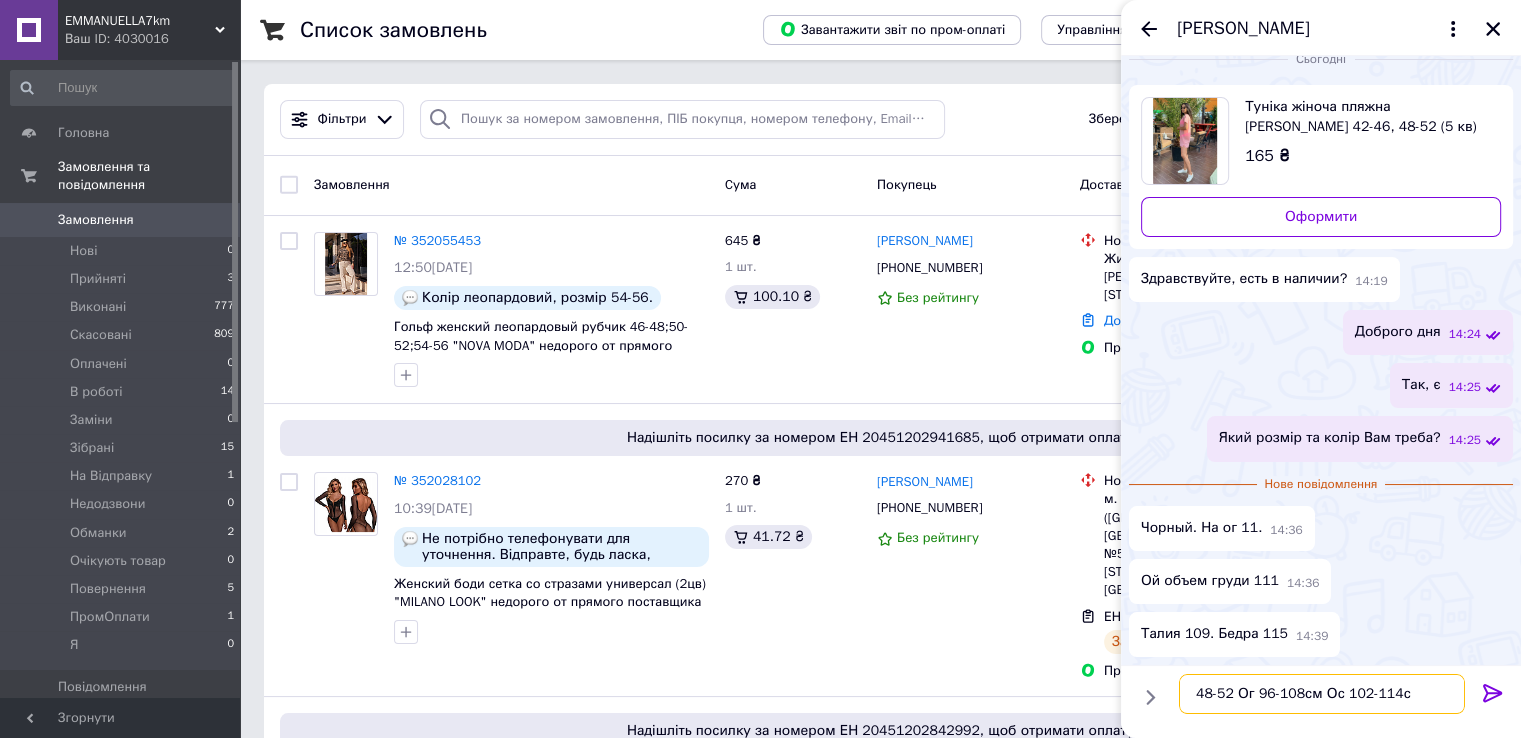 type on "48-52 Ог 96-108см Ос 102-114см" 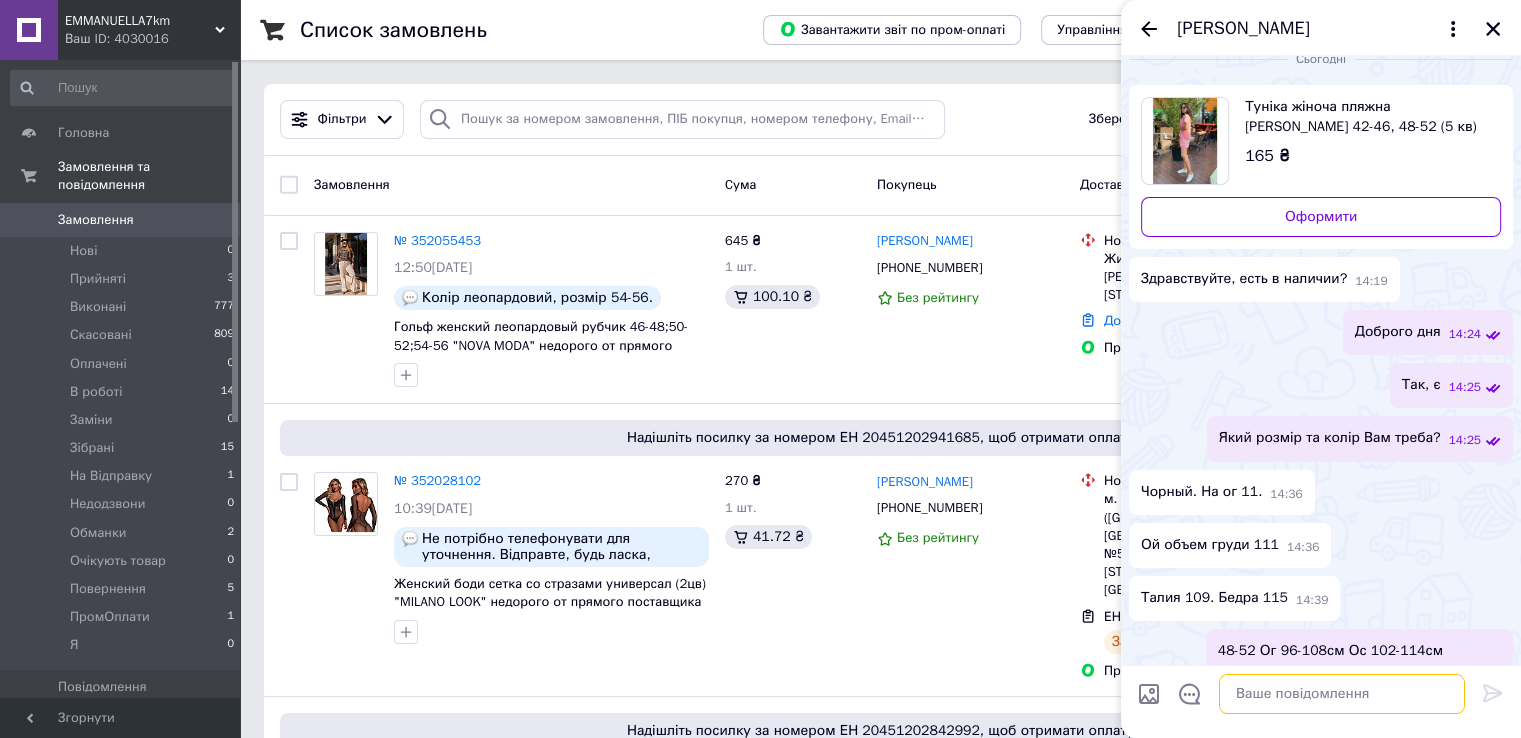 scroll, scrollTop: 40, scrollLeft: 0, axis: vertical 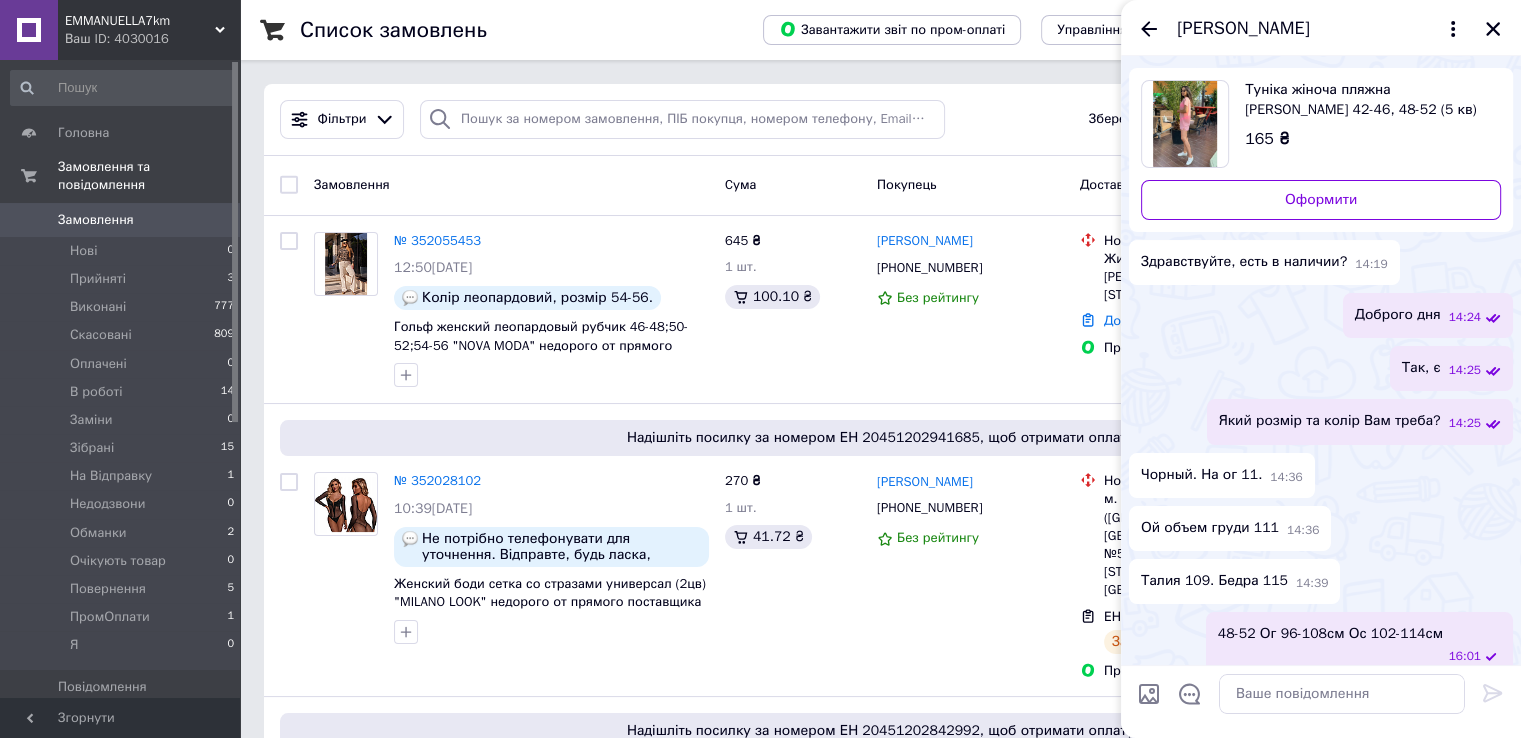 click on "Туніка жіноча пляжна [PERSON_NAME] 42-46, 48-52 (5 кв) "MILANO LOOK" недорого від прямого постачальника" at bounding box center (1365, 100) 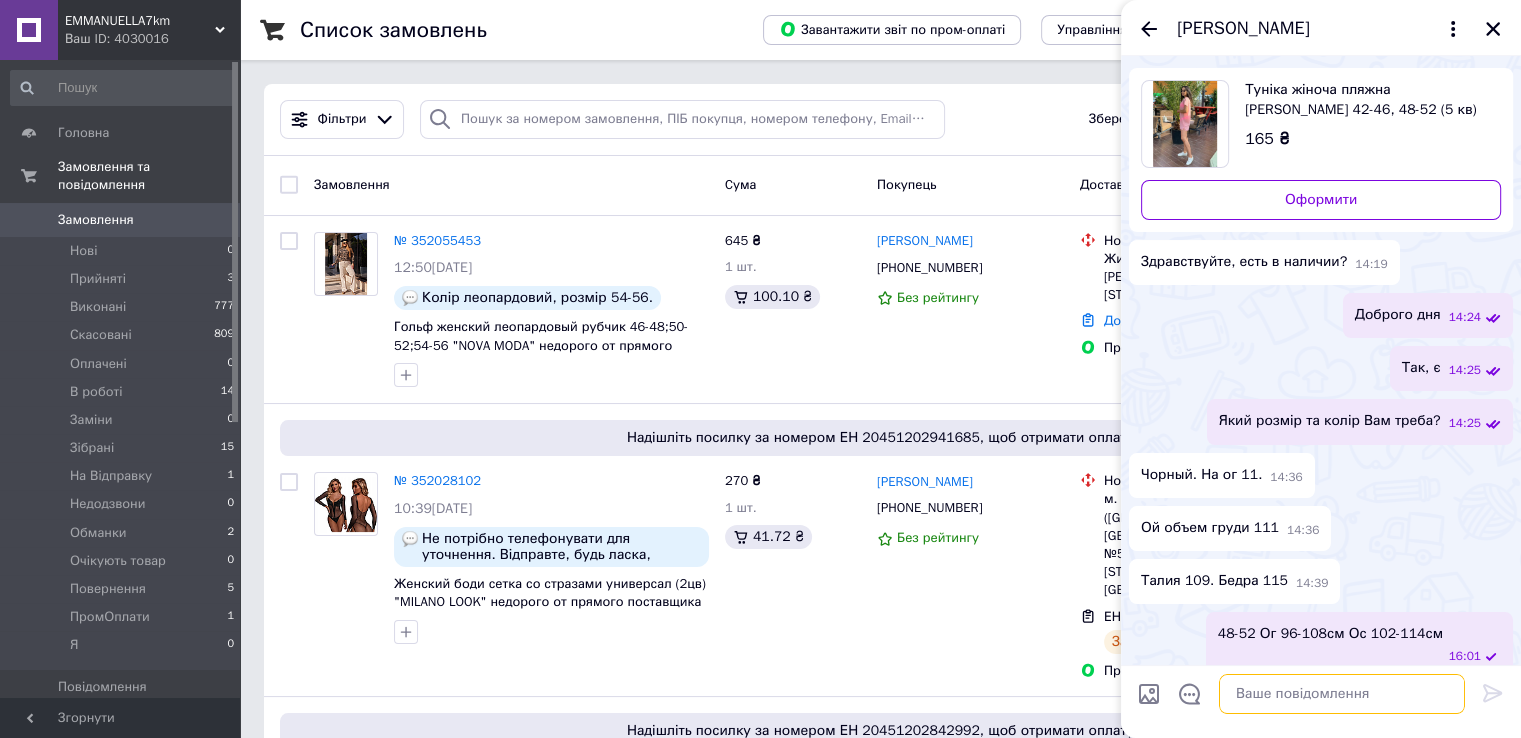 click at bounding box center (1342, 694) 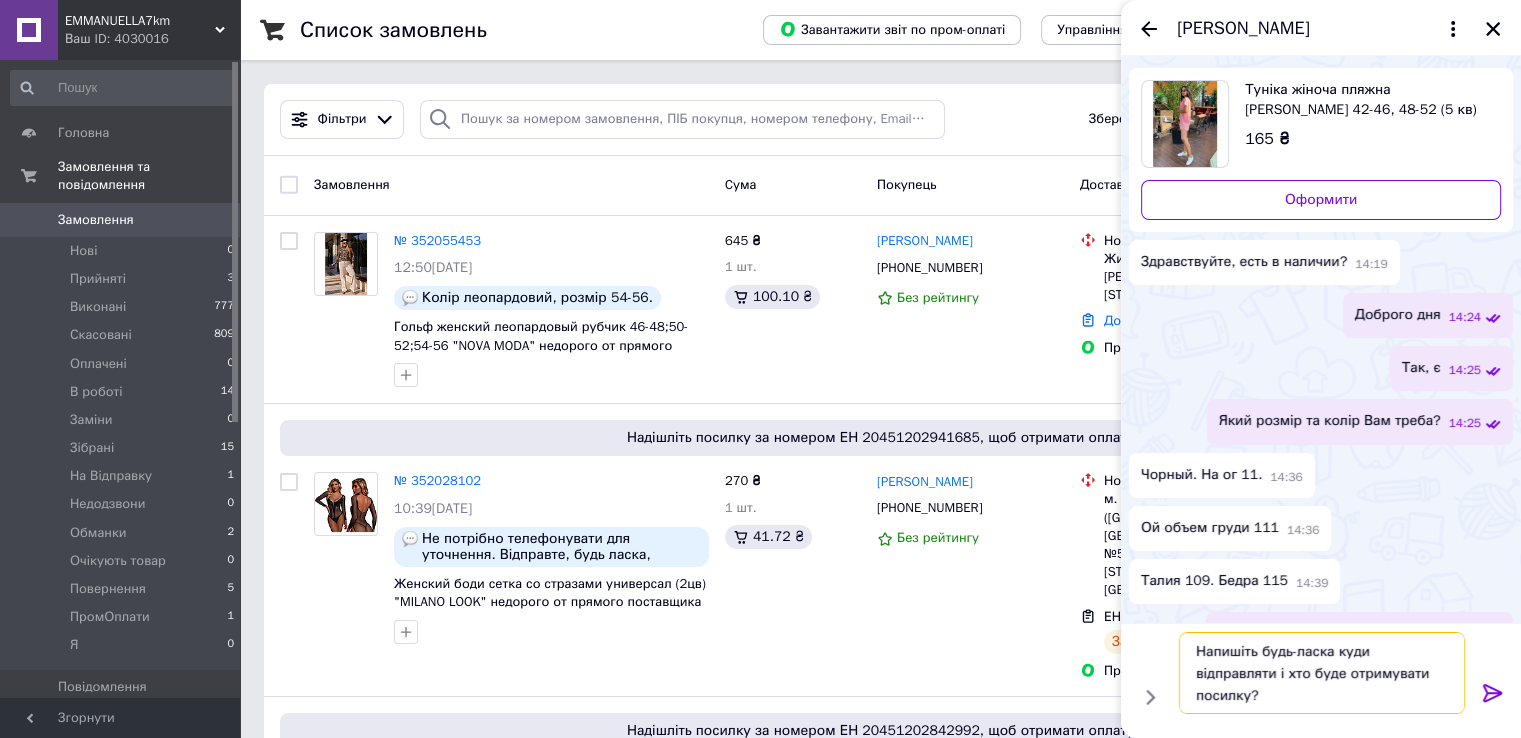 type 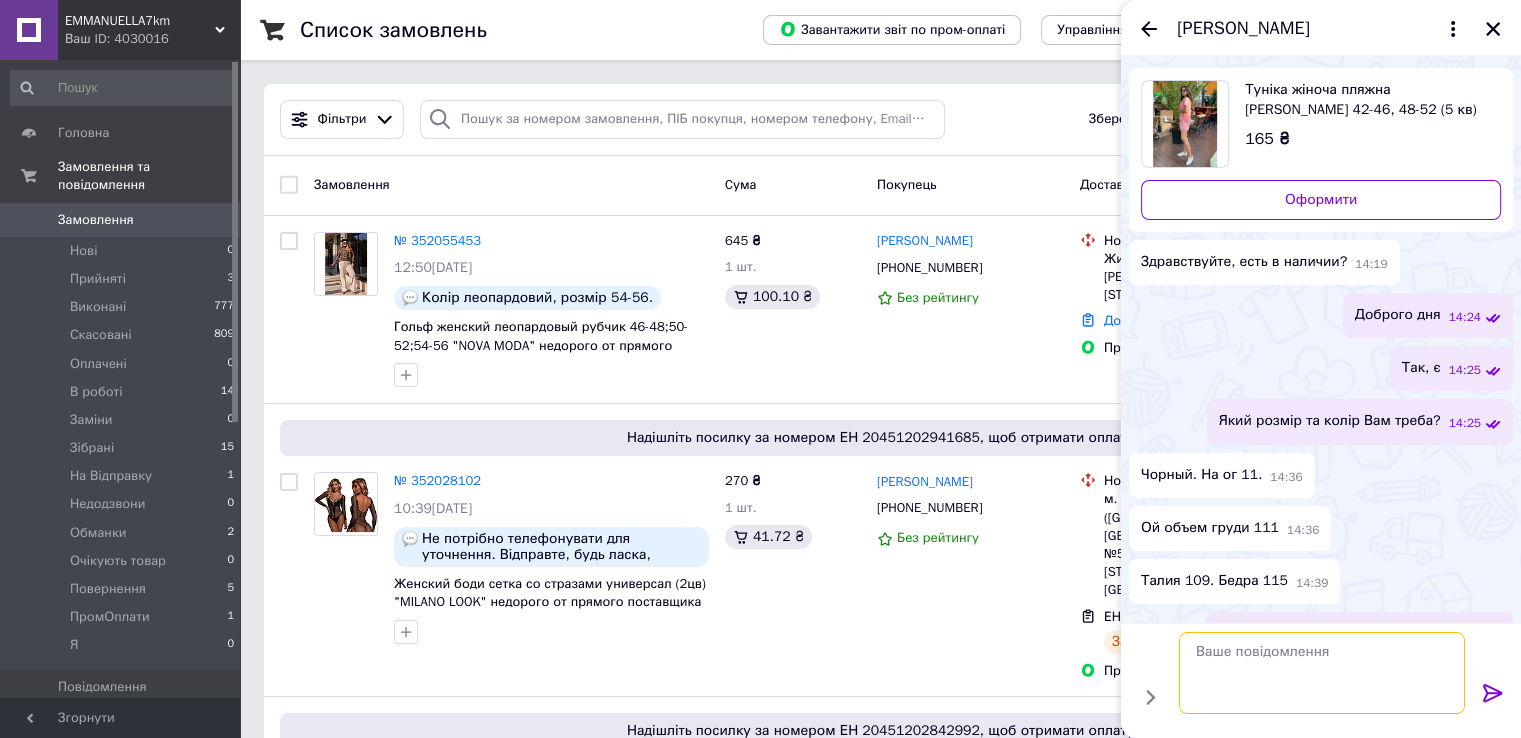 scroll, scrollTop: 133, scrollLeft: 0, axis: vertical 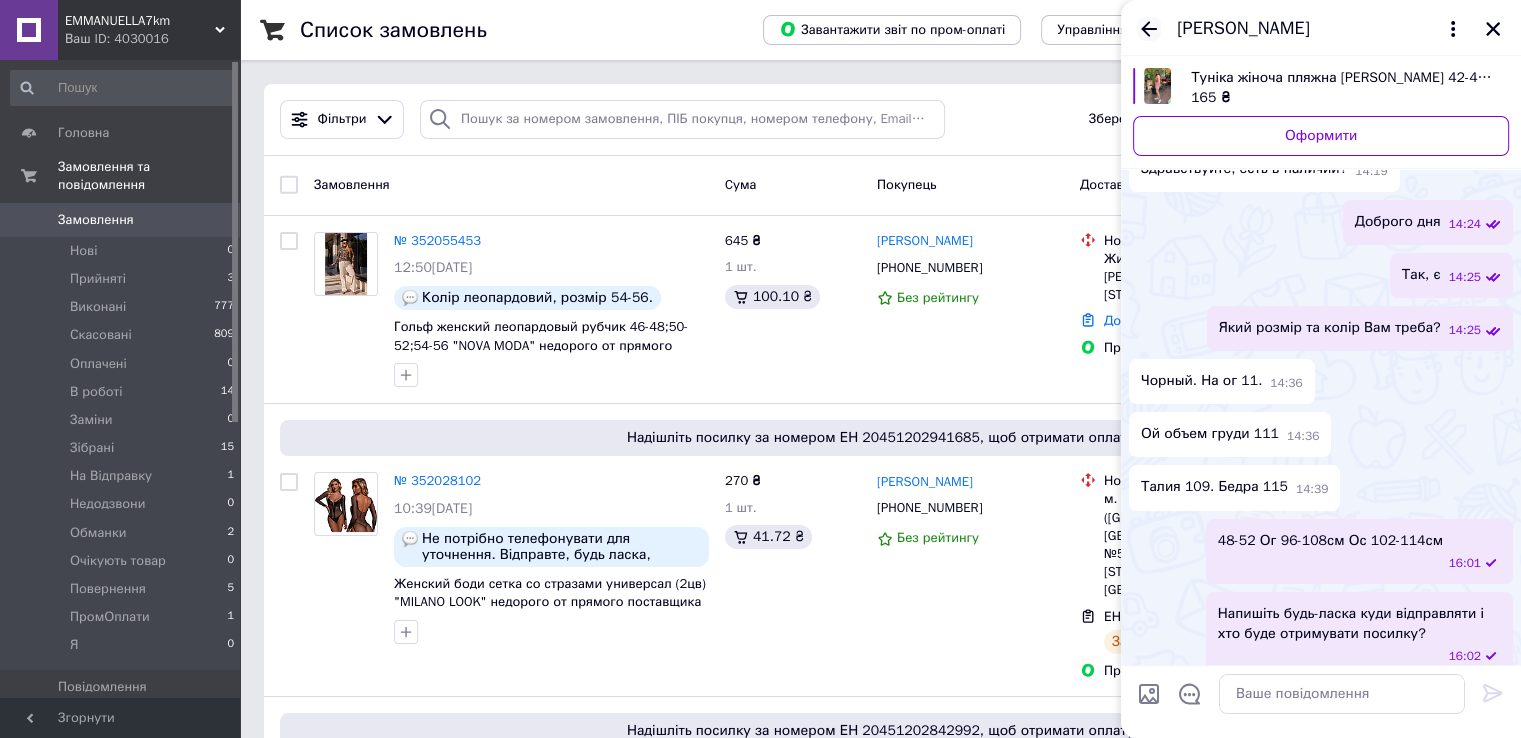click 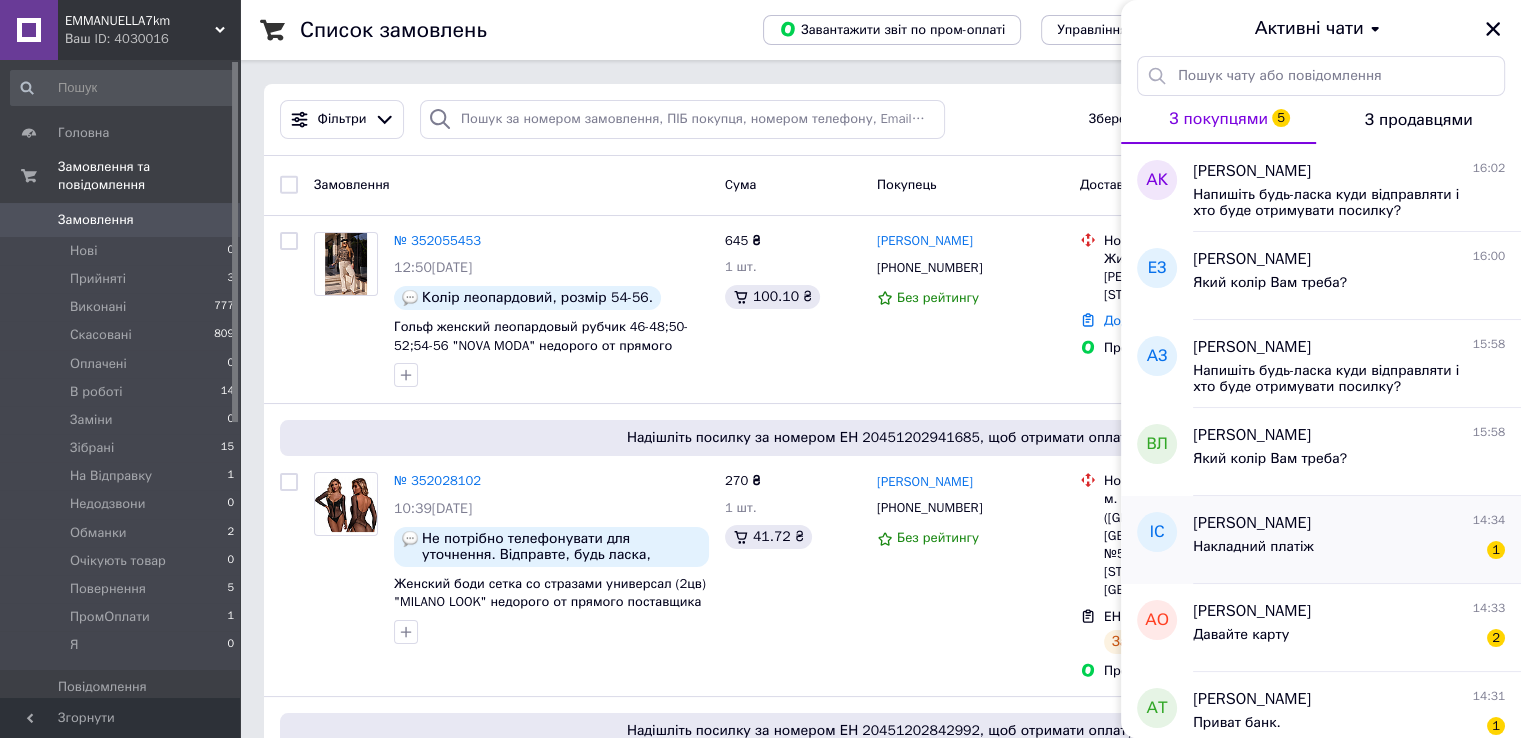 click on "Накладний платіж 1" at bounding box center [1349, 551] 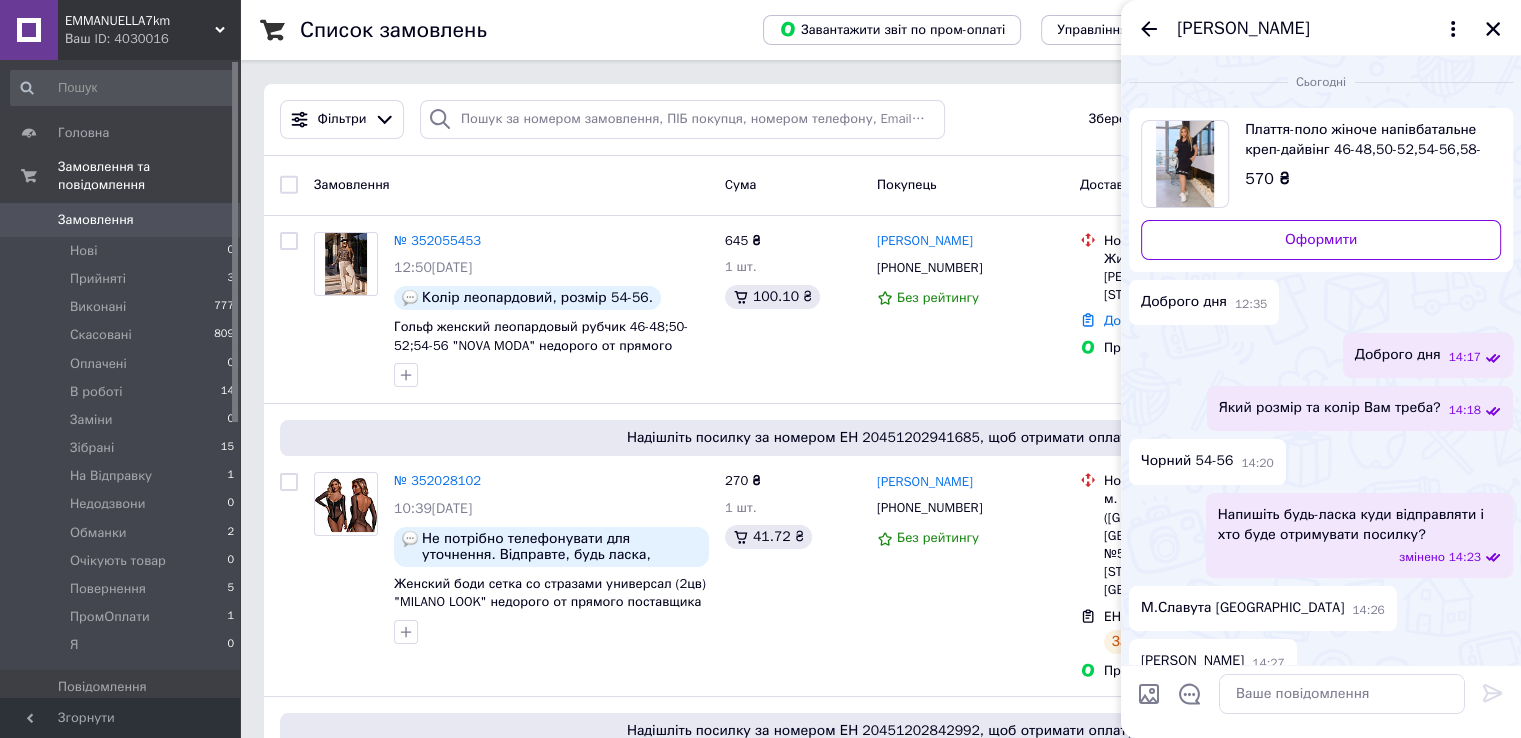 scroll, scrollTop: 232, scrollLeft: 0, axis: vertical 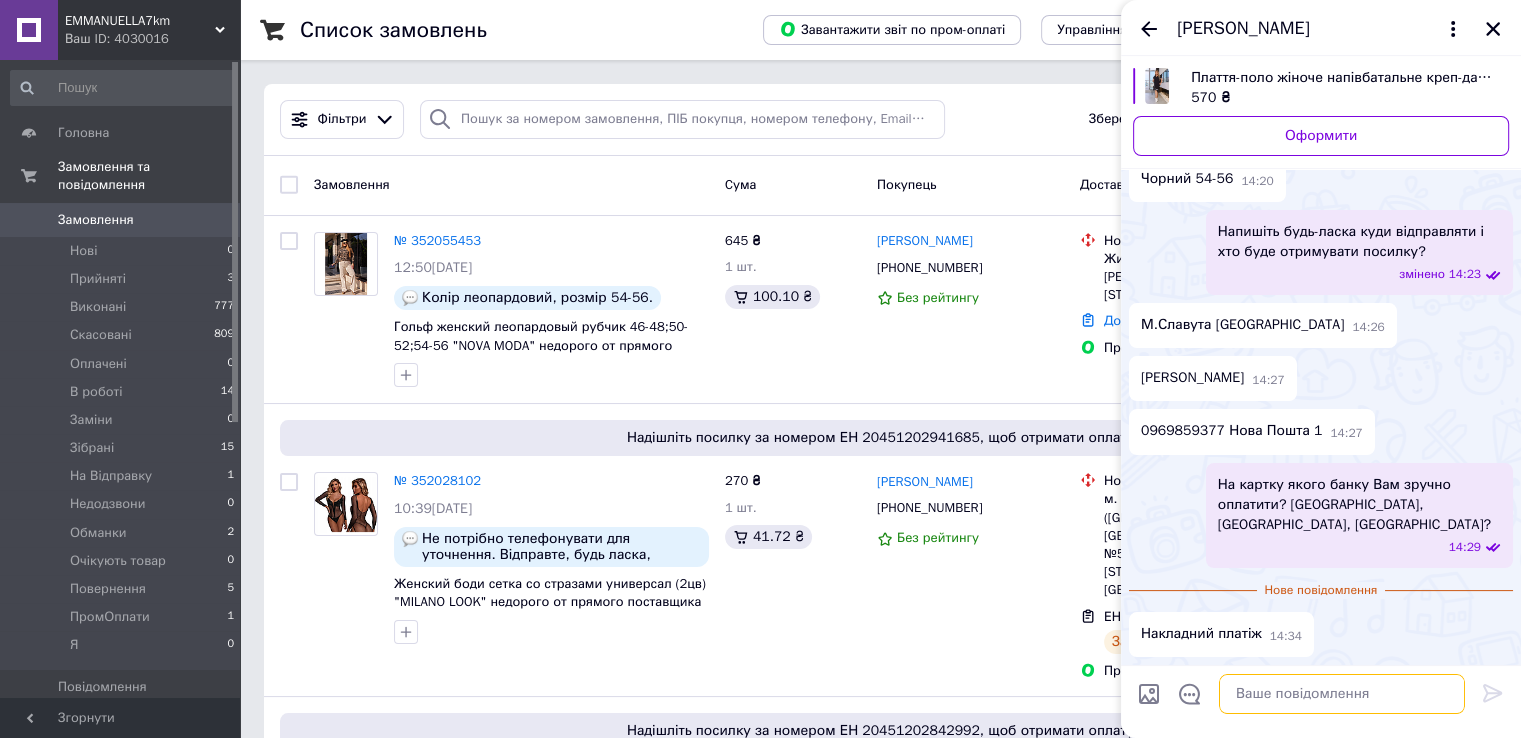 click at bounding box center [1342, 694] 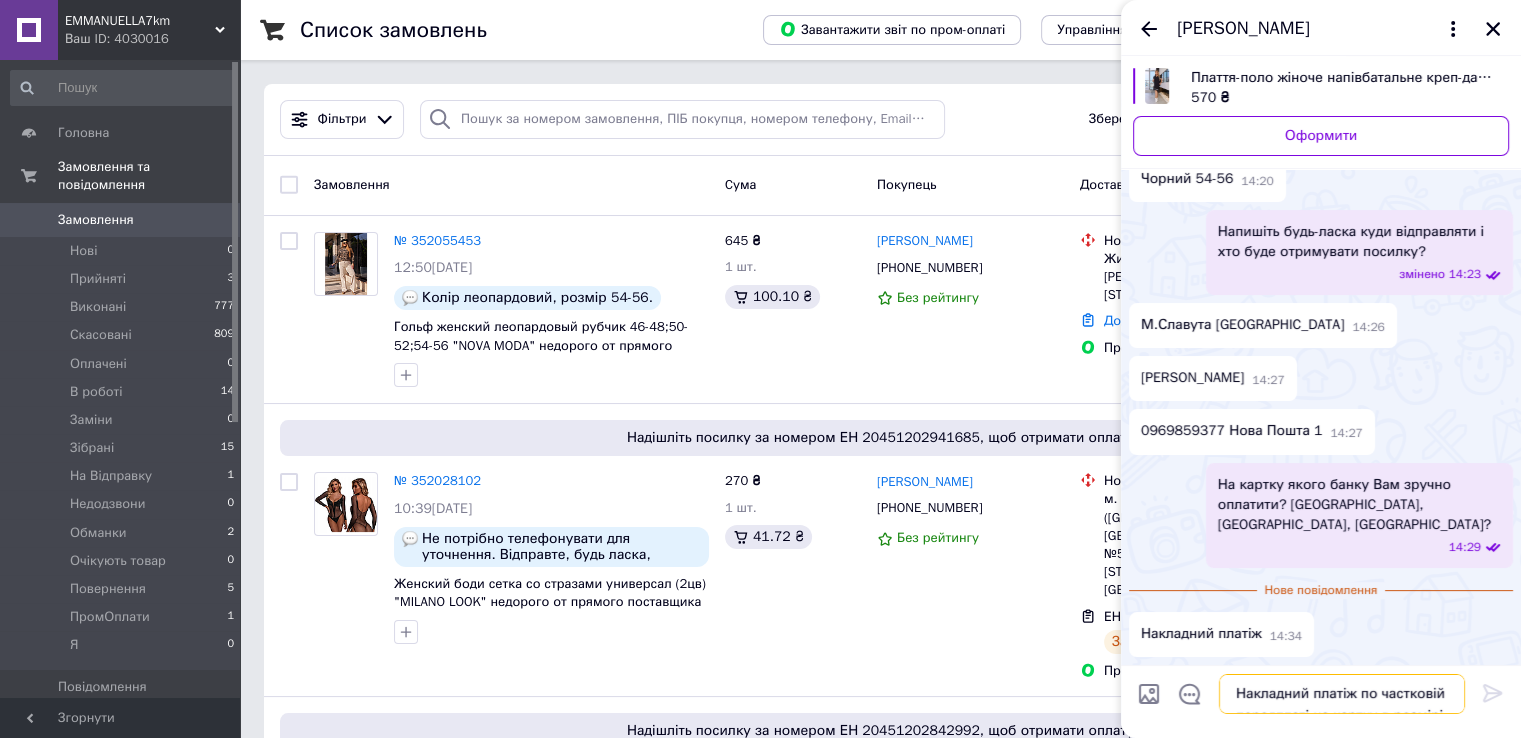scroll, scrollTop: 13, scrollLeft: 0, axis: vertical 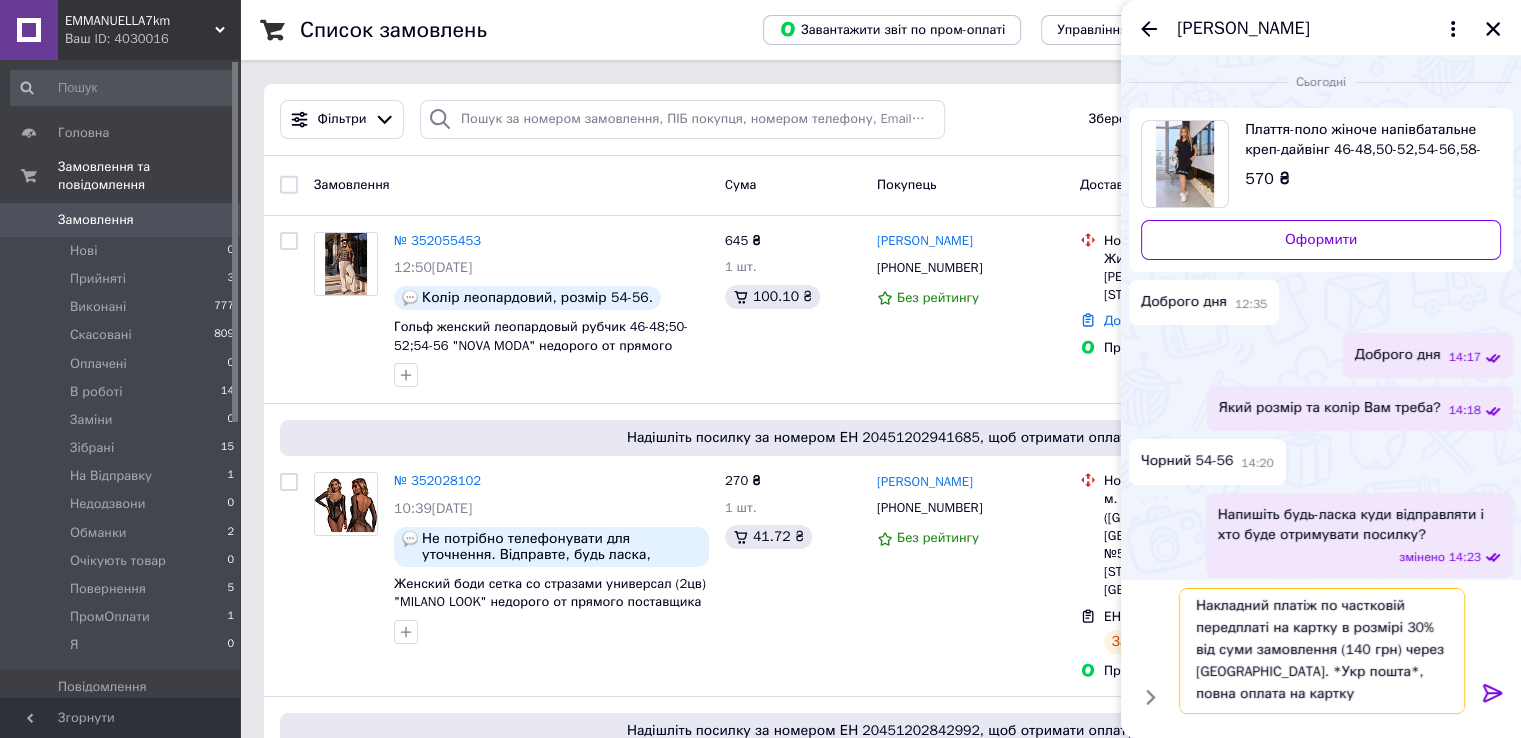 click on "Накладний платіж по частковій передплаті на картку в розмірі 30% від суми замовлення (140 грн) через [GEOGRAPHIC_DATA]. *Укр пошта*, повна оплата на картку" at bounding box center [1322, 651] 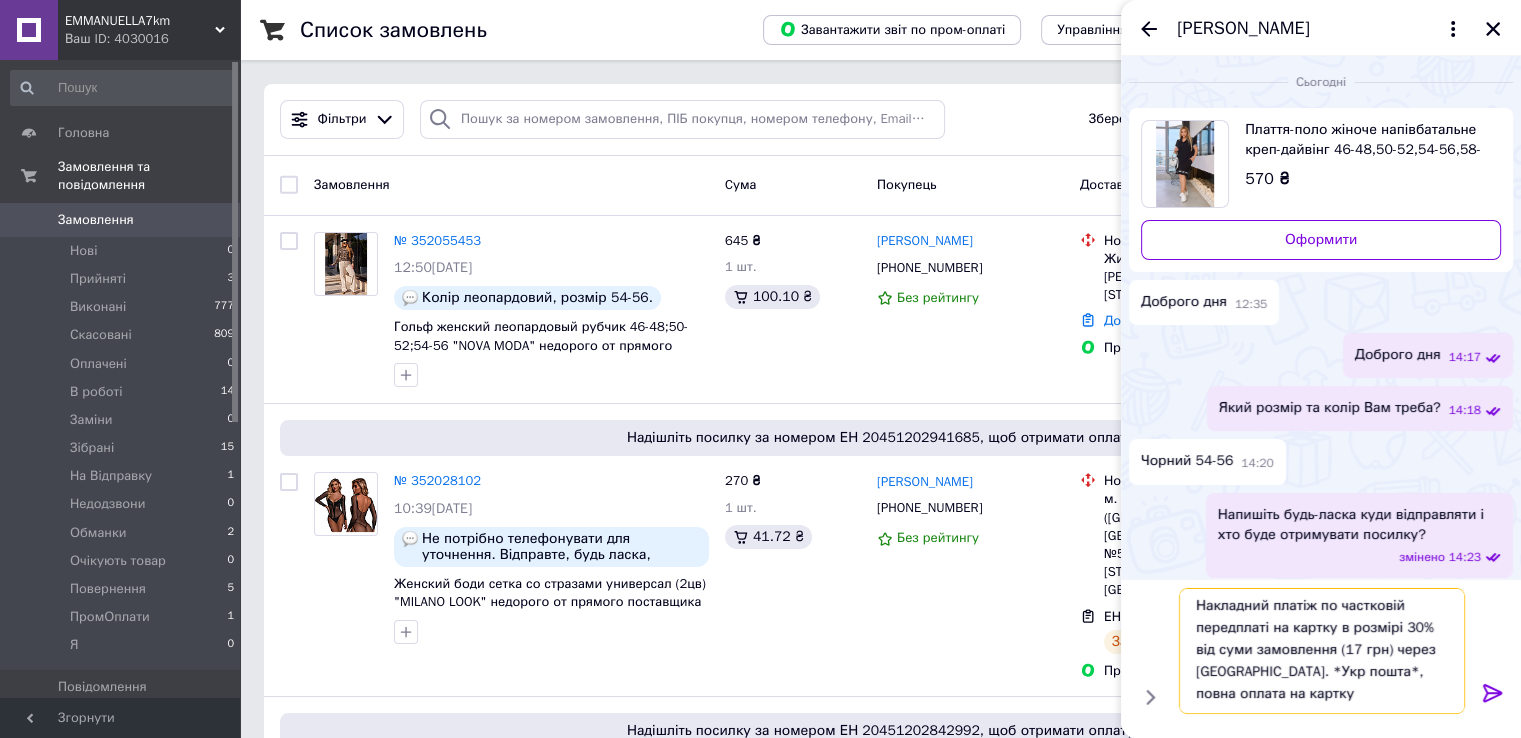 type on "Накладний платіж по частковій передплаті на картку в розмірі 30% від суми замовлення (170 грн) через [GEOGRAPHIC_DATA]. *Укр пошта*, повна оплата на картку" 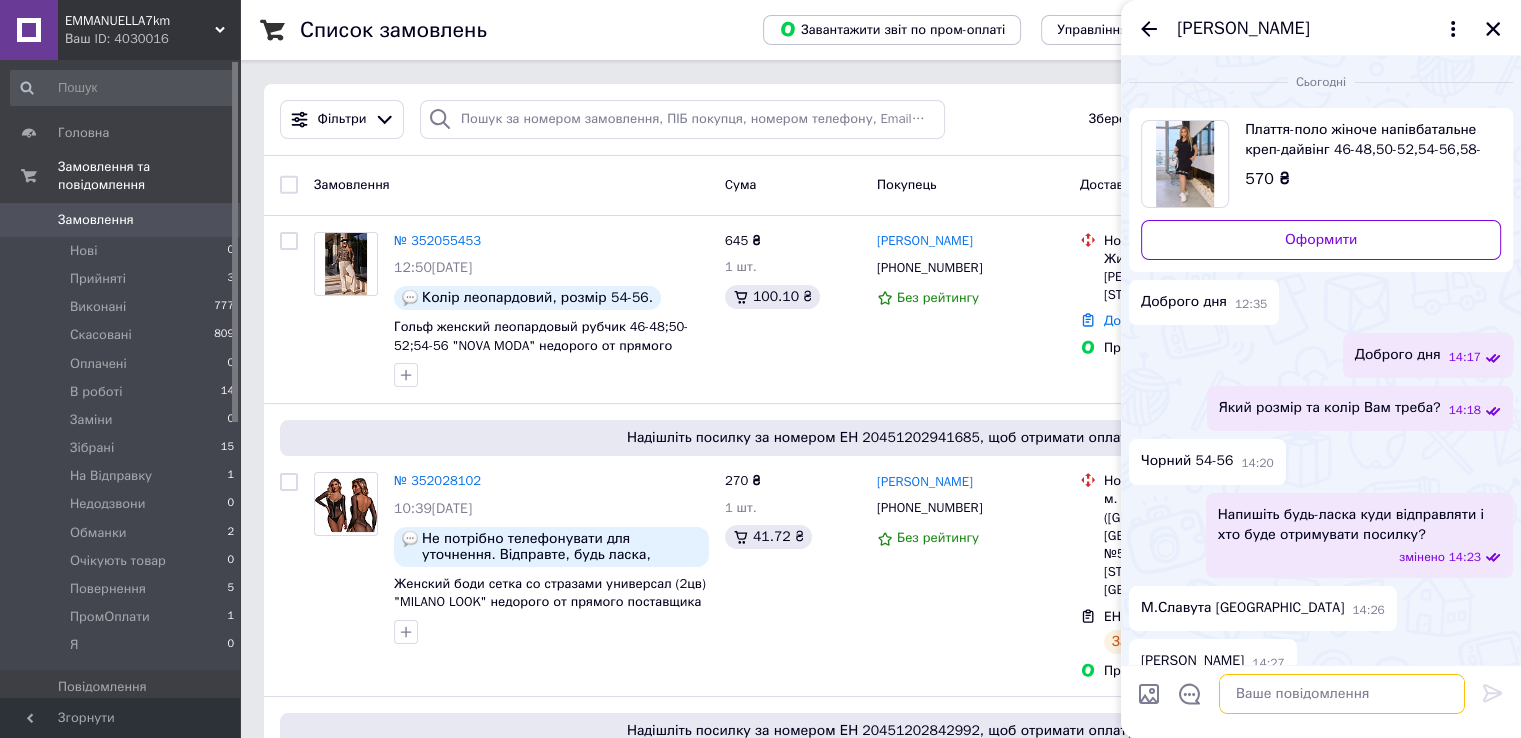 scroll, scrollTop: 0, scrollLeft: 0, axis: both 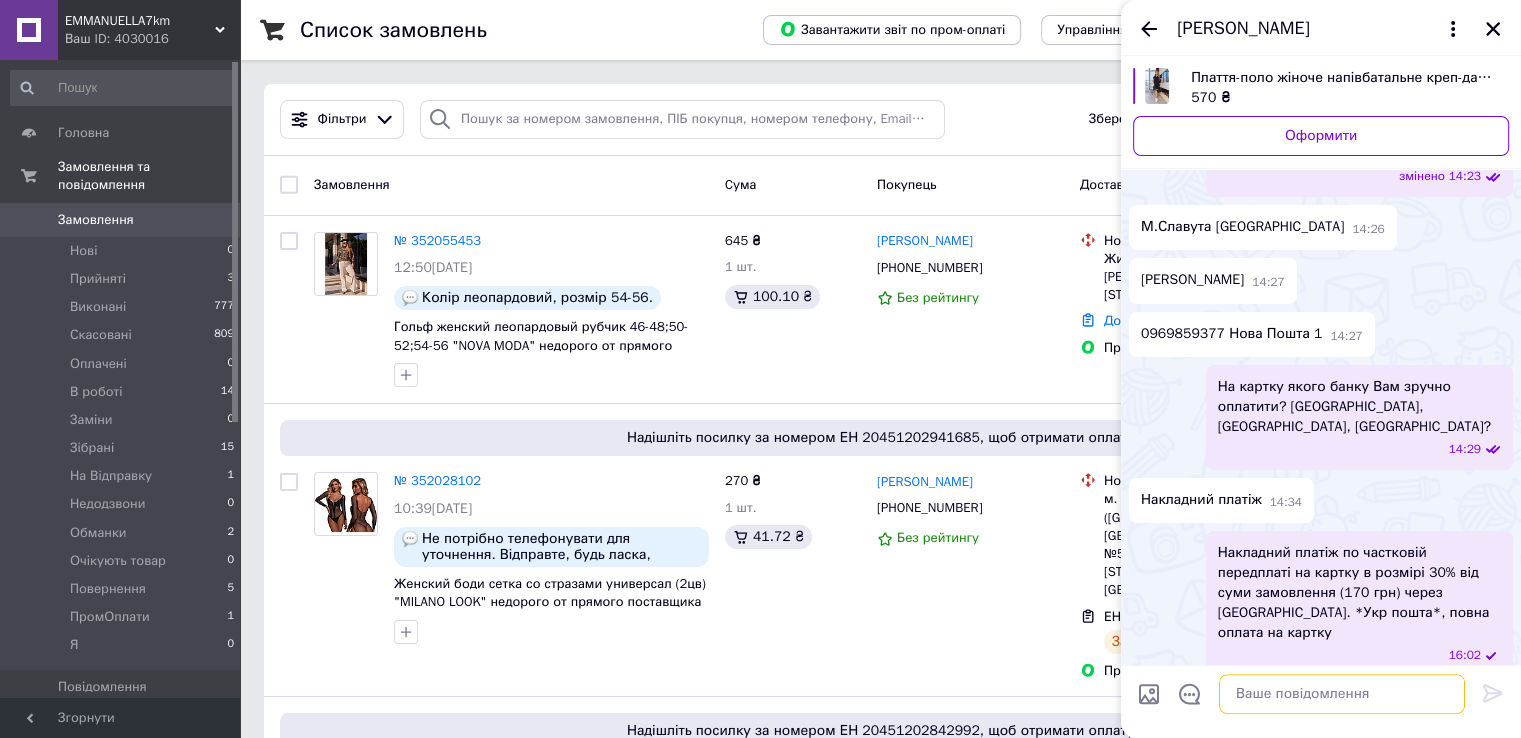 click at bounding box center (1342, 694) 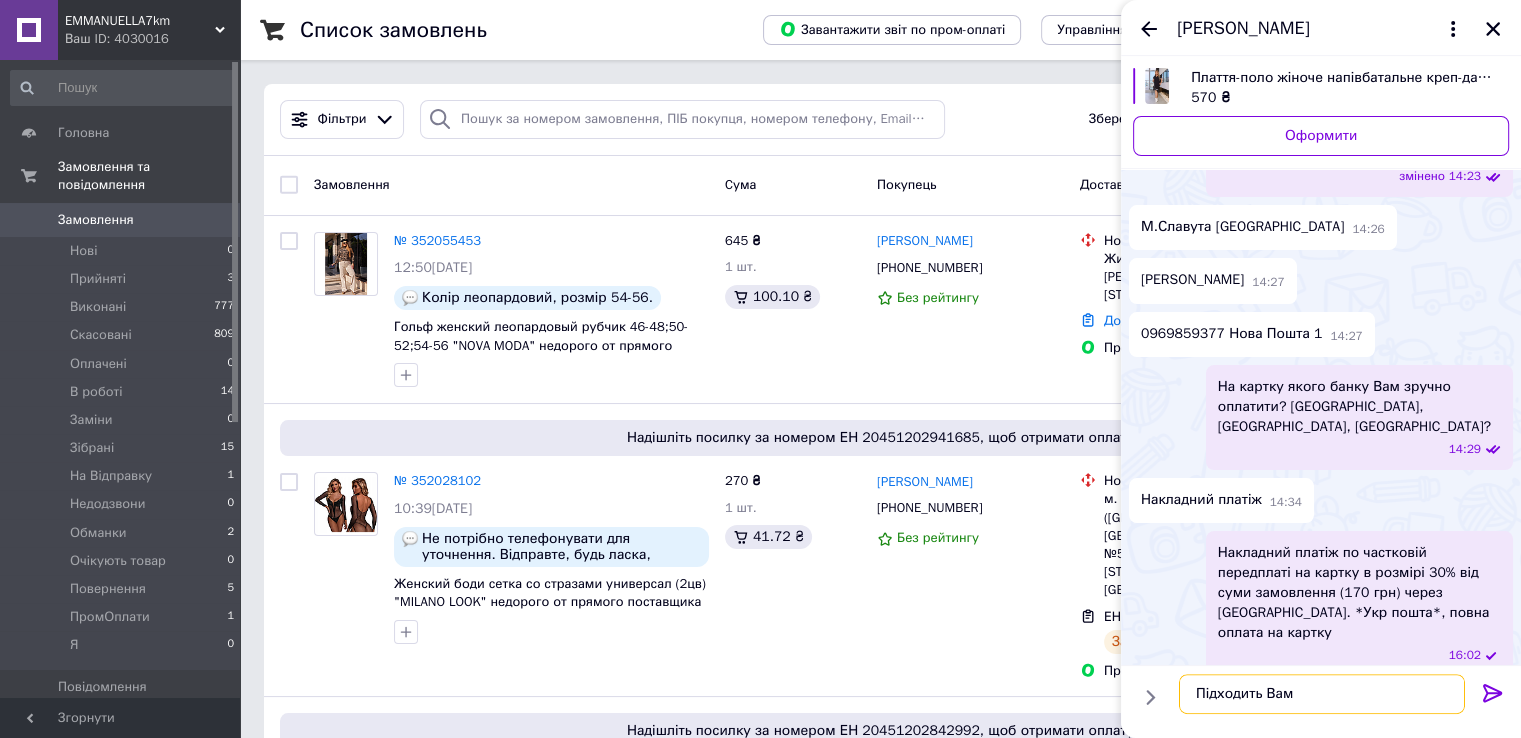type on "Підходить Вам?" 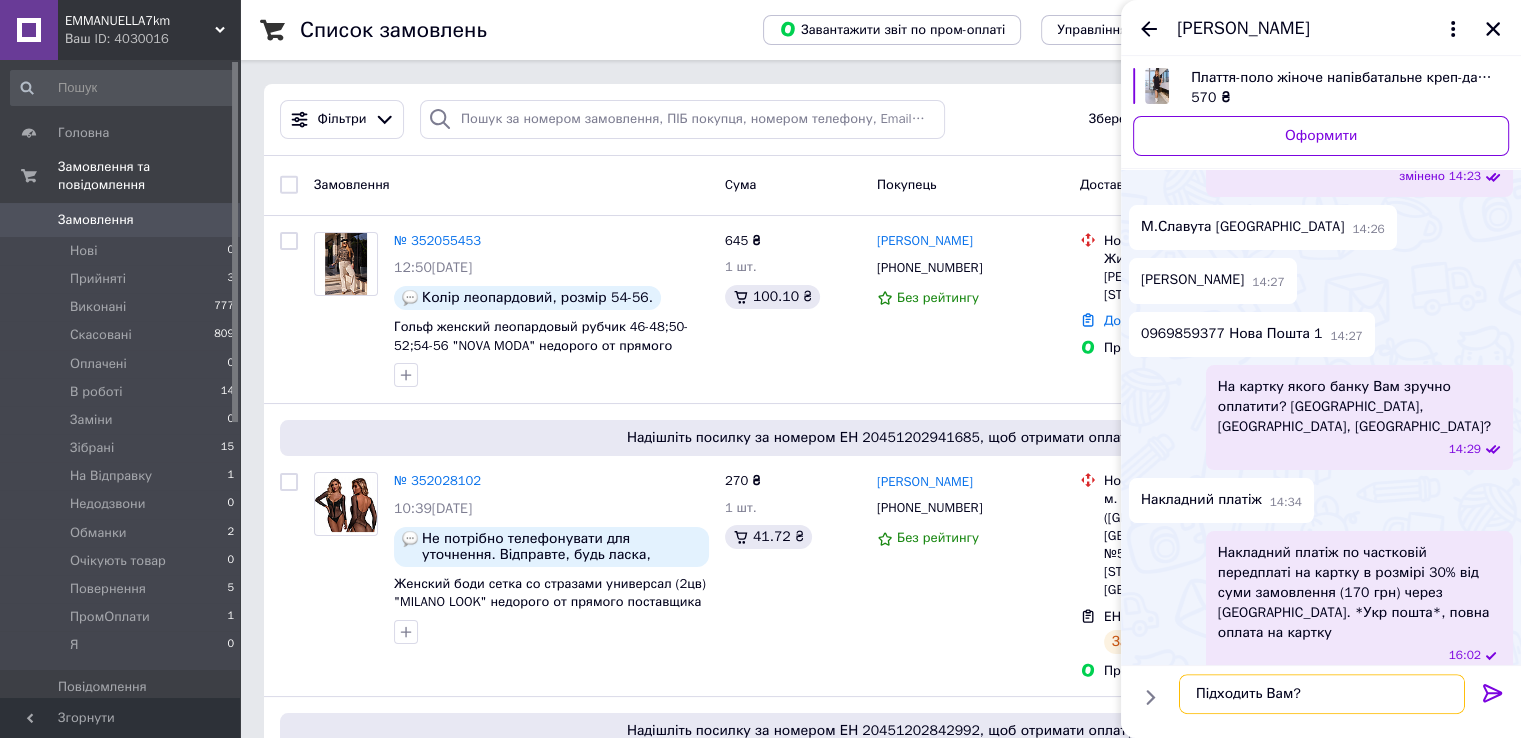 type 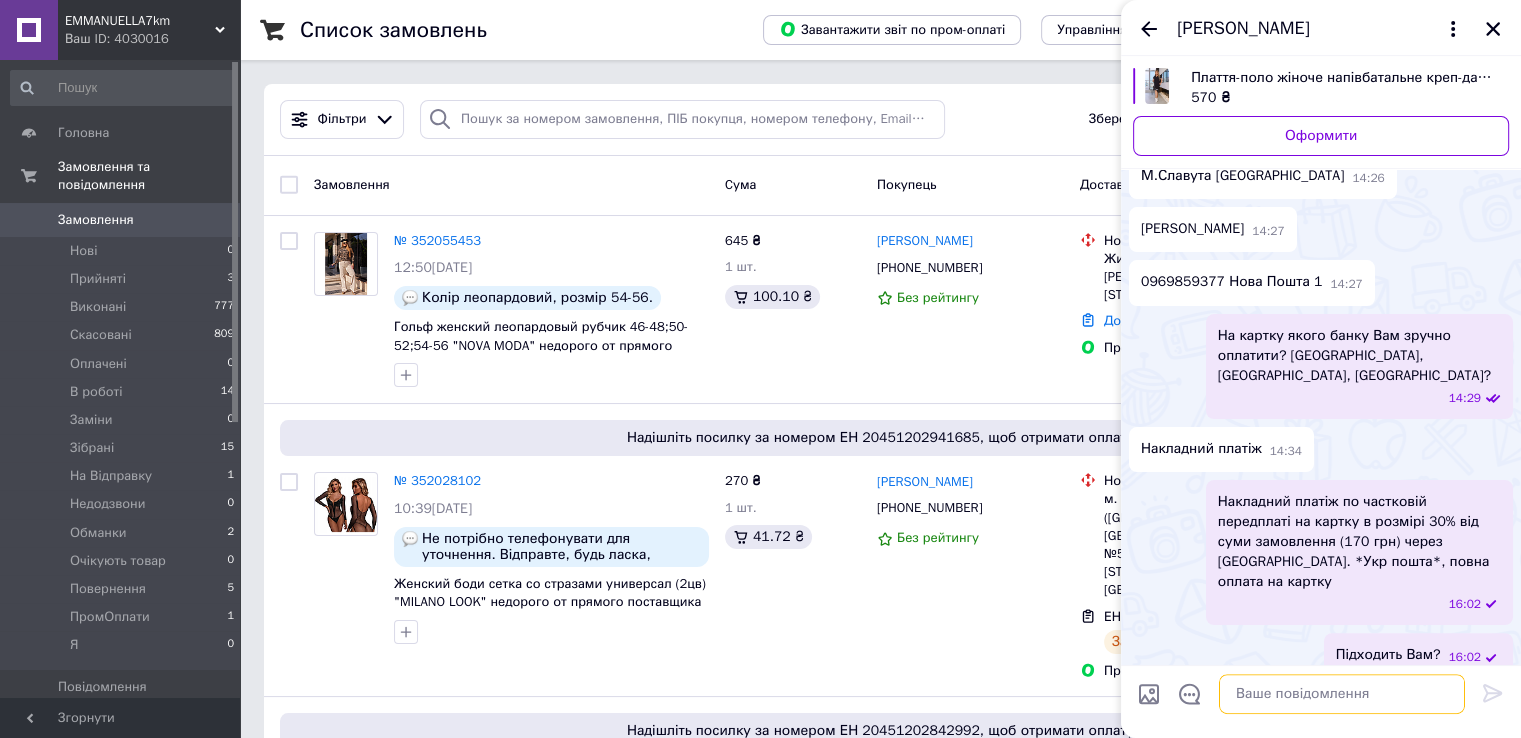 scroll, scrollTop: 381, scrollLeft: 0, axis: vertical 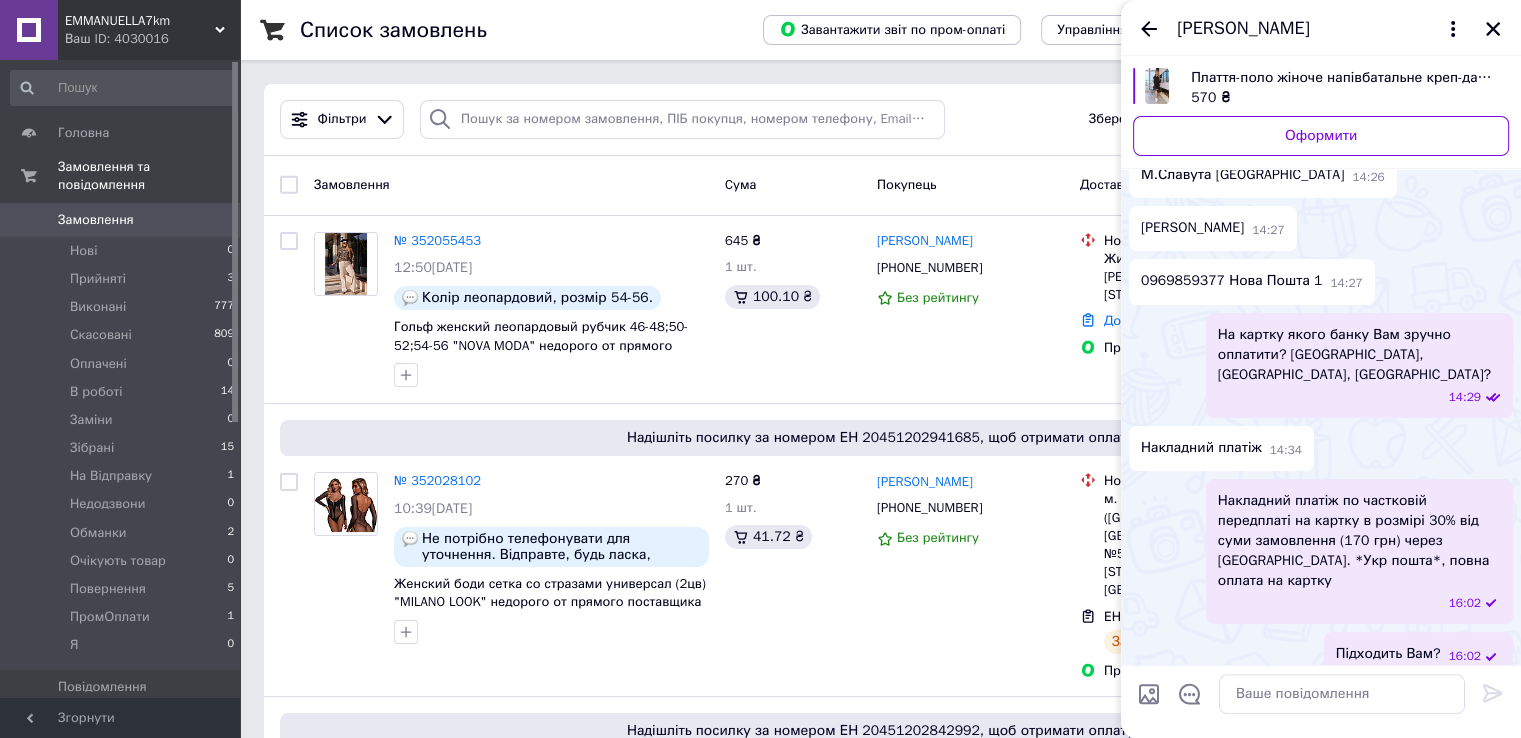 click 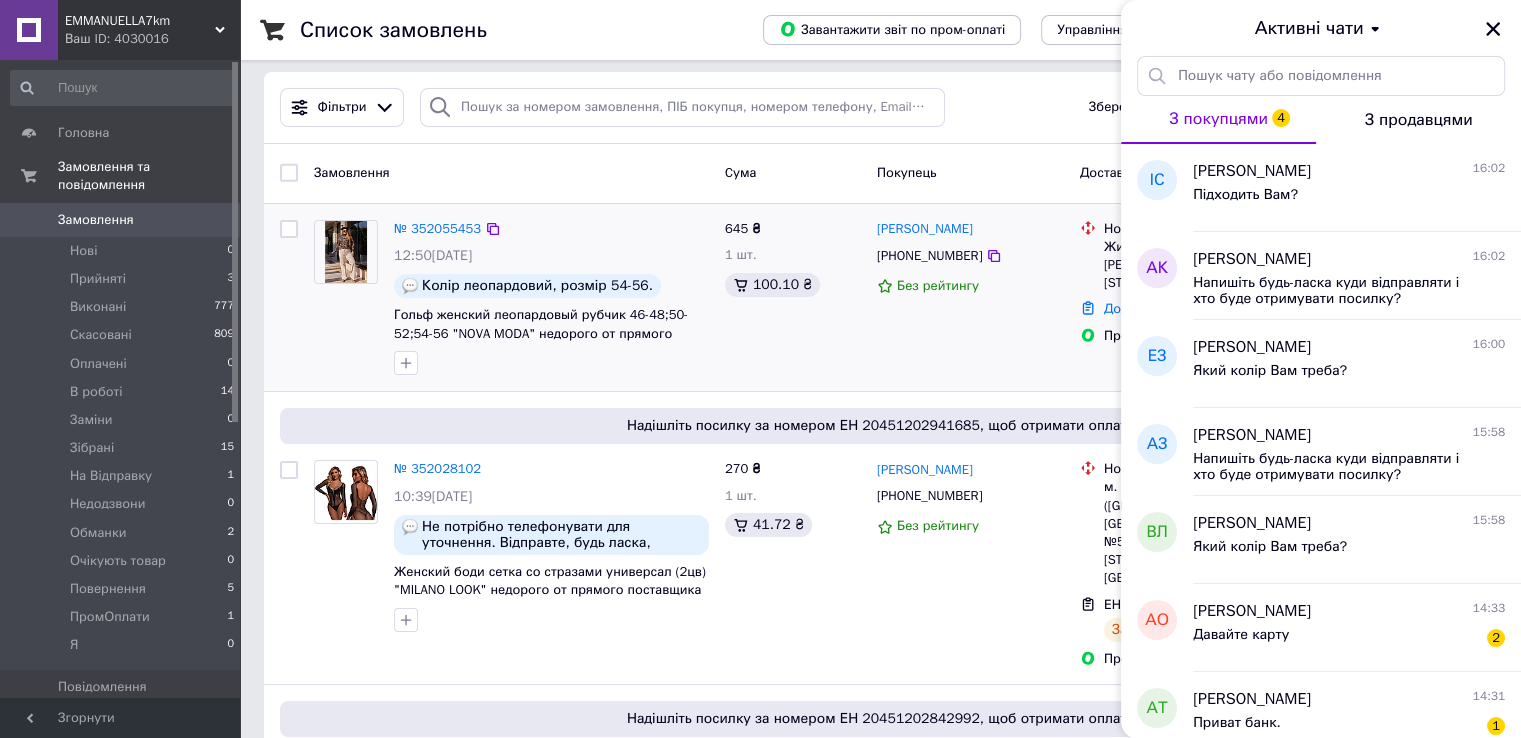 scroll, scrollTop: 0, scrollLeft: 0, axis: both 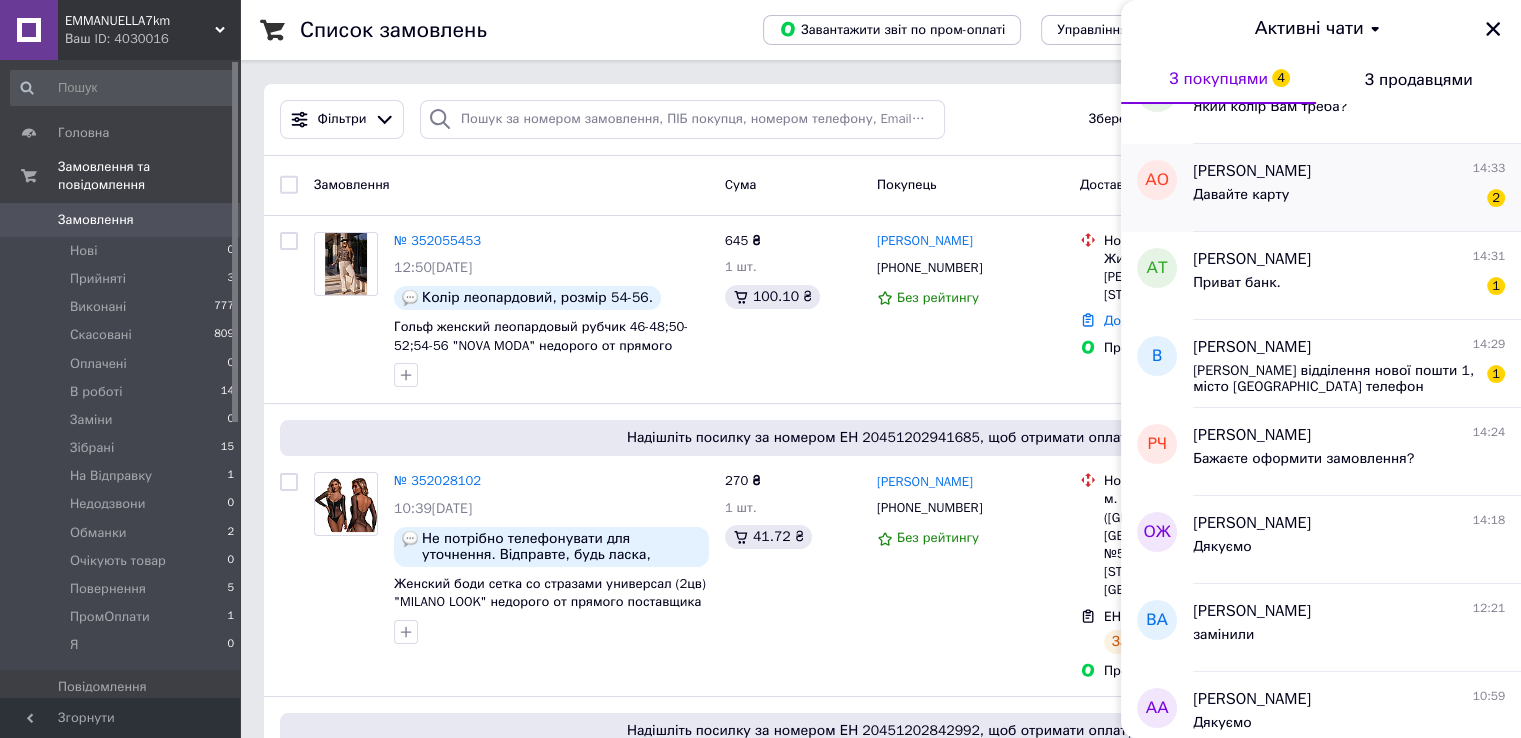 click on "[PERSON_NAME] 14:33" at bounding box center (1349, 171) 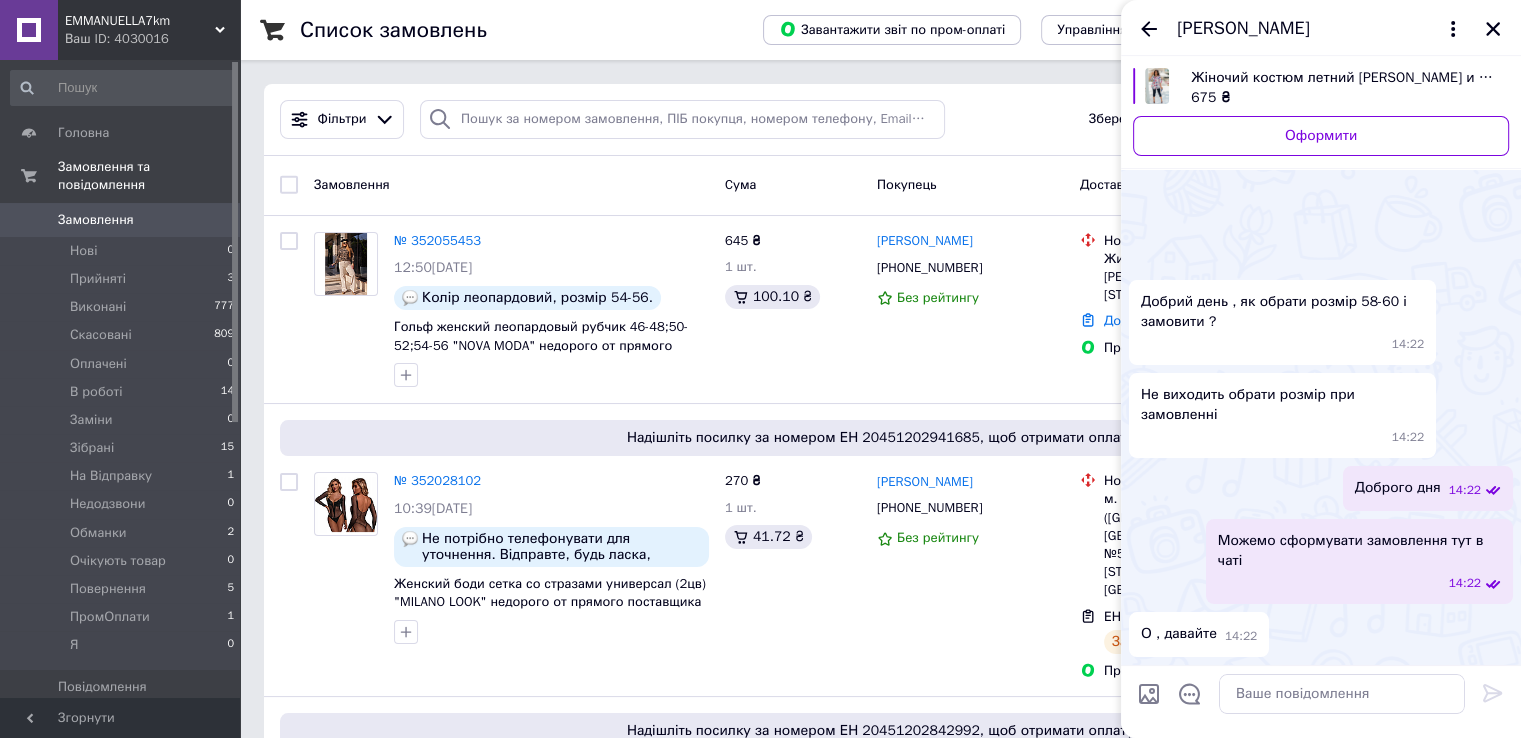 scroll, scrollTop: 628, scrollLeft: 0, axis: vertical 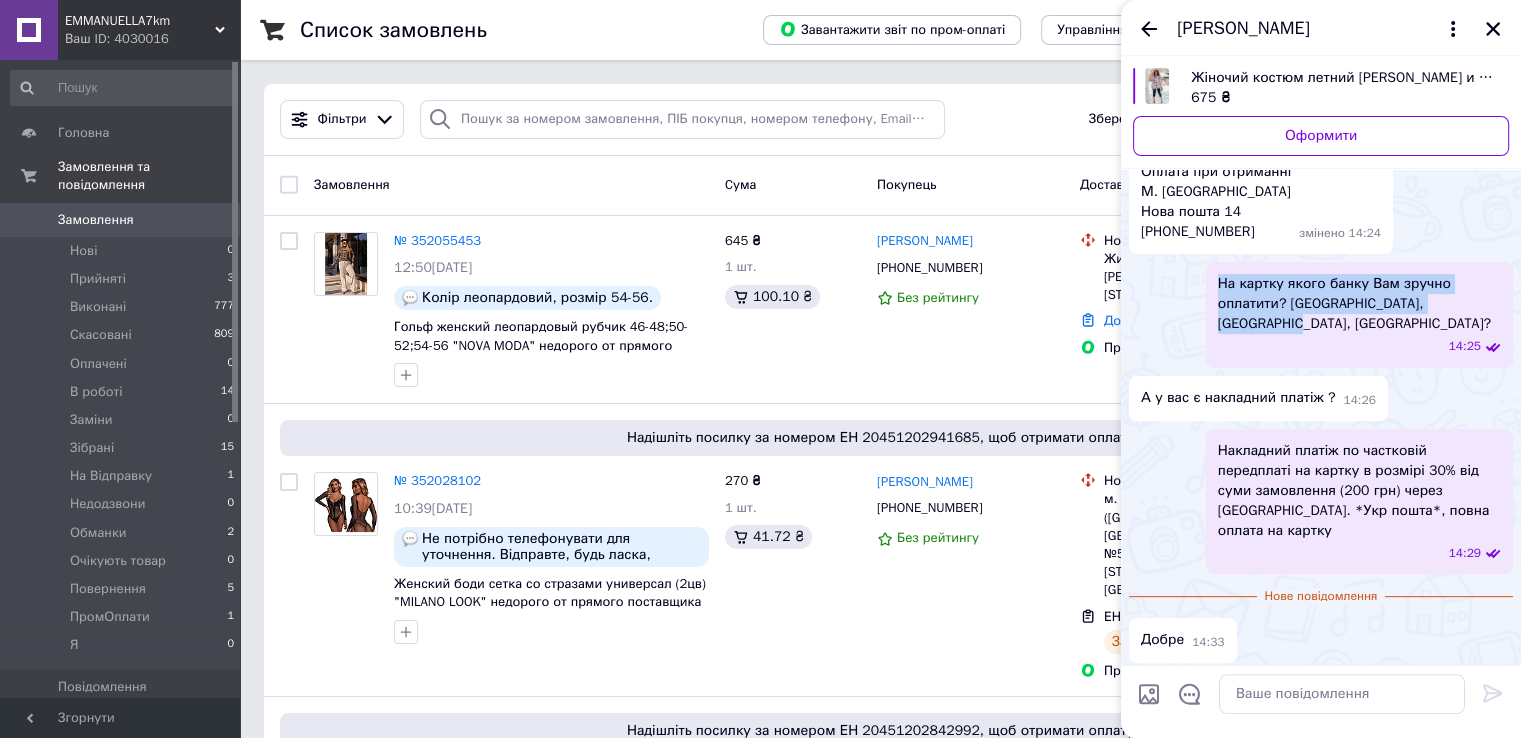drag, startPoint x: 1220, startPoint y: 245, endPoint x: 1296, endPoint y: 280, distance: 83.67198 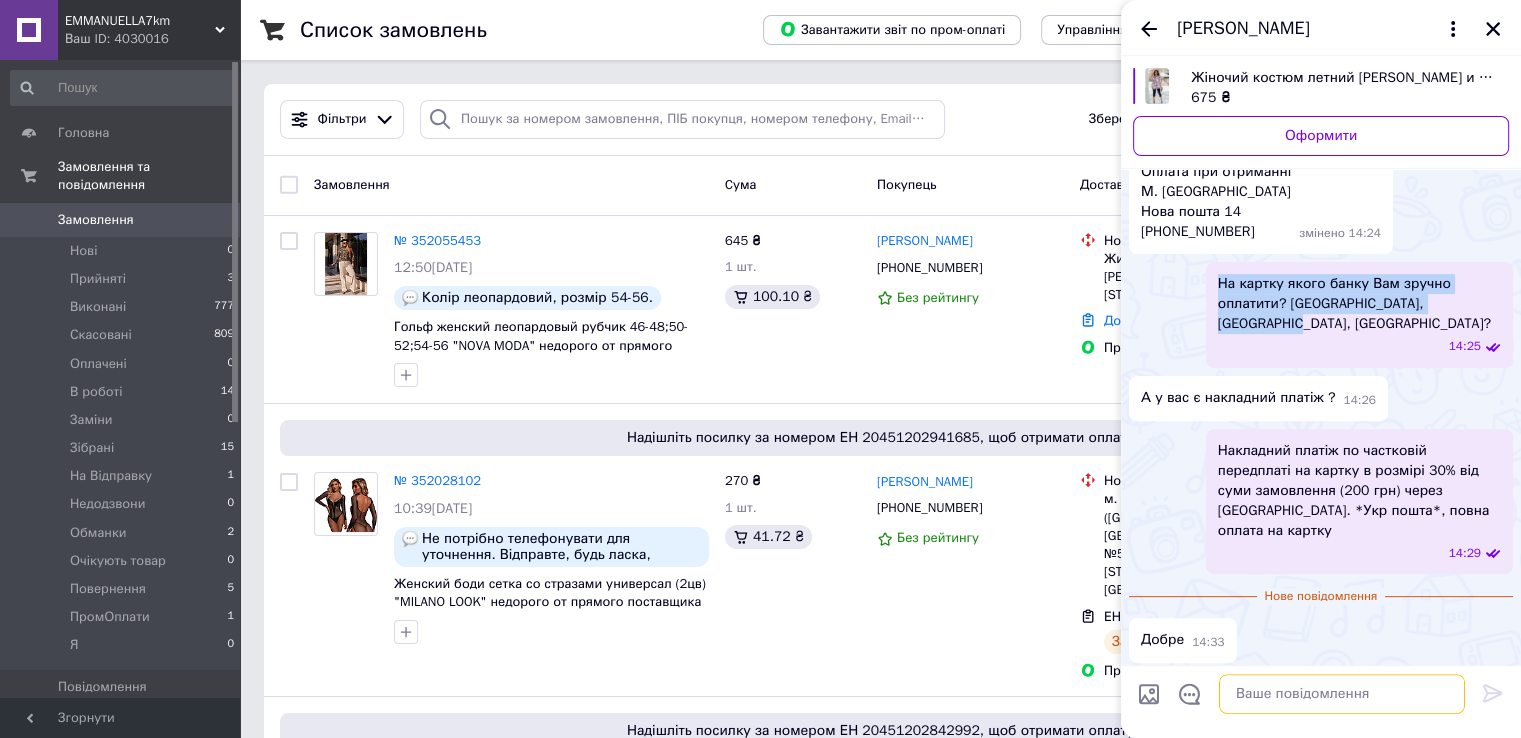 click at bounding box center [1342, 694] 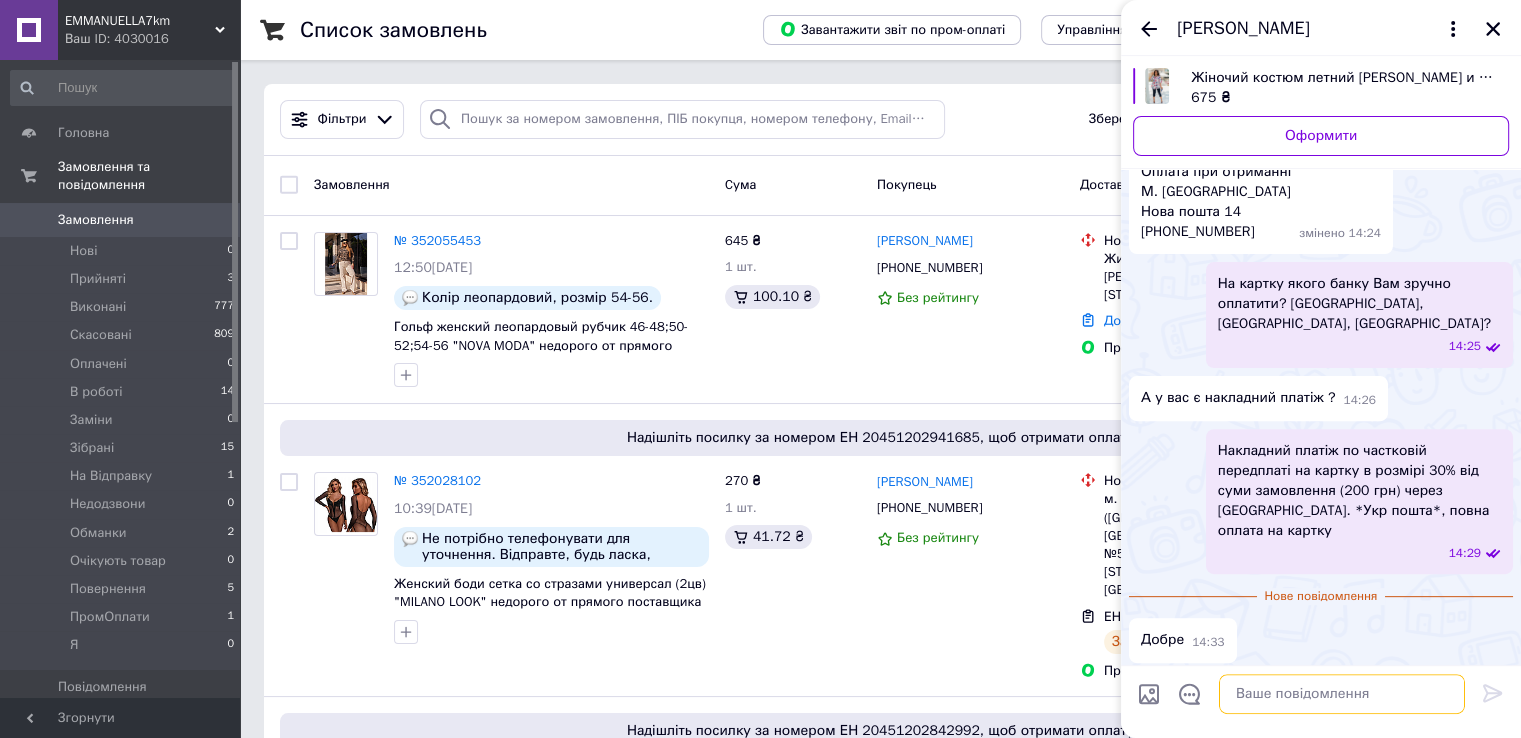 paste on "На картку якого банку Вам зручно оплатити? [GEOGRAPHIC_DATA], [GEOGRAPHIC_DATA], [GEOGRAPHIC_DATA]" 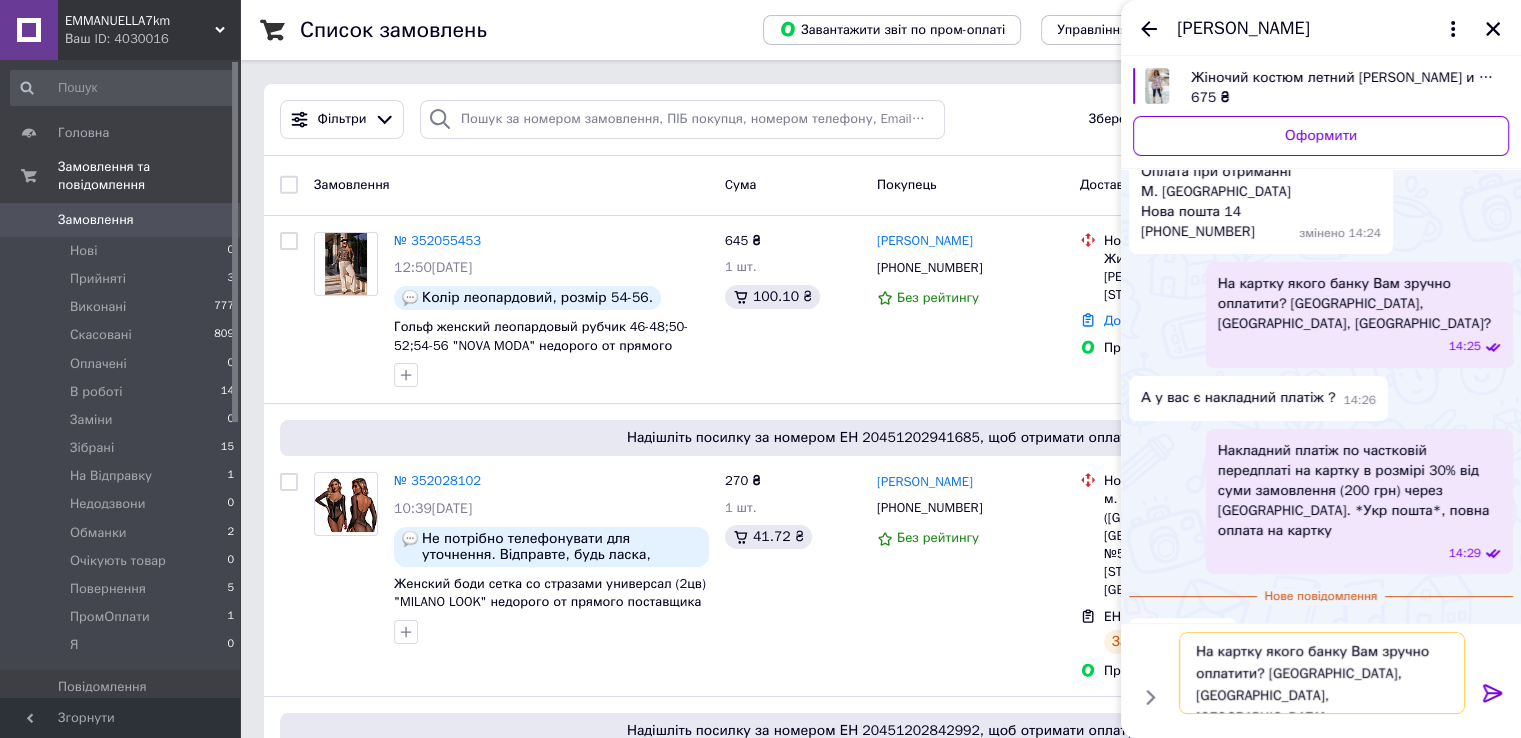 type on "На картку якого банку Вам зручно оплатити? [GEOGRAPHIC_DATA], [GEOGRAPHIC_DATA], [GEOGRAPHIC_DATA]?" 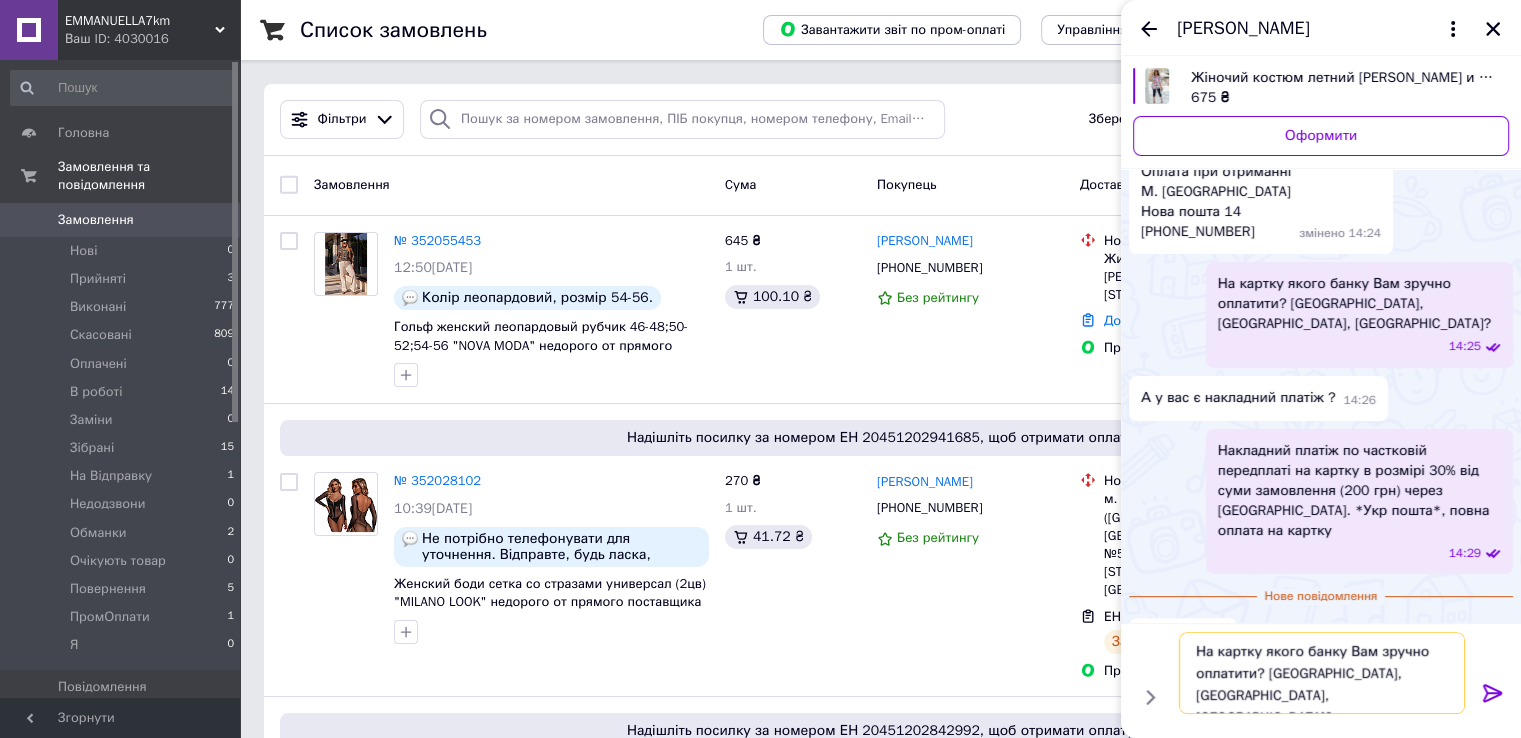 type 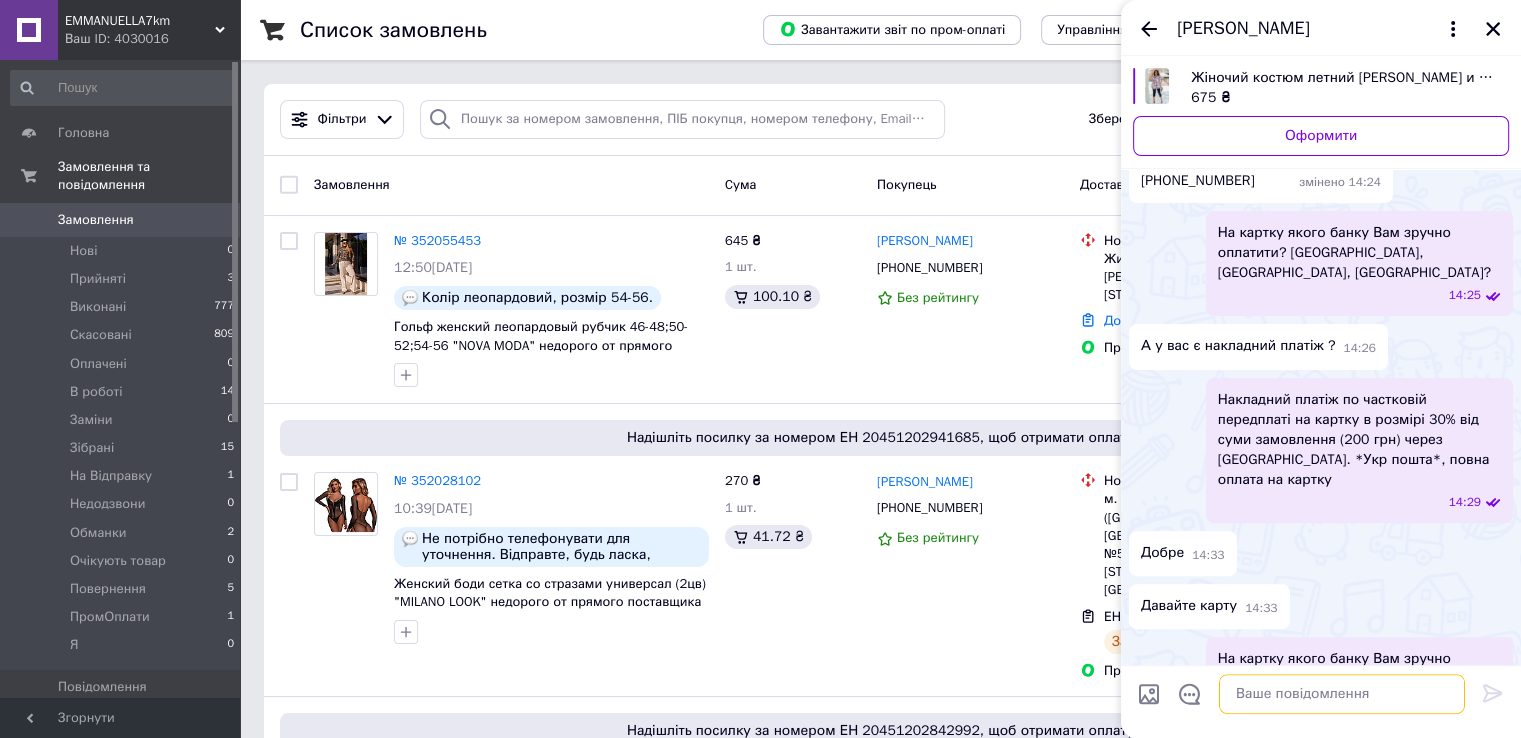 scroll, scrollTop: 653, scrollLeft: 0, axis: vertical 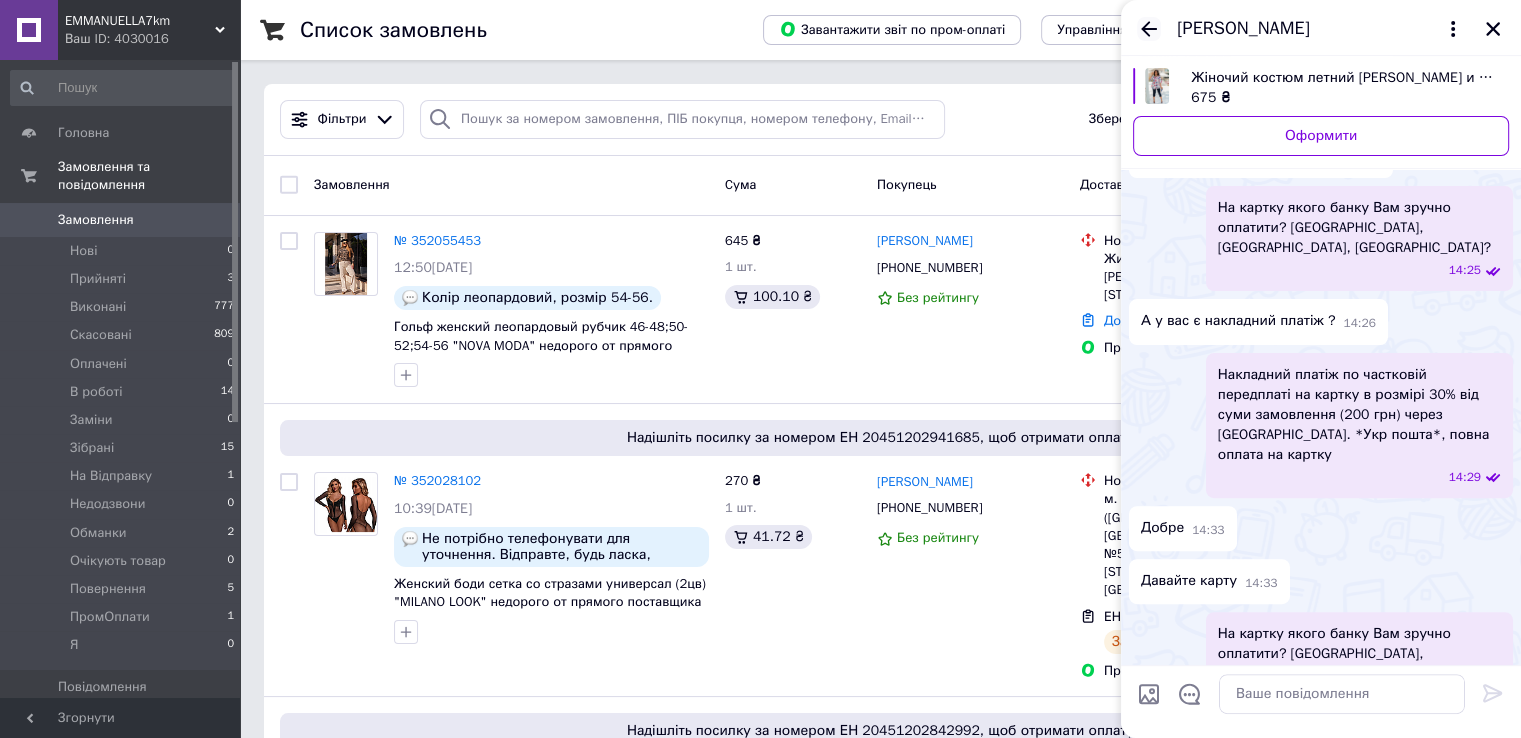 click 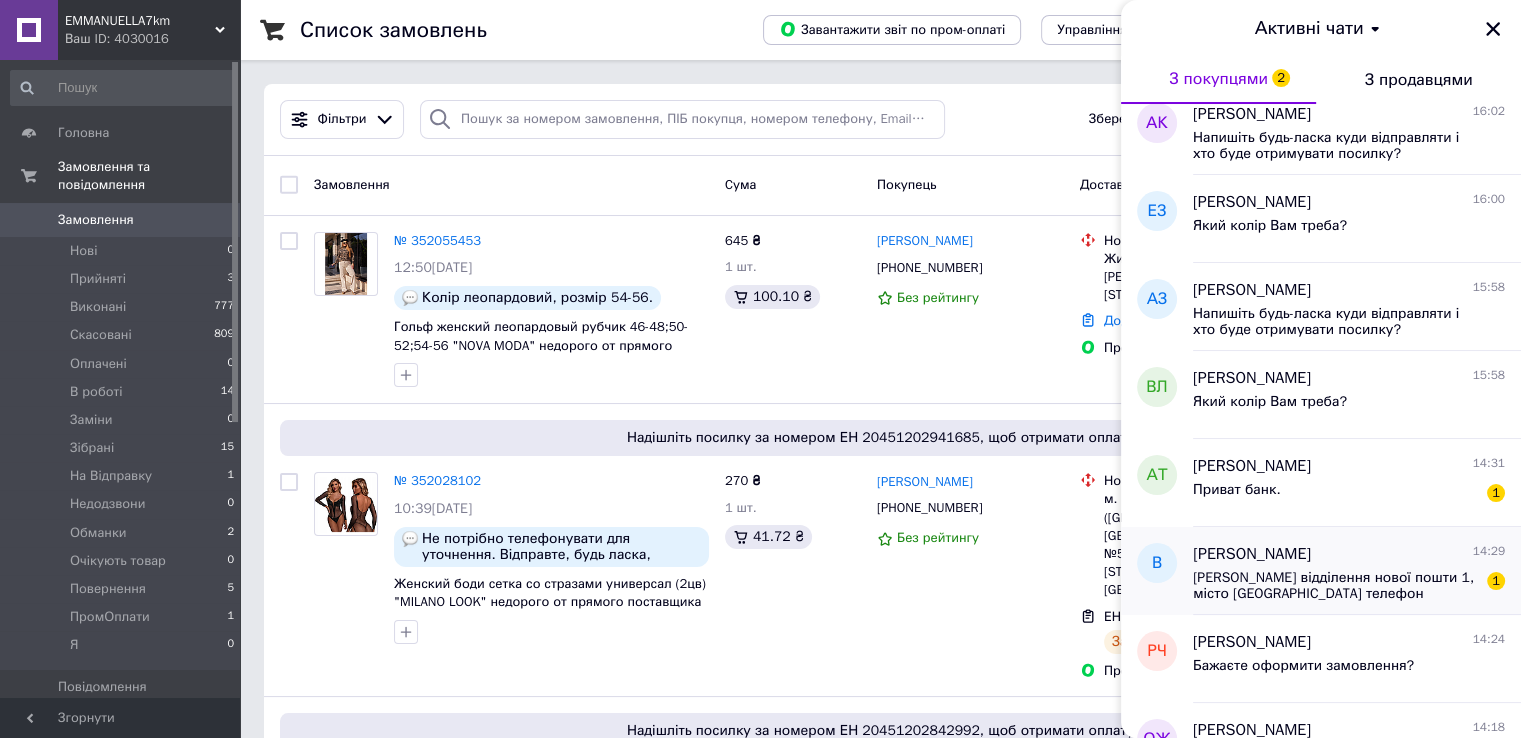 scroll, scrollTop: 200, scrollLeft: 0, axis: vertical 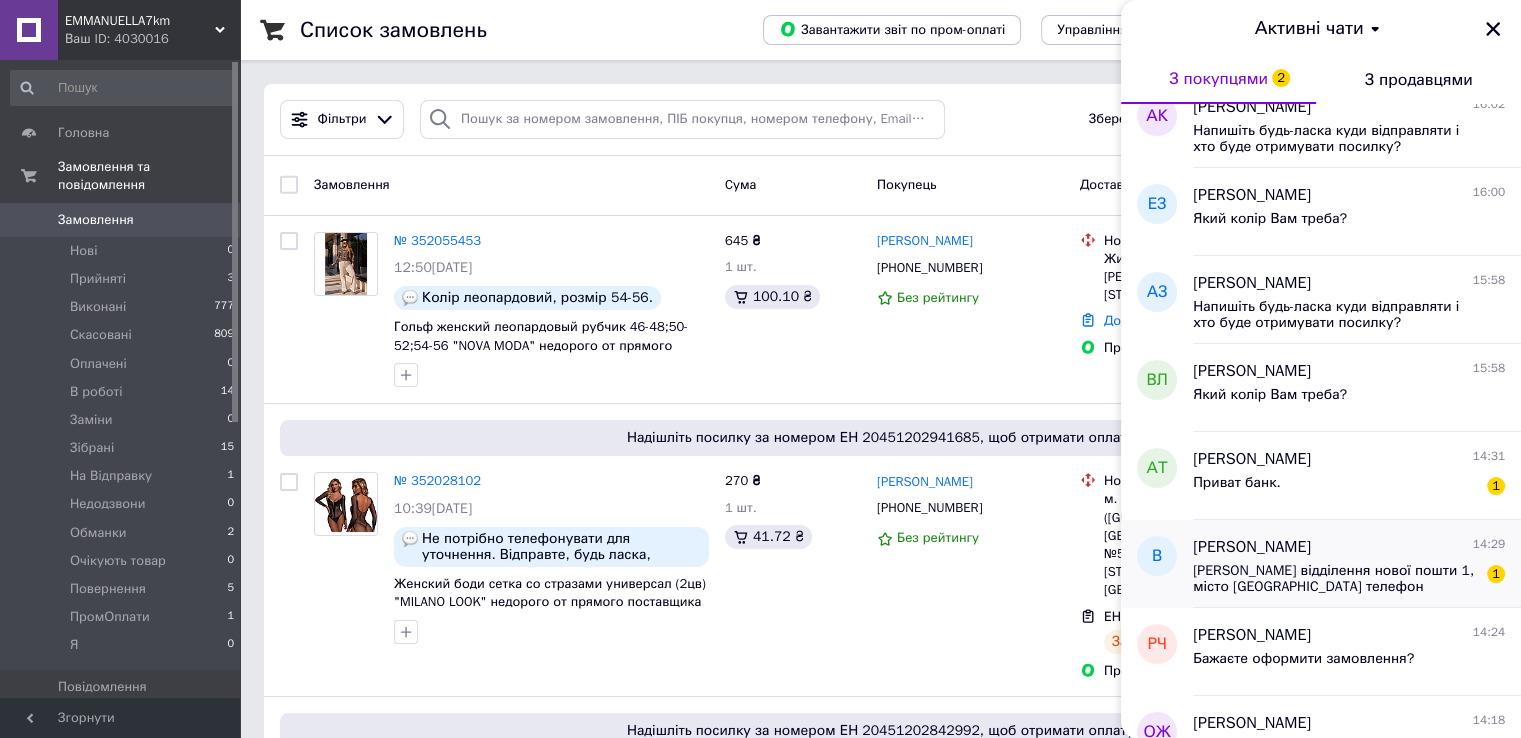 click on "[PERSON_NAME] відділення нової пошти 1, місто [GEOGRAPHIC_DATA] телефон 0966513838 1" at bounding box center [1349, 577] 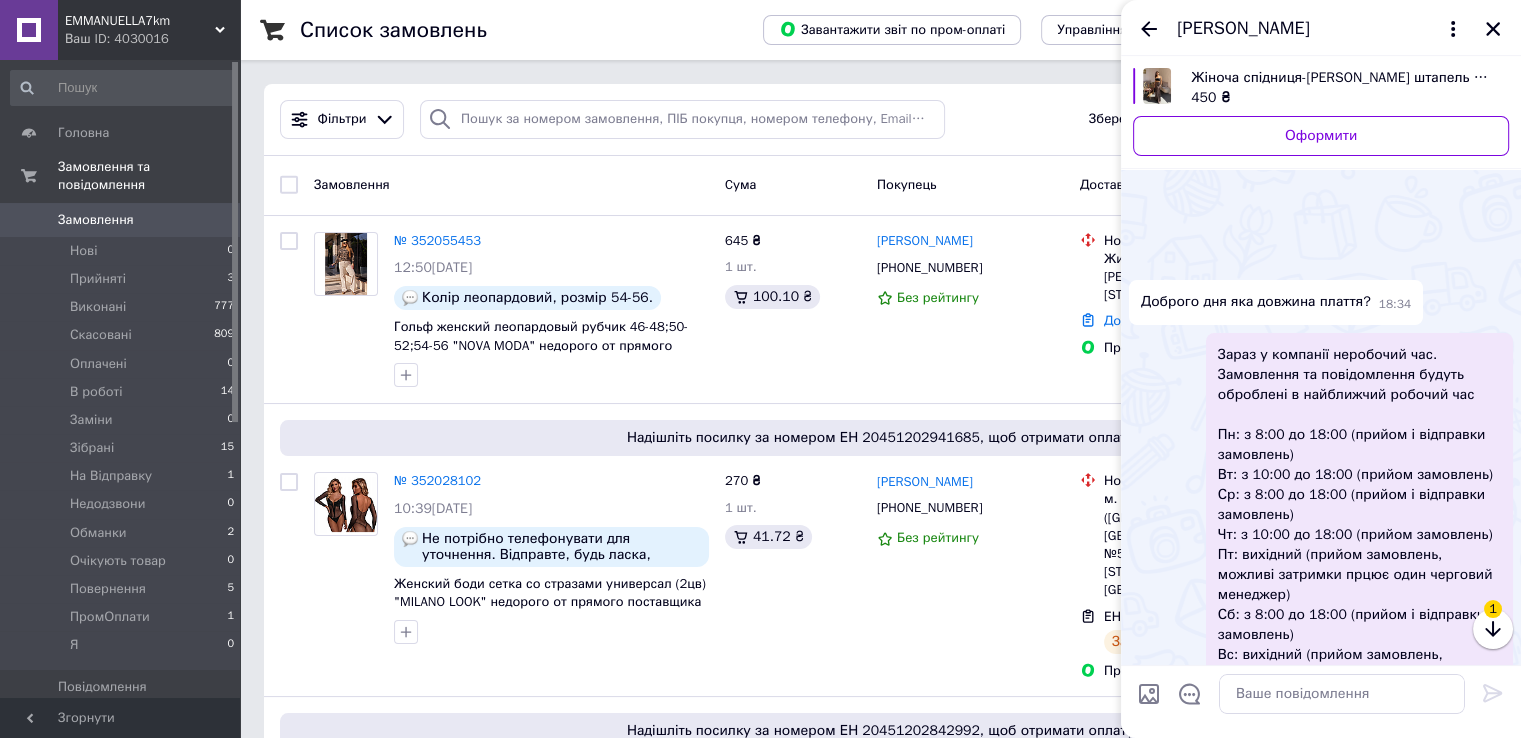 scroll, scrollTop: 1989, scrollLeft: 0, axis: vertical 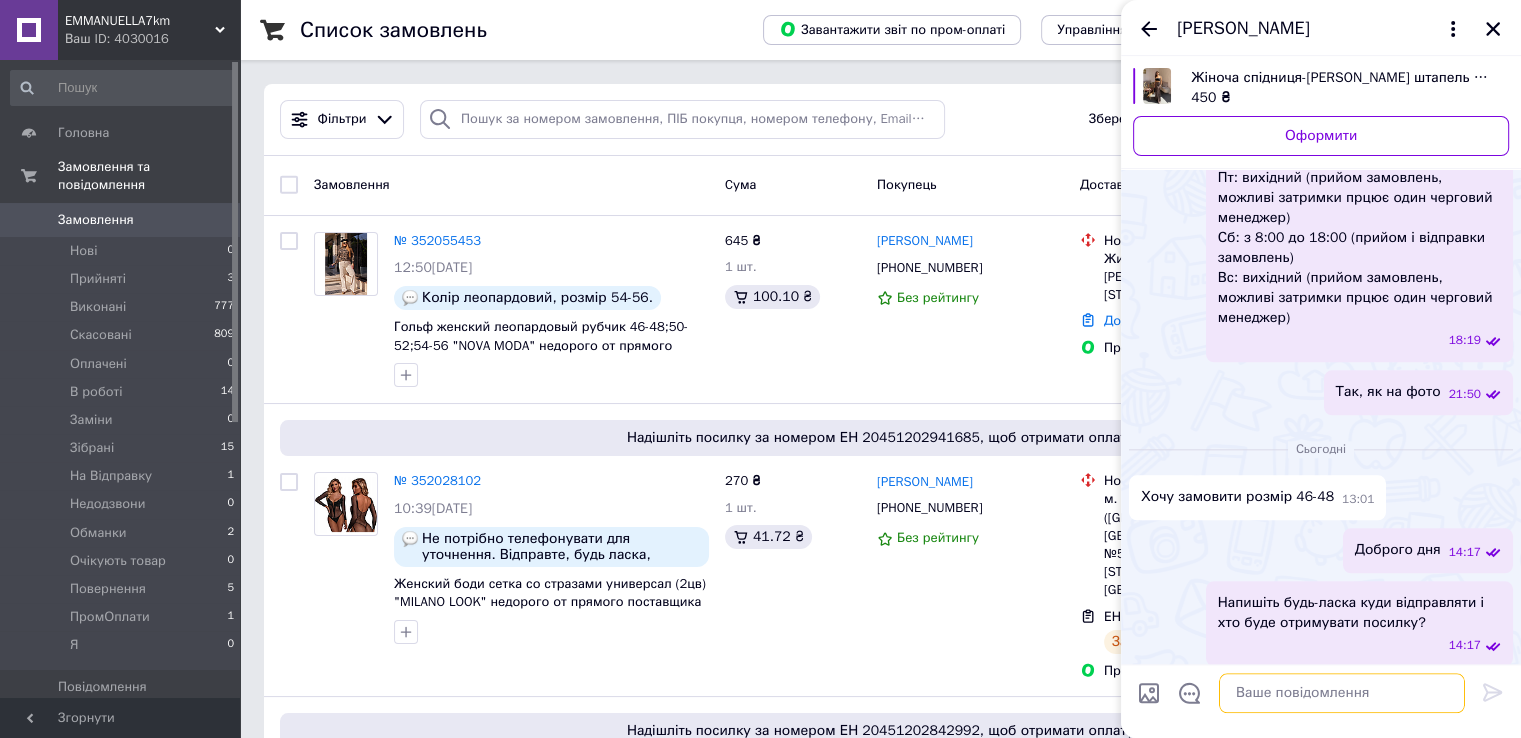 paste on "На картку якого банку Вам зручно оплатити? [GEOGRAPHIC_DATA], [GEOGRAPHIC_DATA], [GEOGRAPHIC_DATA]" 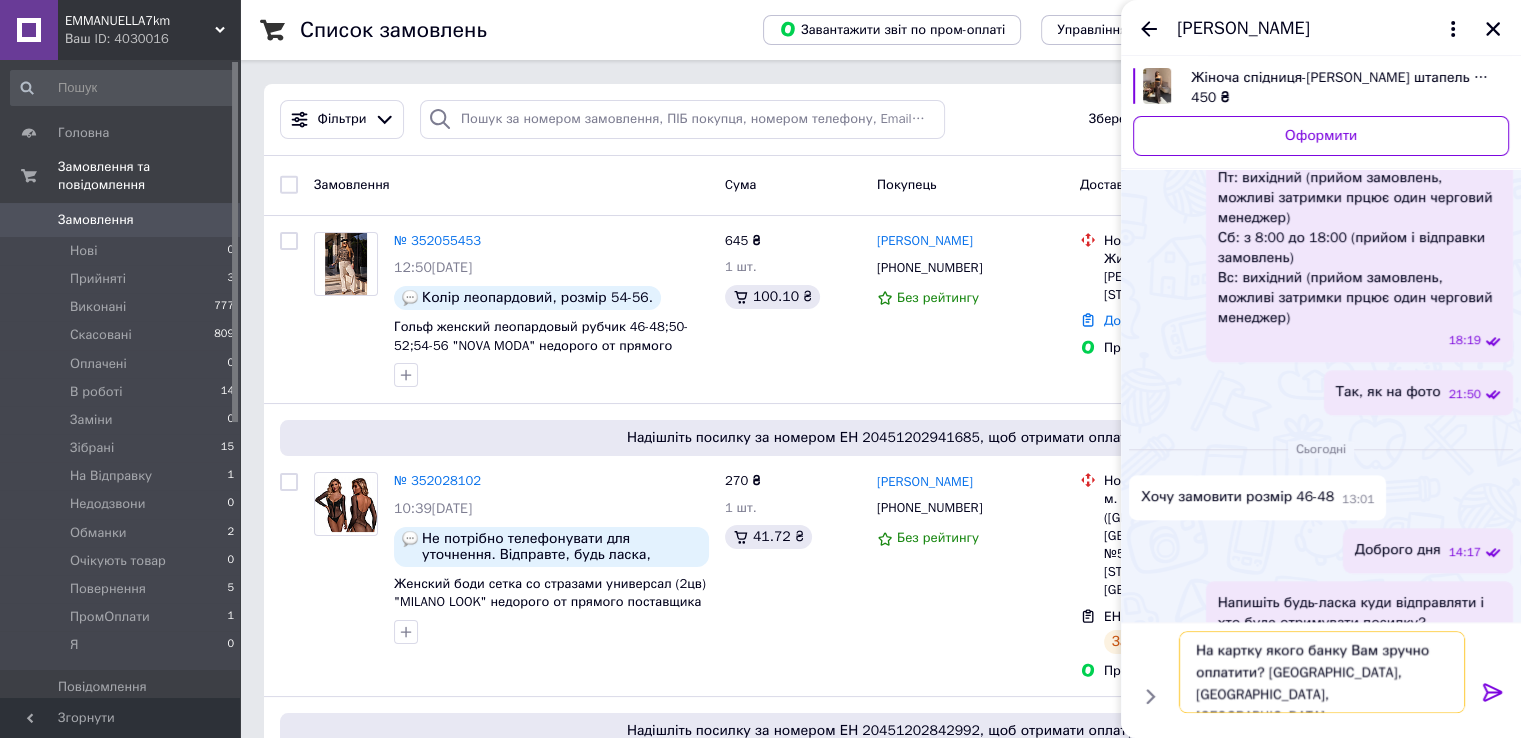type on "На картку якого банку Вам зручно оплатити? [GEOGRAPHIC_DATA], [GEOGRAPHIC_DATA], [GEOGRAPHIC_DATA]?" 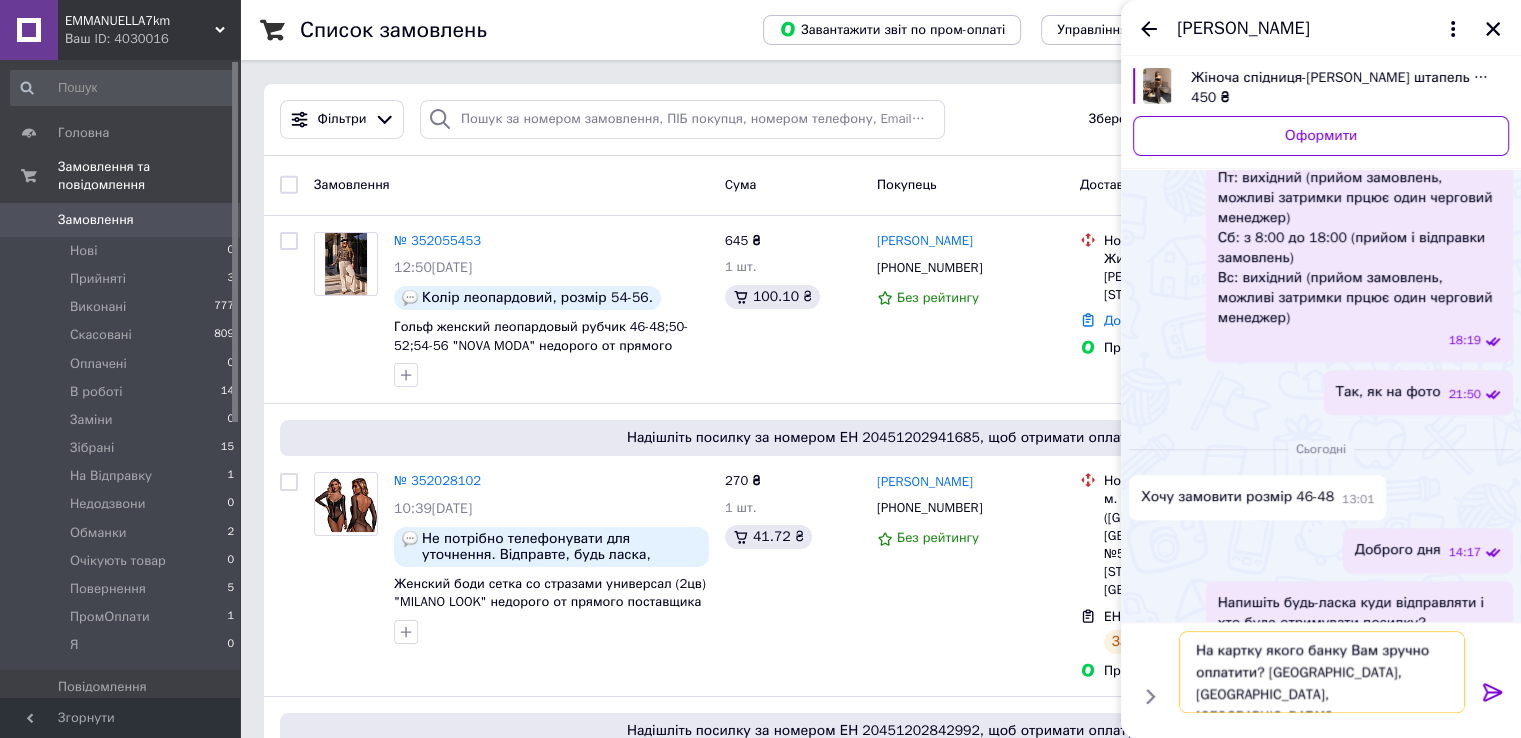 type 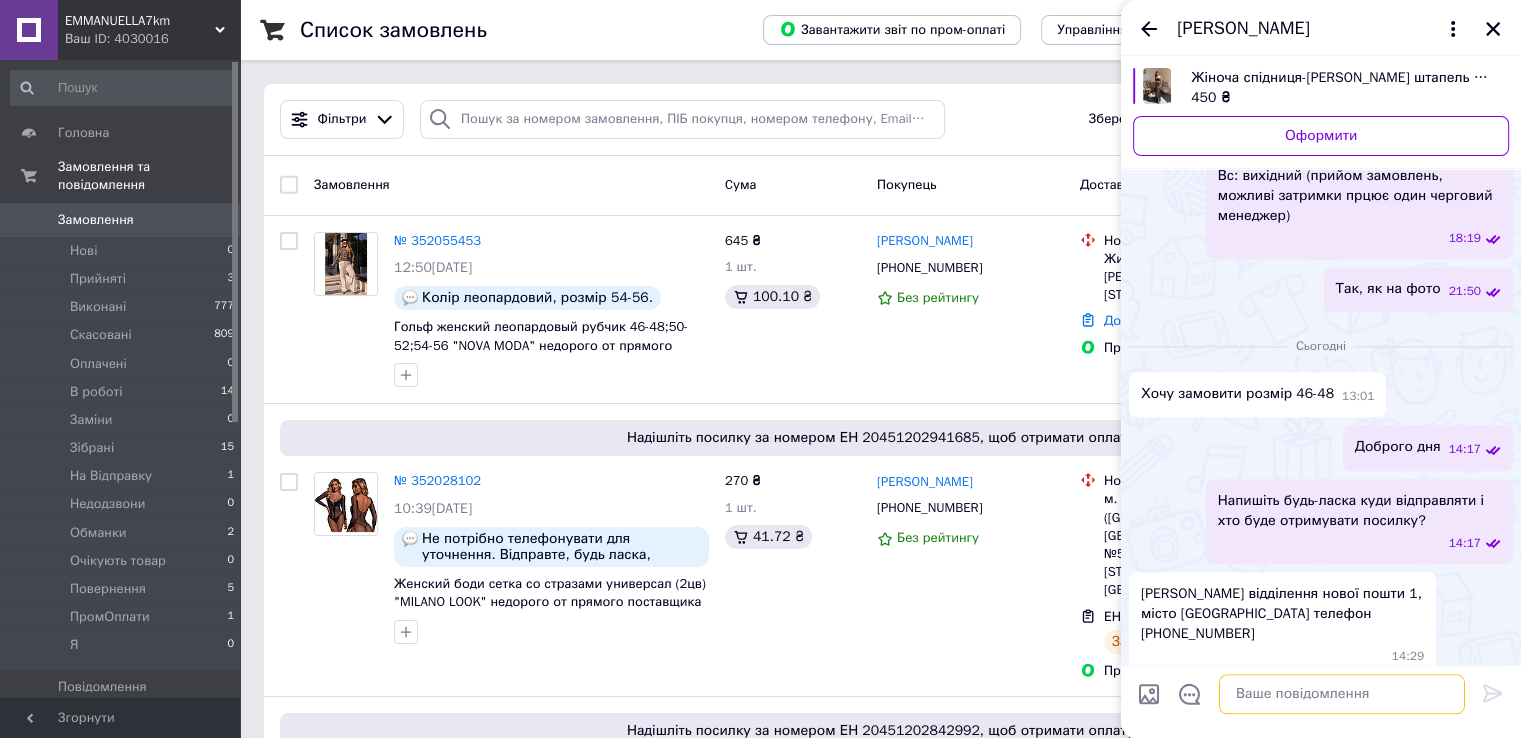 scroll, scrollTop: 1964, scrollLeft: 0, axis: vertical 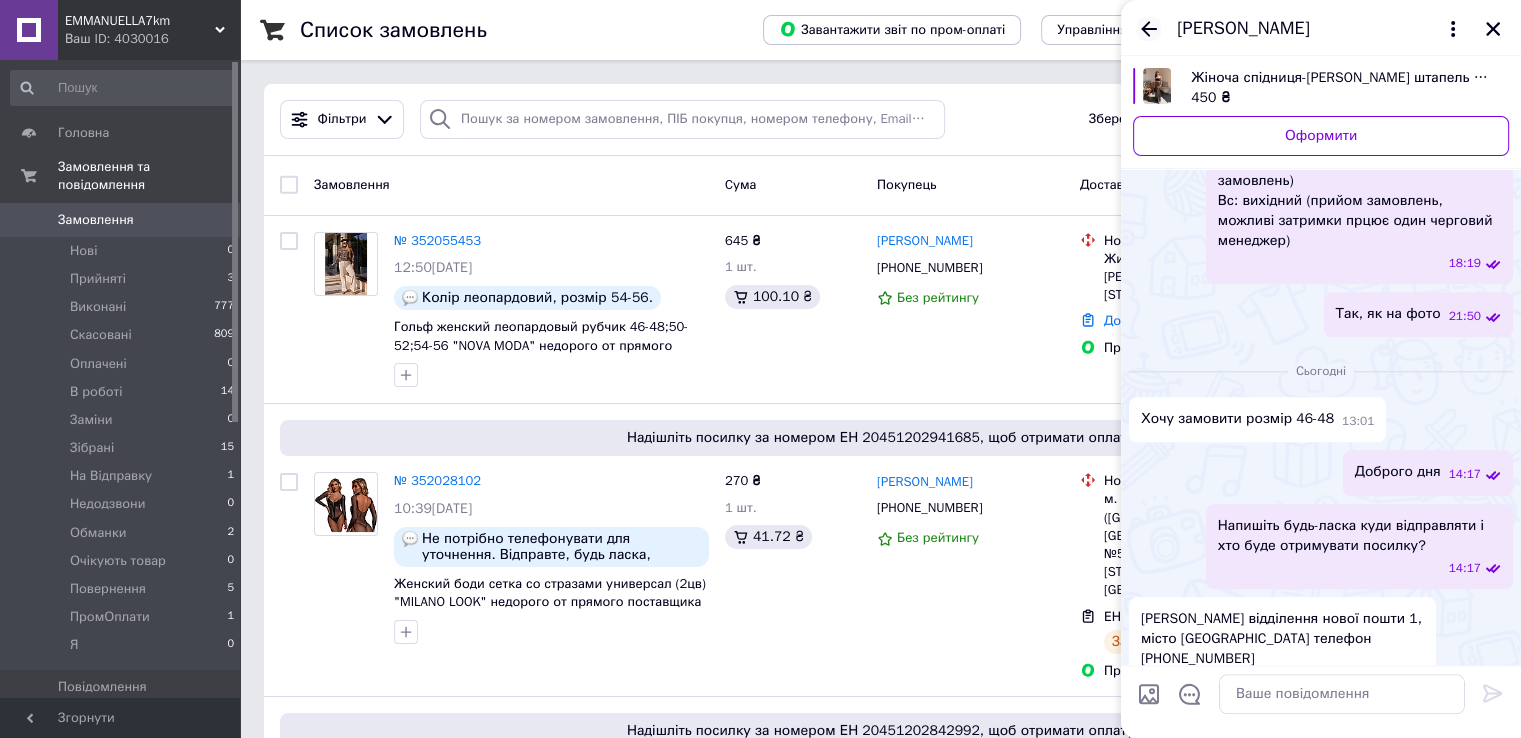 click 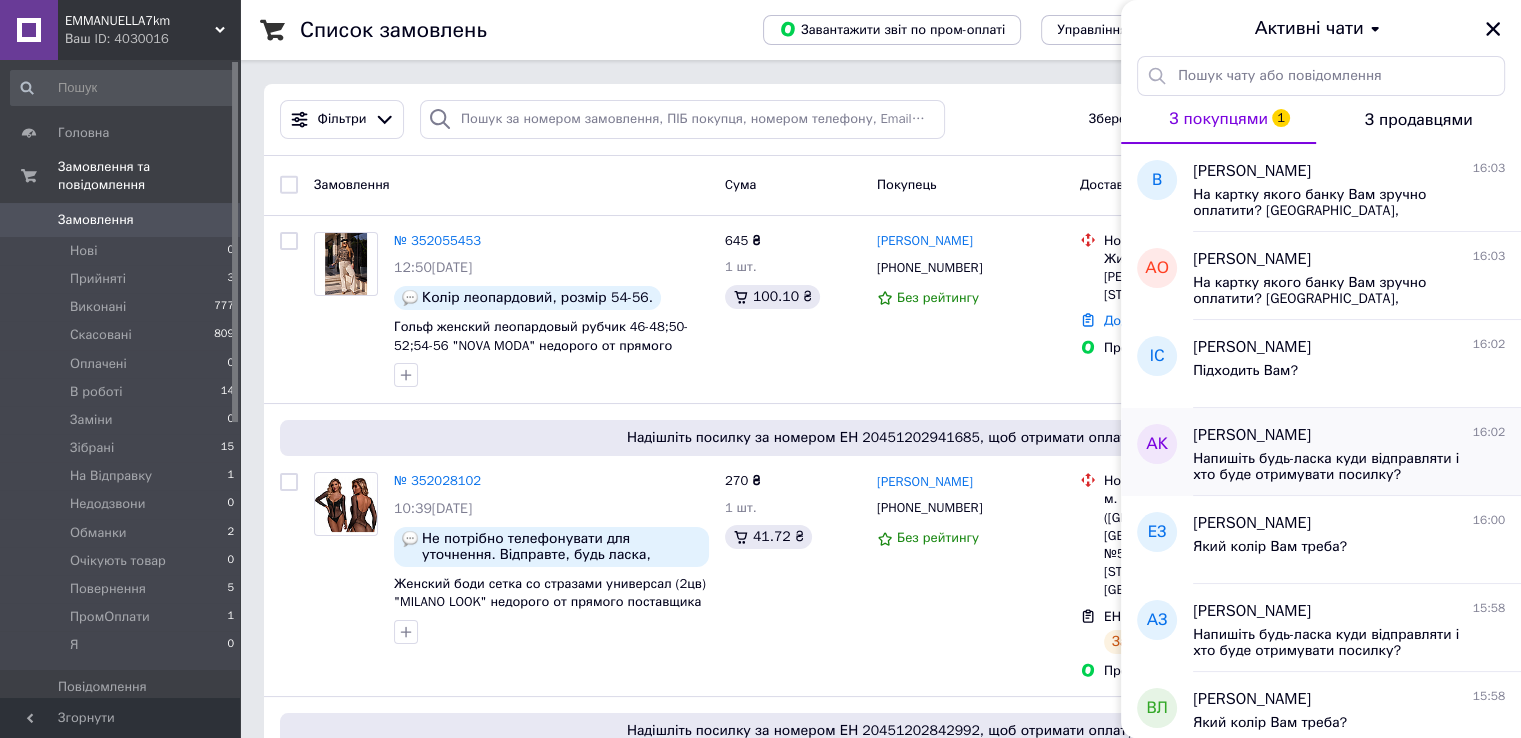 scroll, scrollTop: 200, scrollLeft: 0, axis: vertical 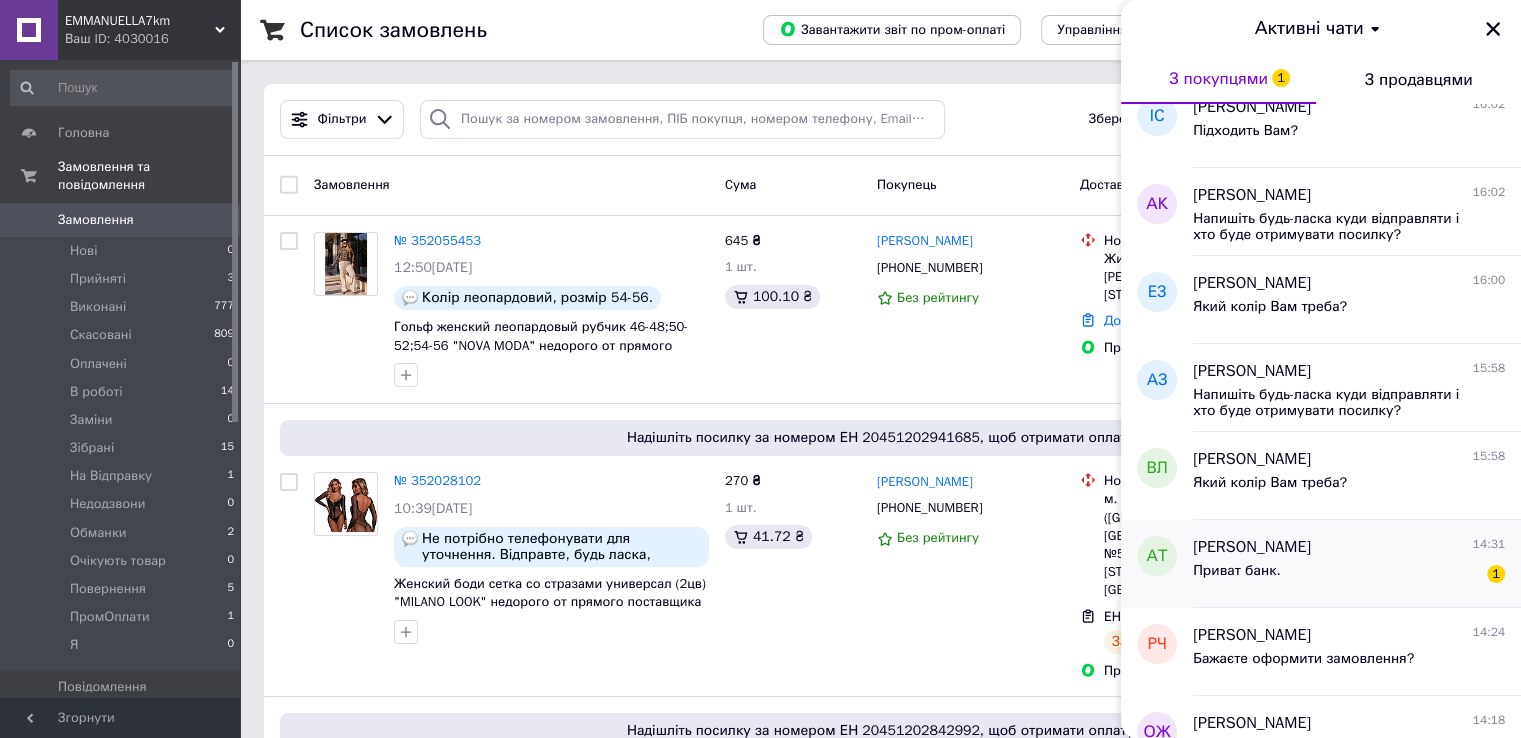 click on "Приват банк. 1" at bounding box center (1349, 575) 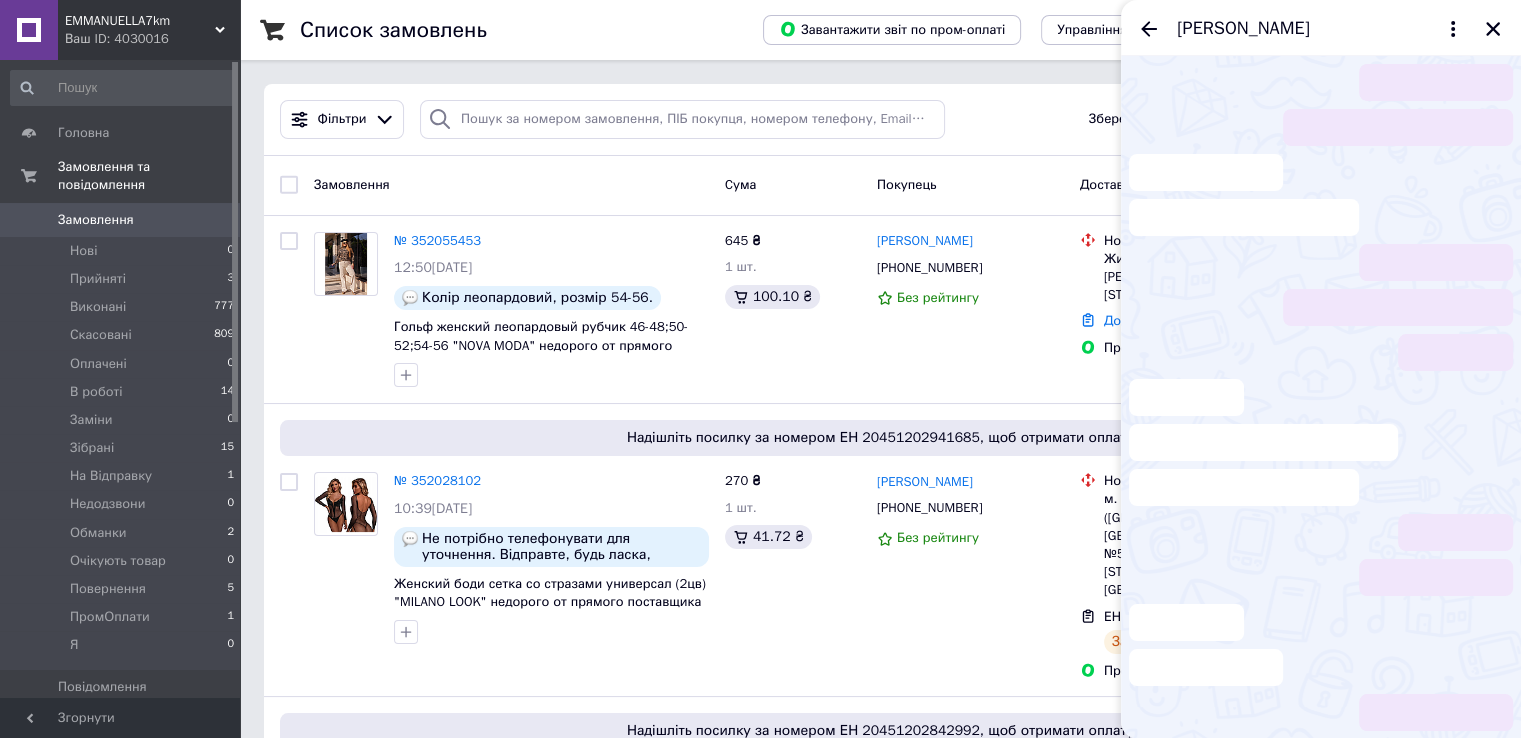 scroll, scrollTop: 1636, scrollLeft: 0, axis: vertical 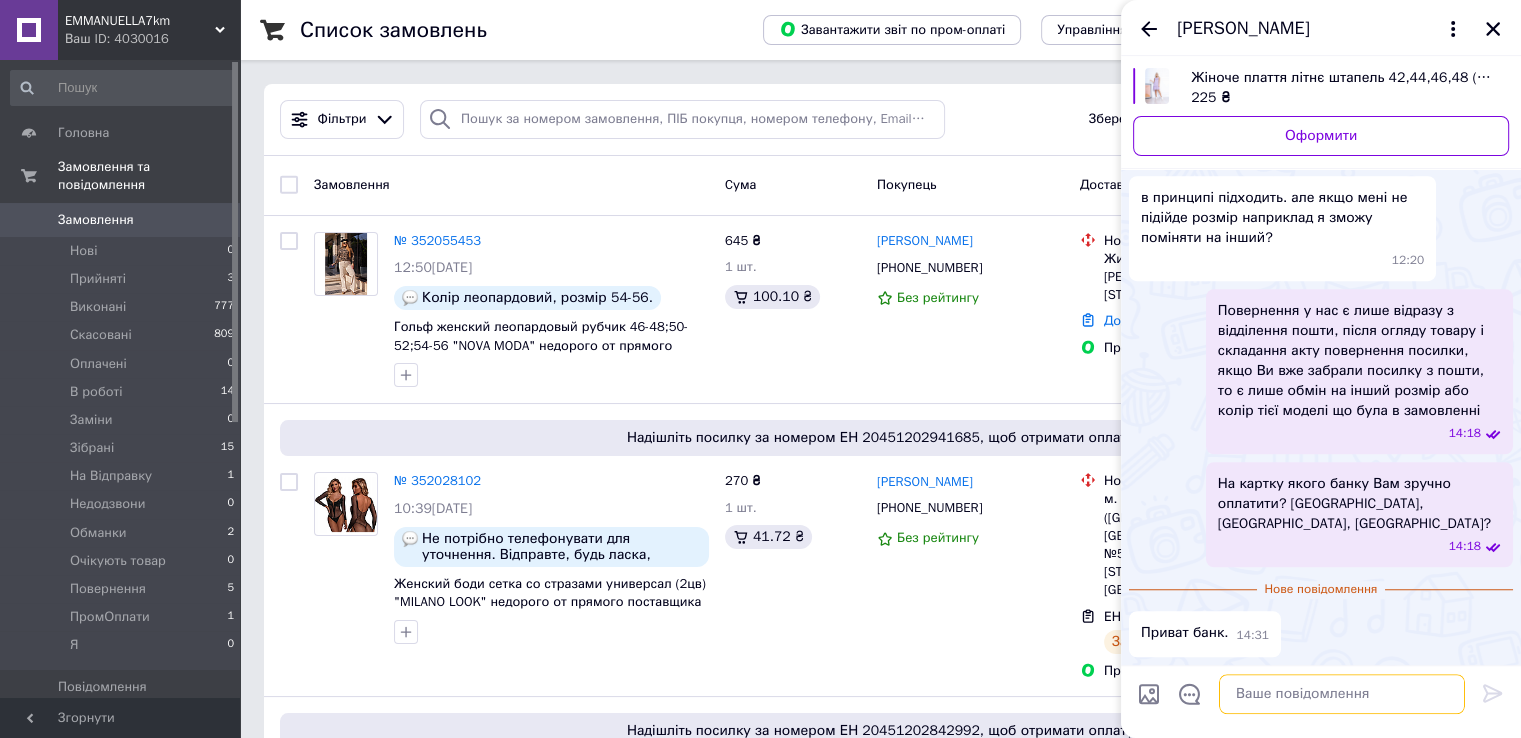 click at bounding box center [1342, 694] 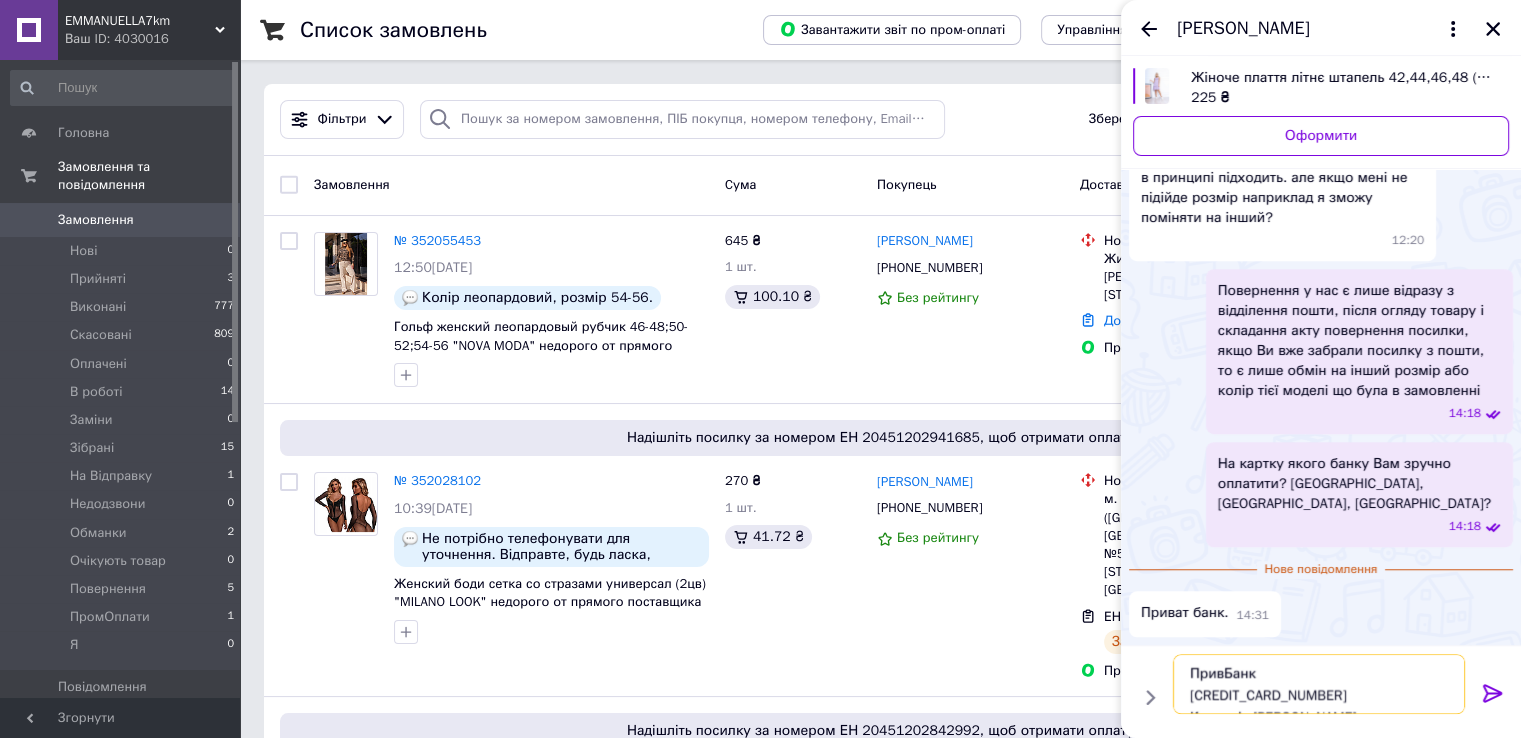 scroll, scrollTop: 36, scrollLeft: 0, axis: vertical 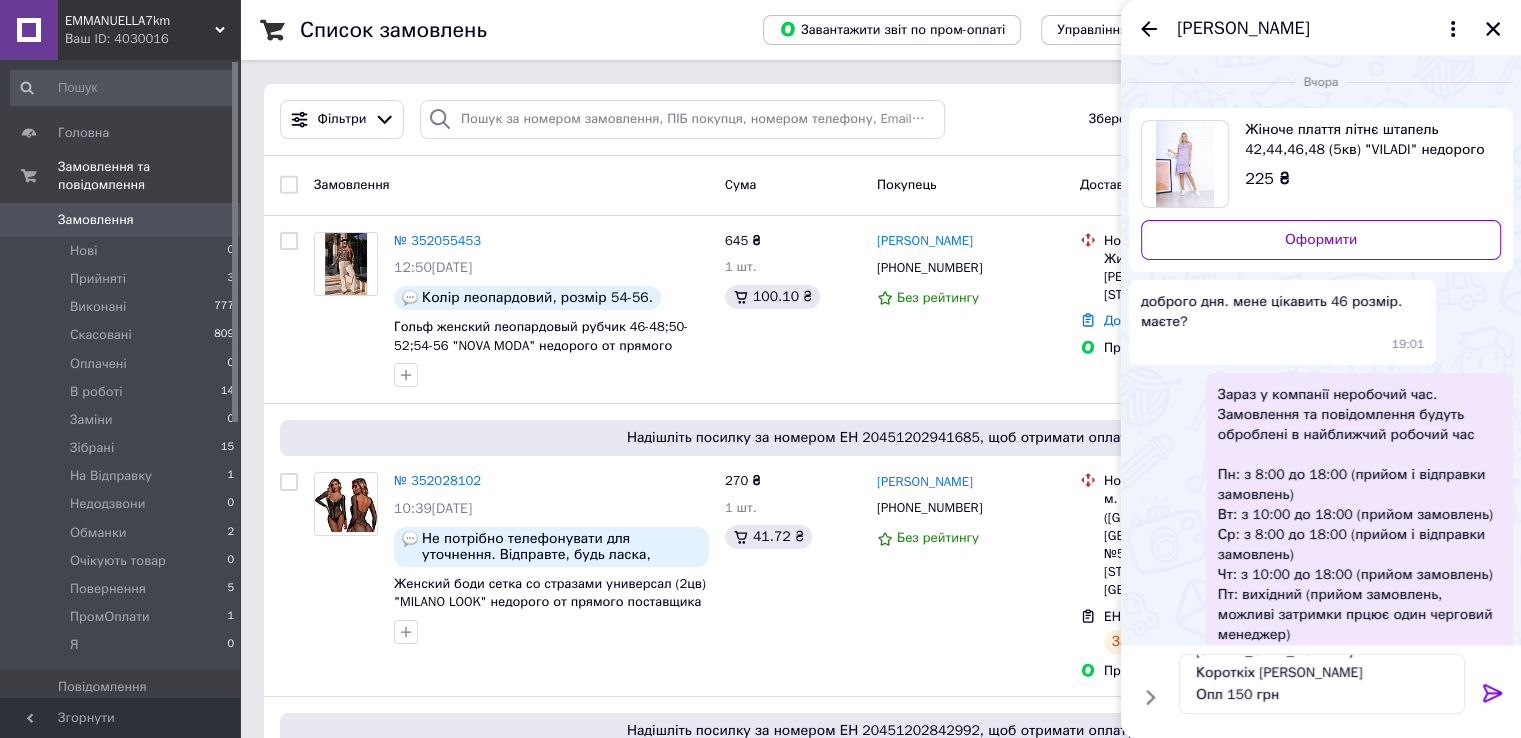 click on "225 ₴" at bounding box center [1365, 179] 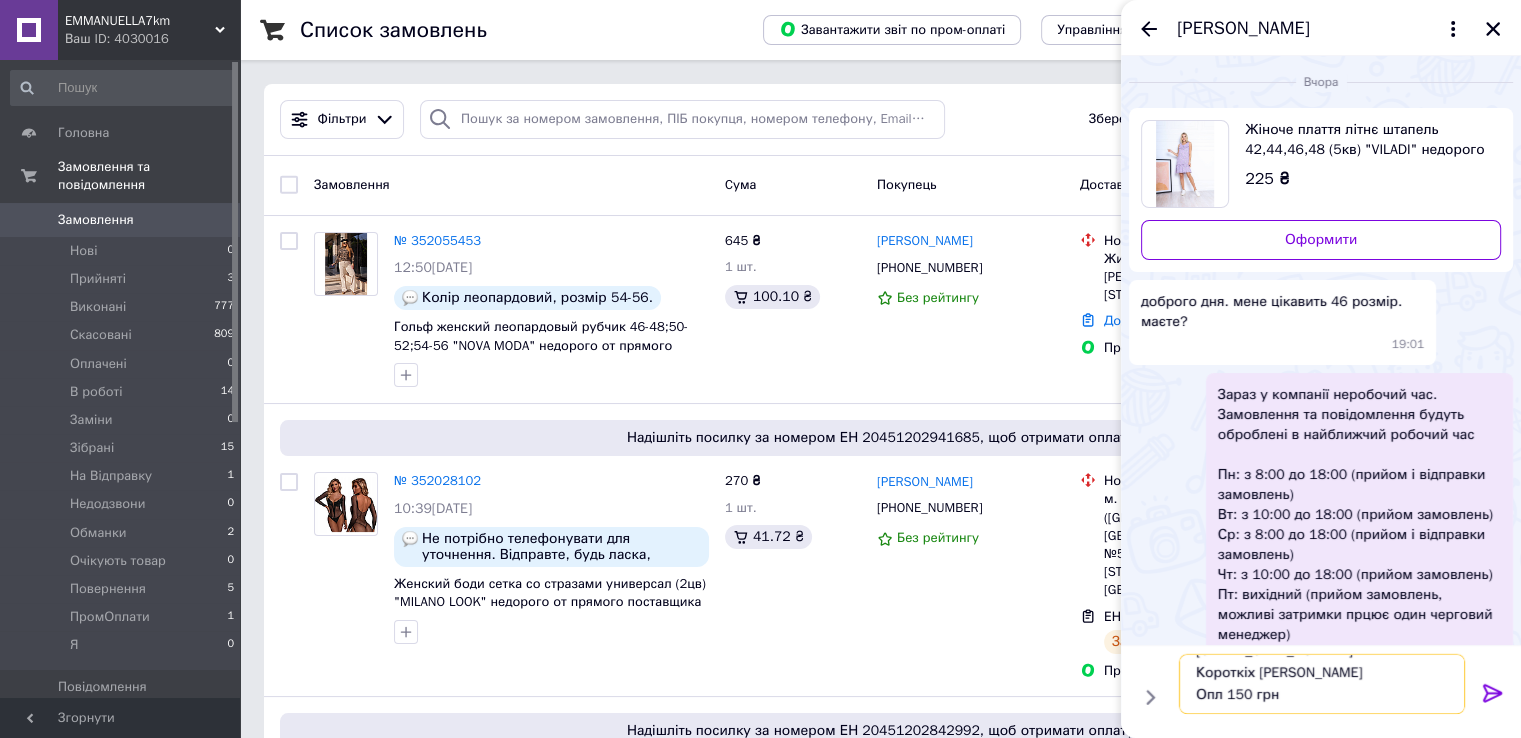click on "ПривБанк
[CREDIT_CARD_NUMBER]
Короткіх [PERSON_NAME]
Опл 150 грн" at bounding box center [1322, 684] 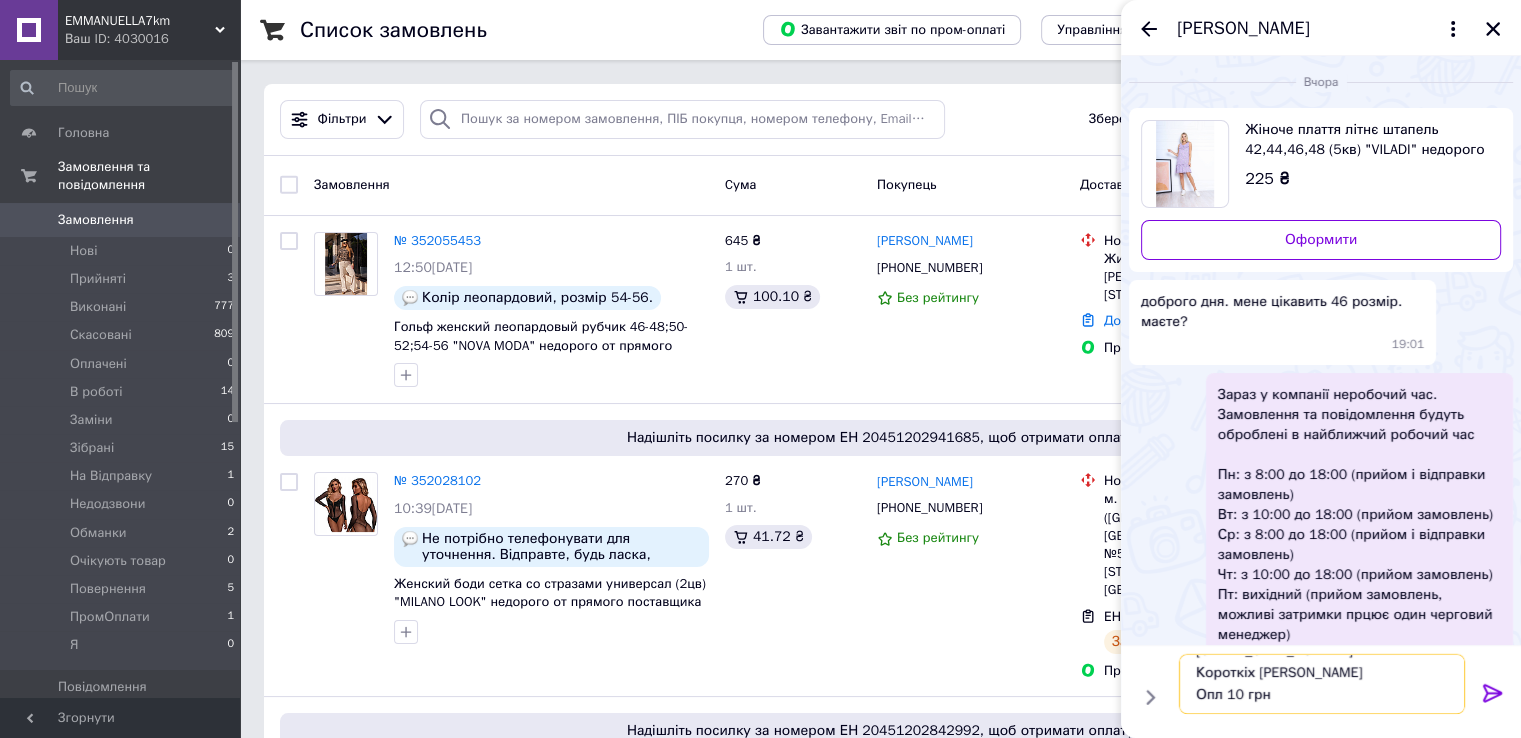 type on "ПривБанк
[CREDIT_CARD_NUMBER]
Короткіх [PERSON_NAME]
Опл 170 грн" 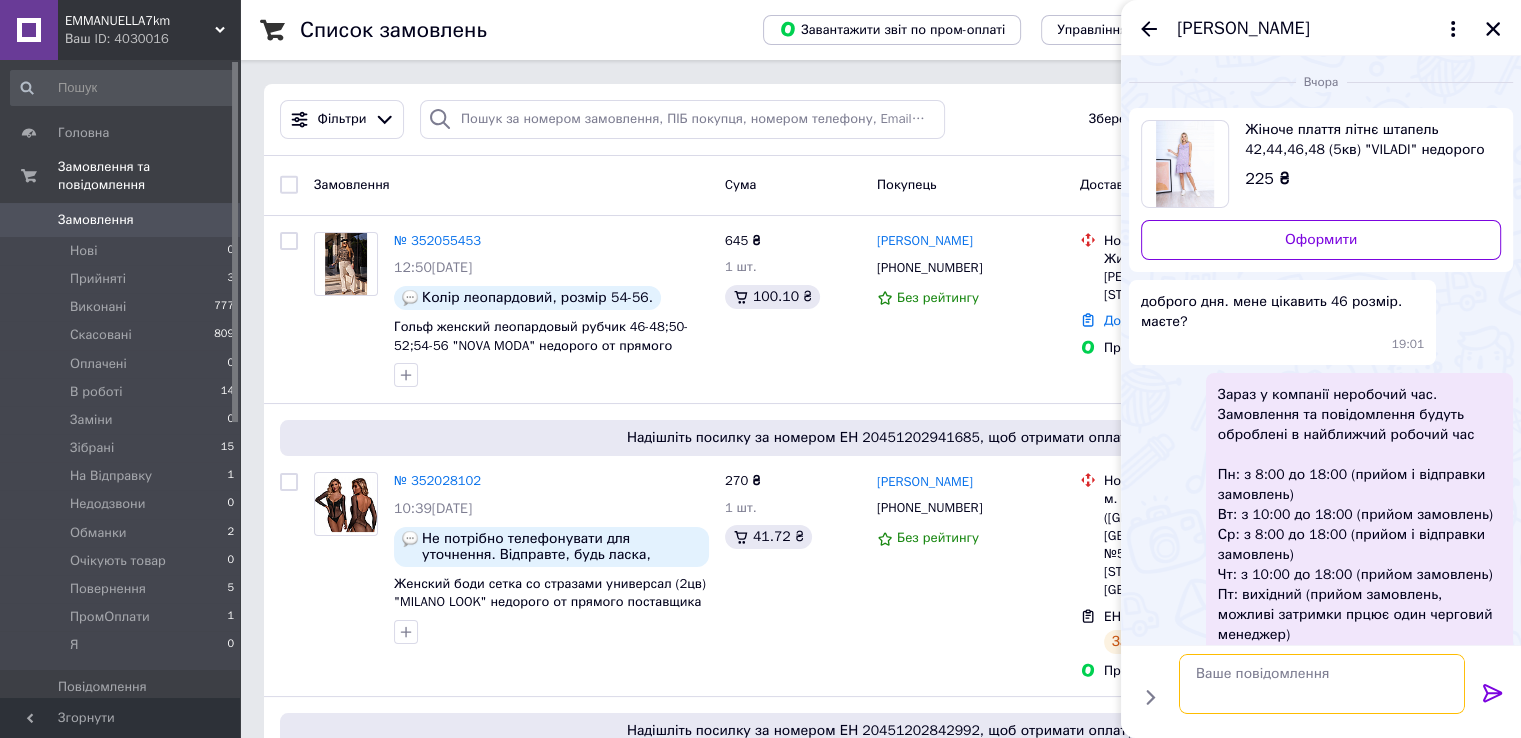 scroll, scrollTop: 0, scrollLeft: 0, axis: both 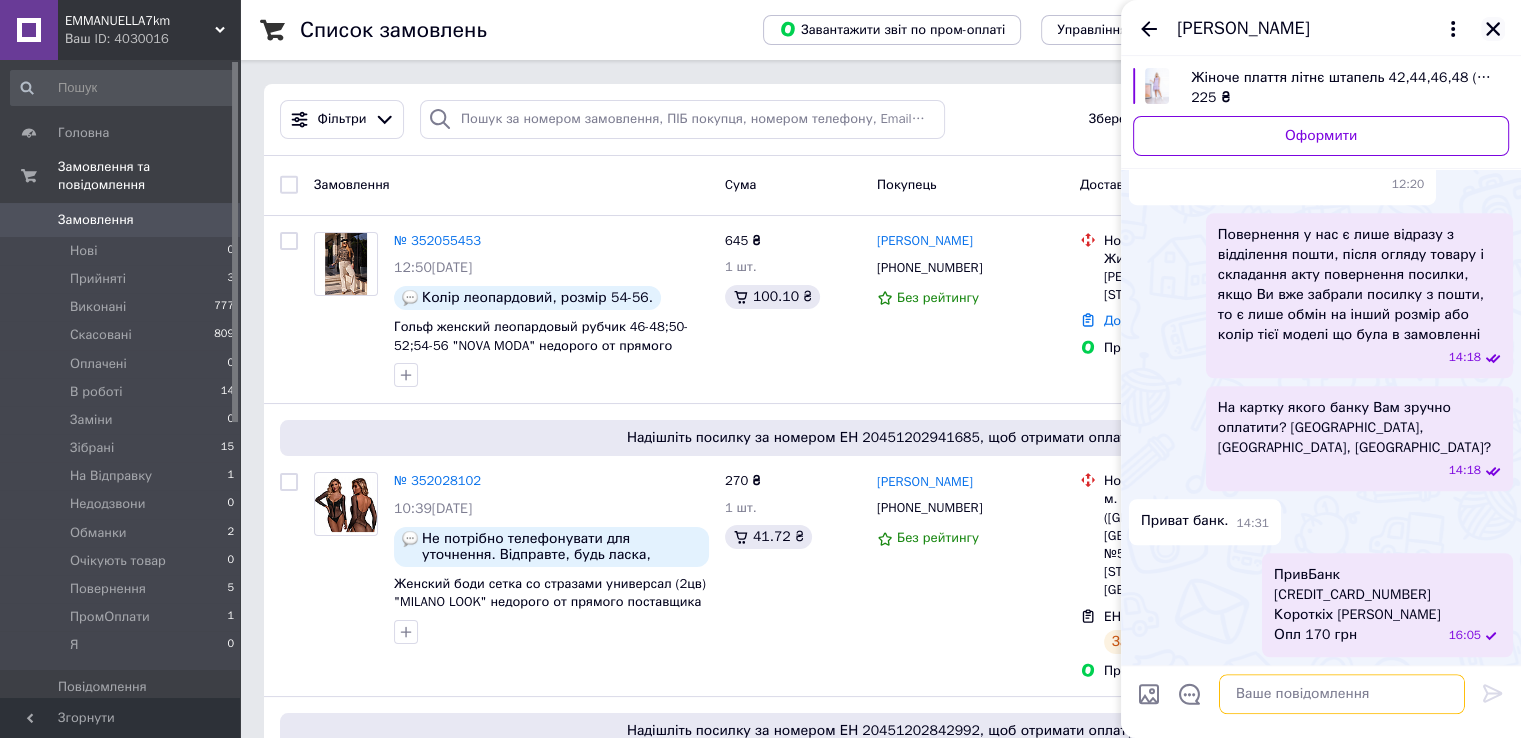 type 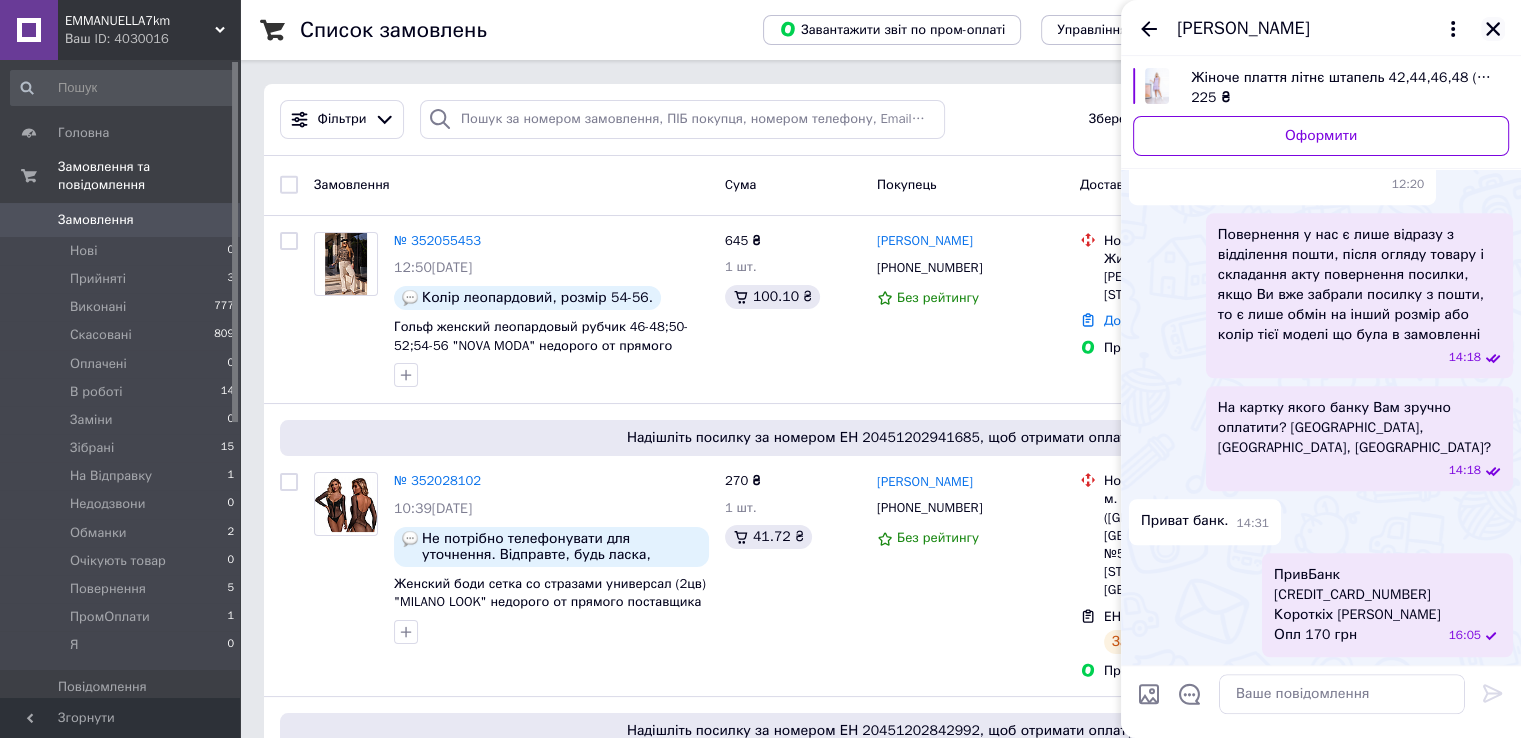 click 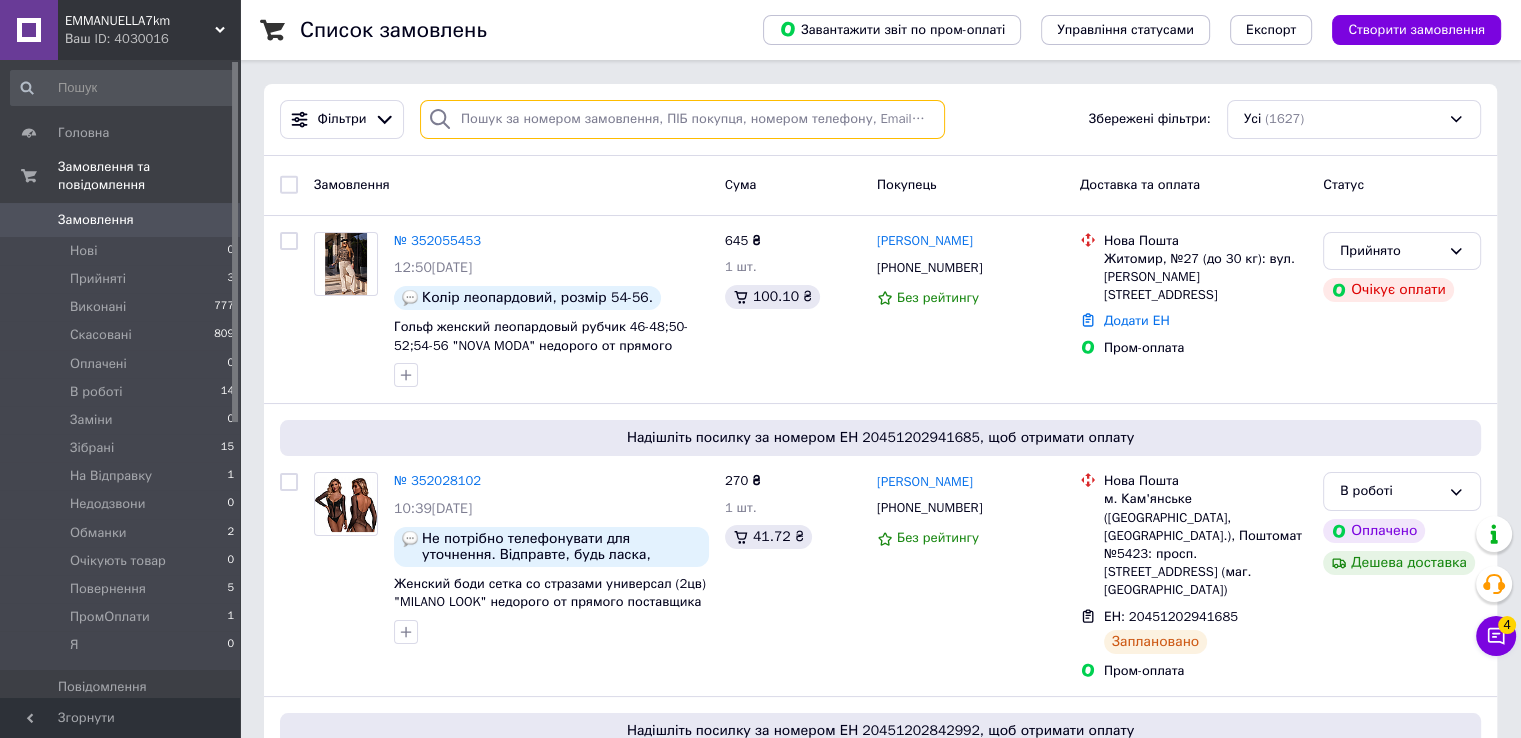 click at bounding box center (682, 119) 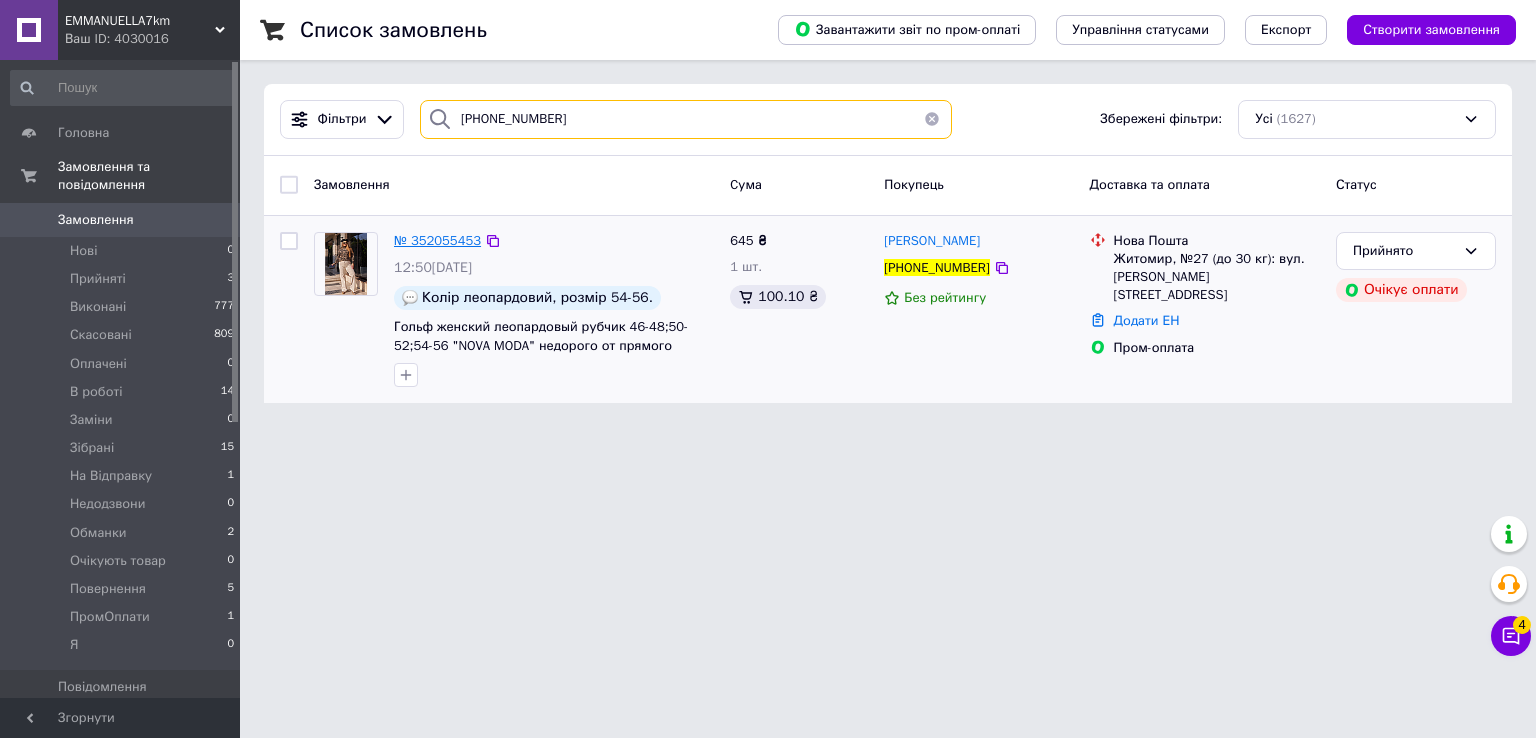 type on "[PHONE_NUMBER]" 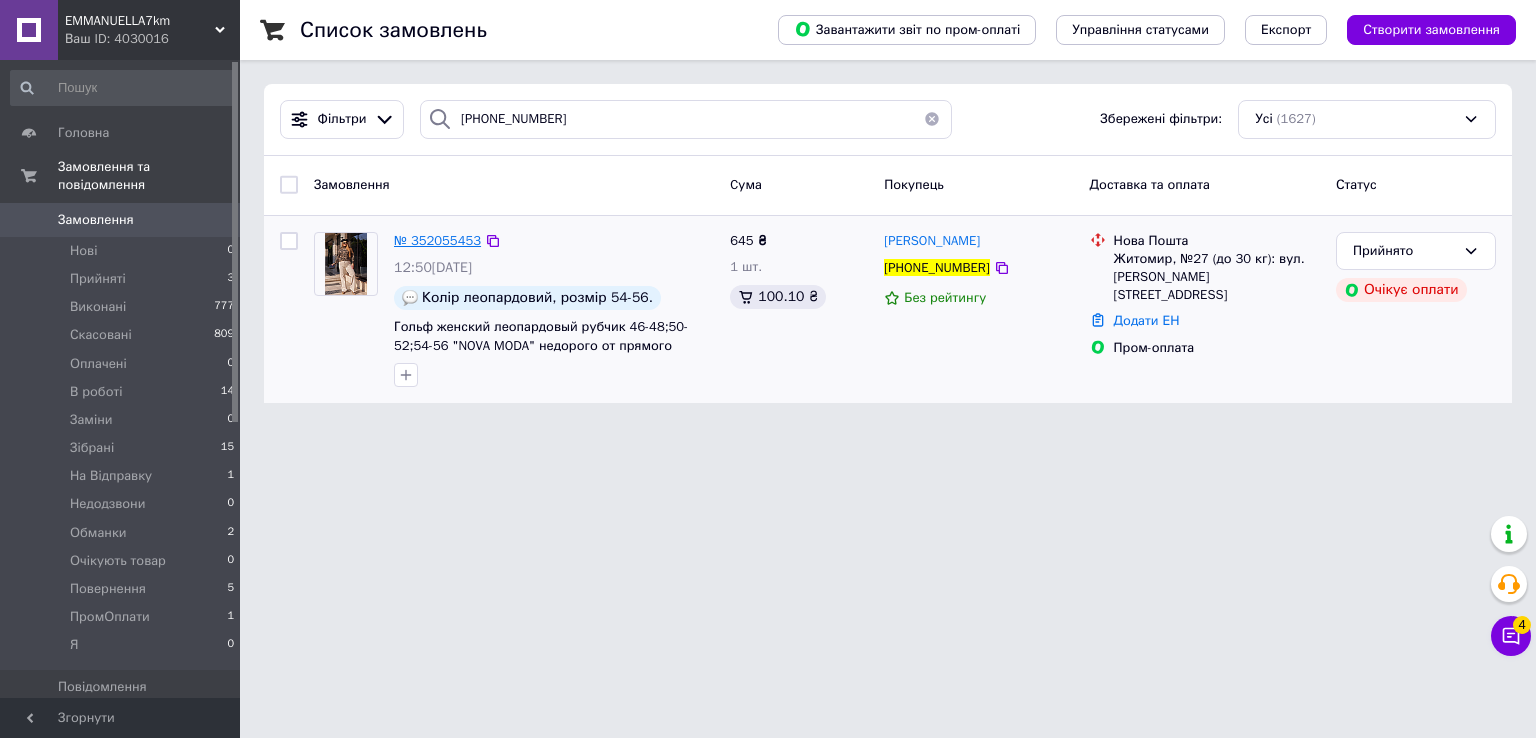 click on "№ 352055453" at bounding box center (437, 240) 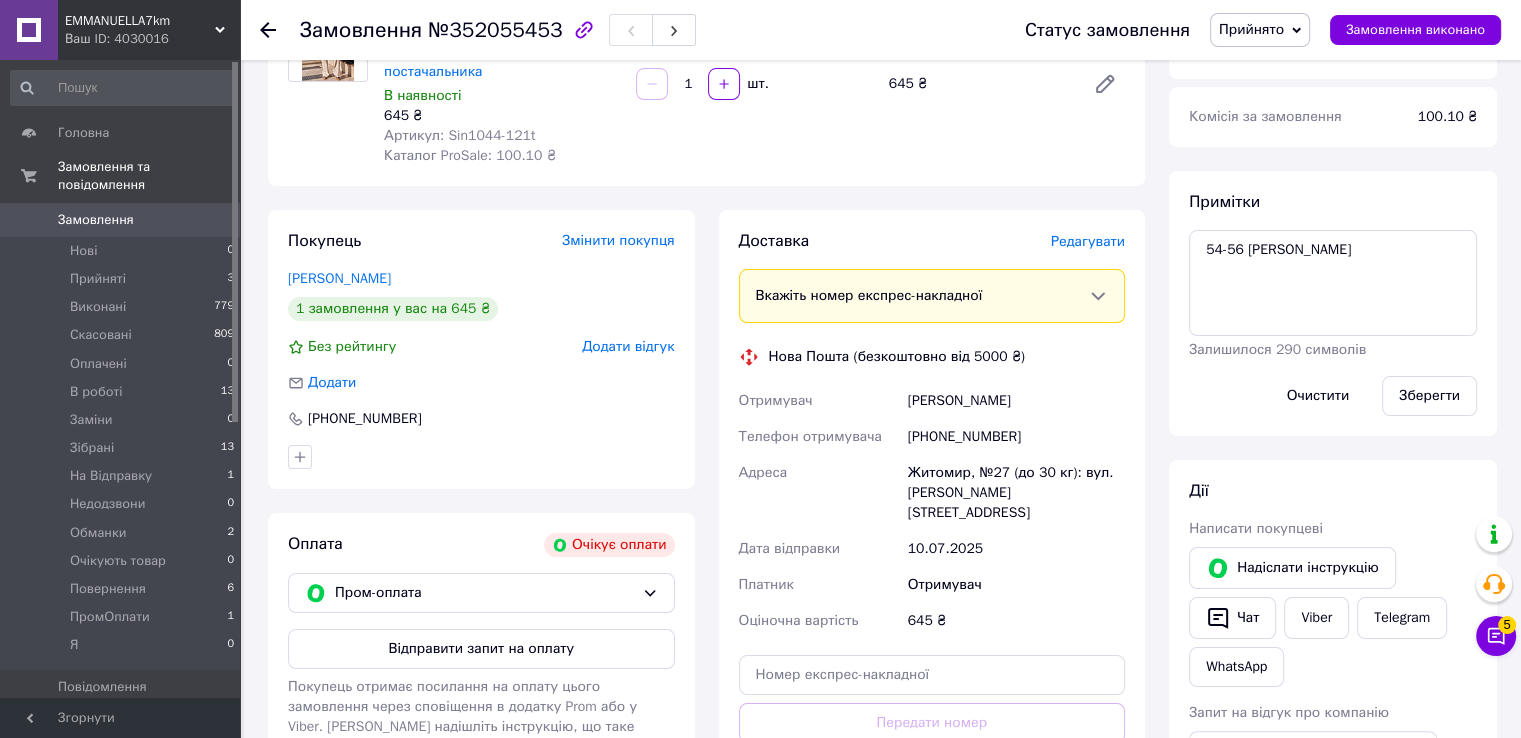 scroll, scrollTop: 400, scrollLeft: 0, axis: vertical 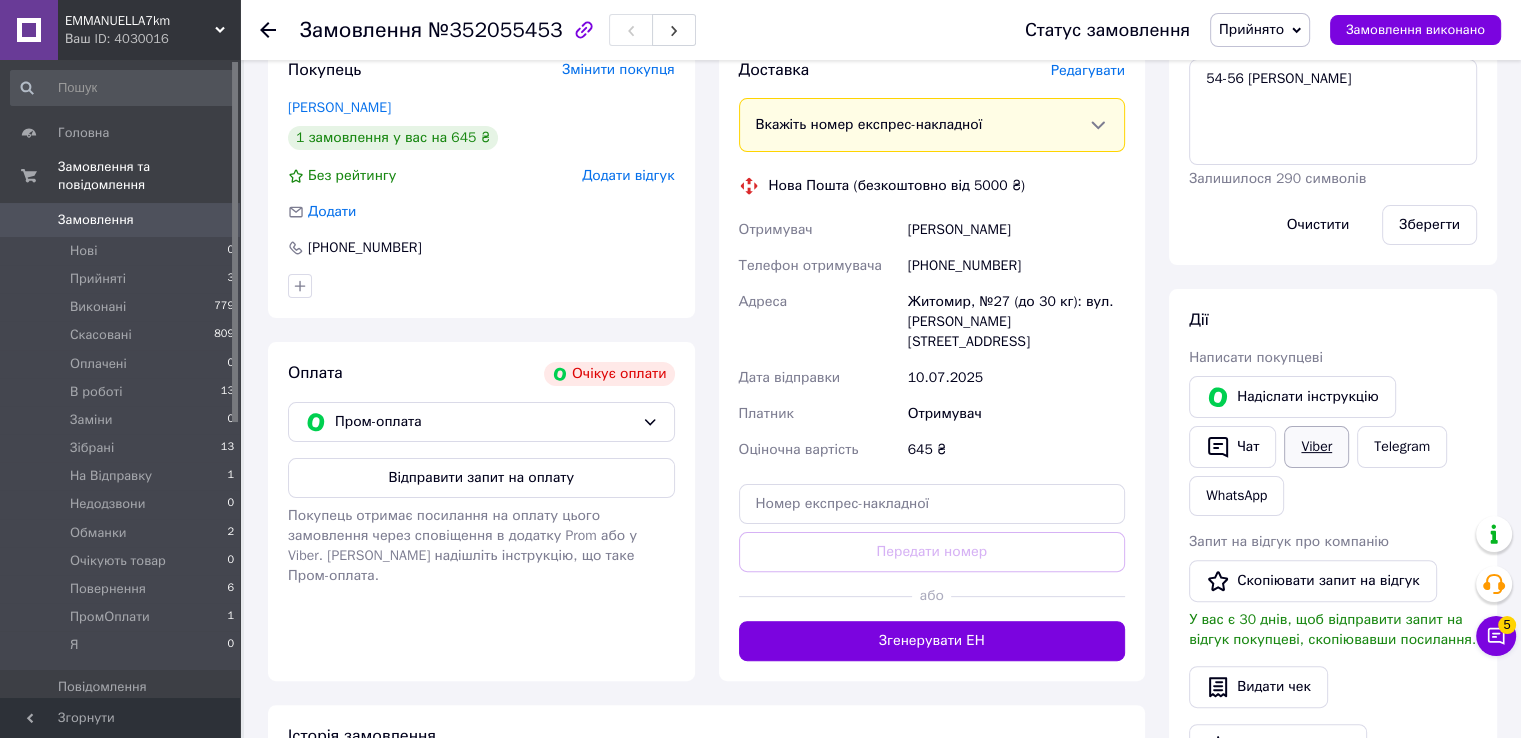click on "Viber" at bounding box center [1316, 447] 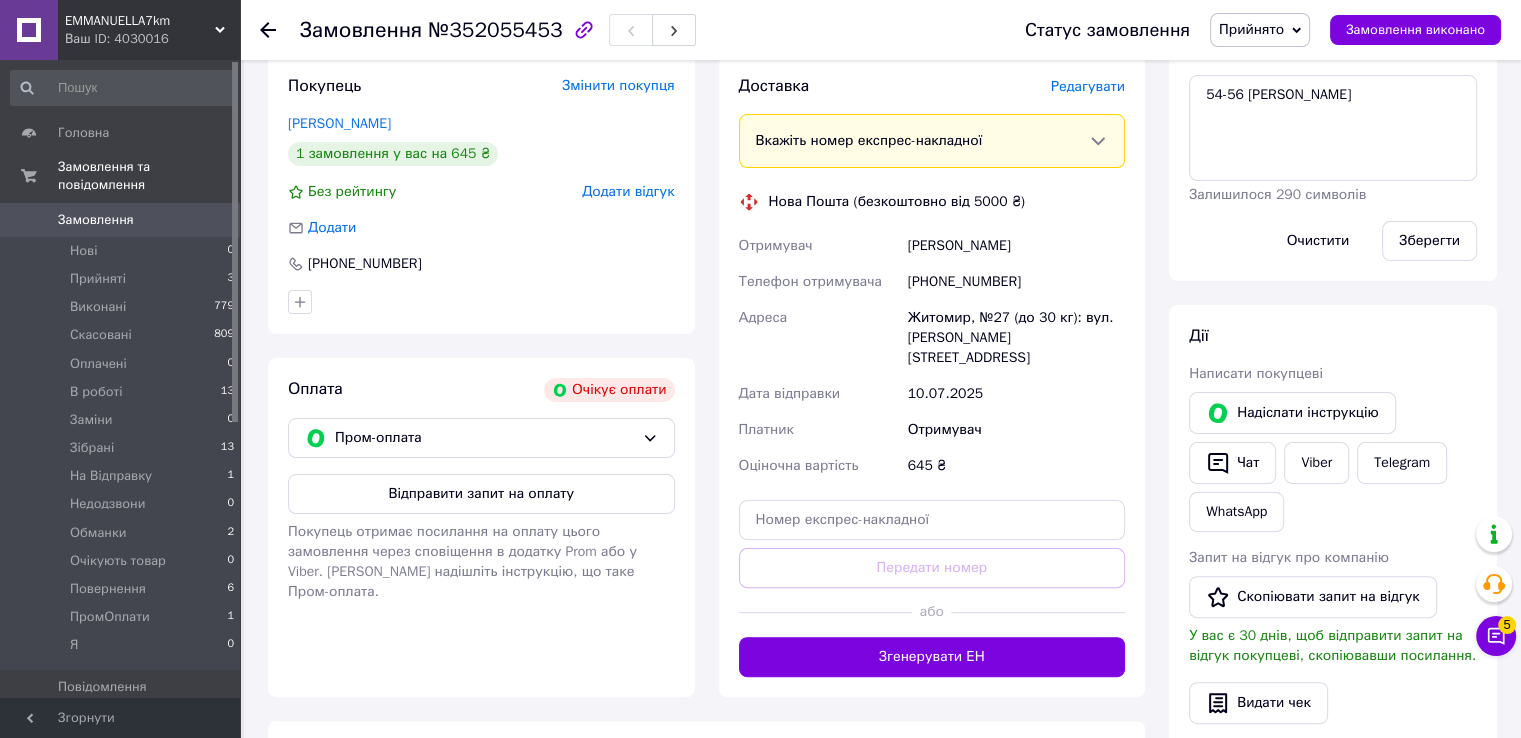 scroll, scrollTop: 200, scrollLeft: 0, axis: vertical 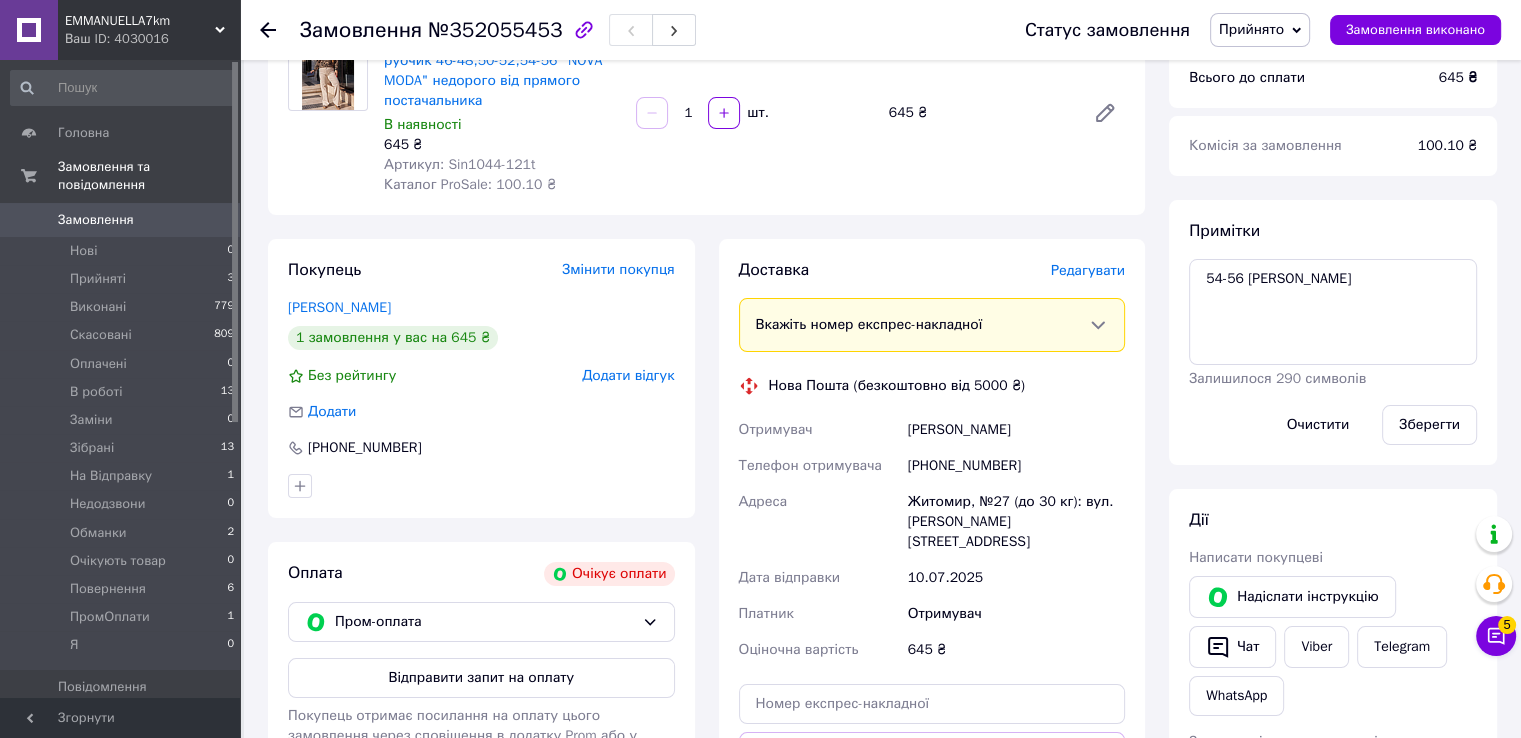 click on "[PHONE_NUMBER]" at bounding box center (1016, 466) 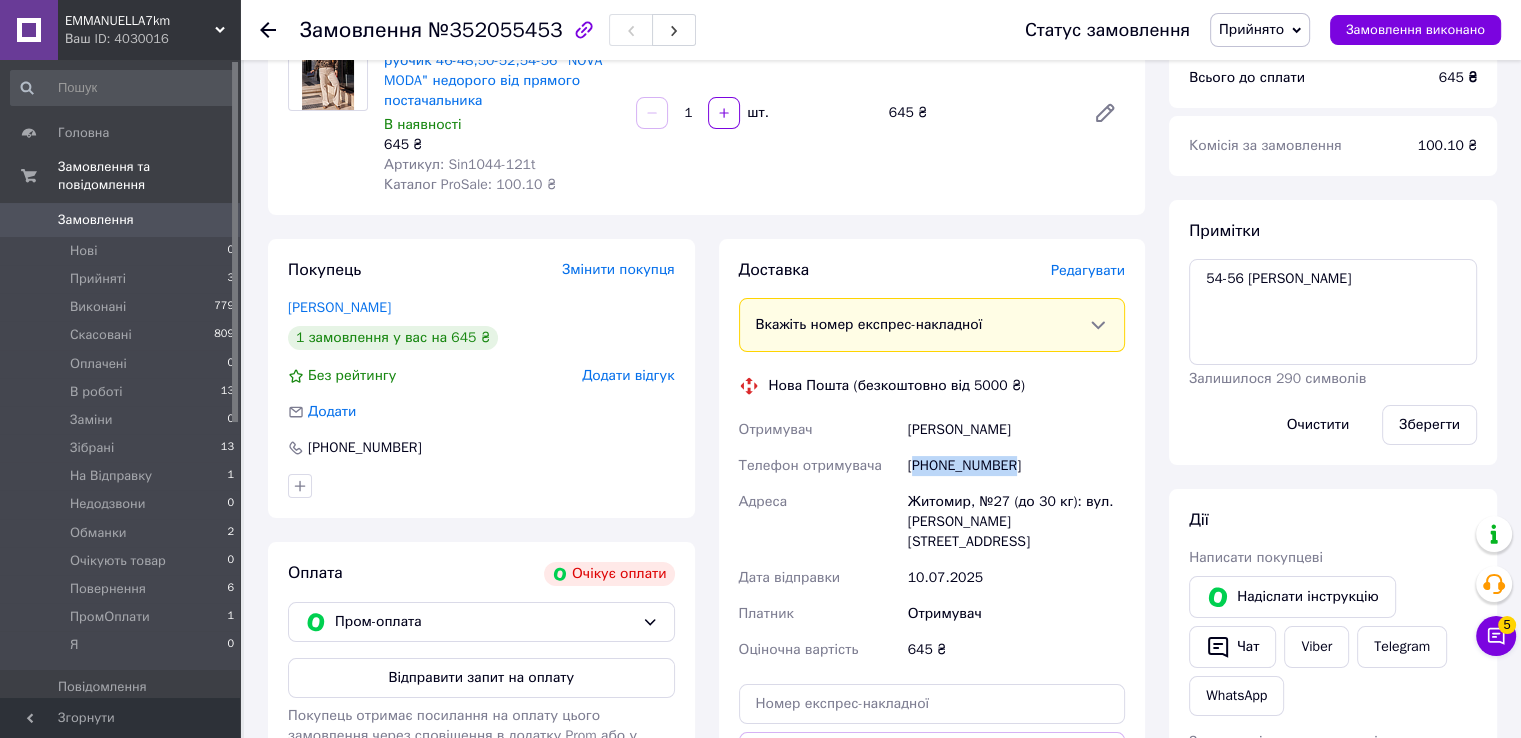 click on "[PHONE_NUMBER]" at bounding box center [1016, 466] 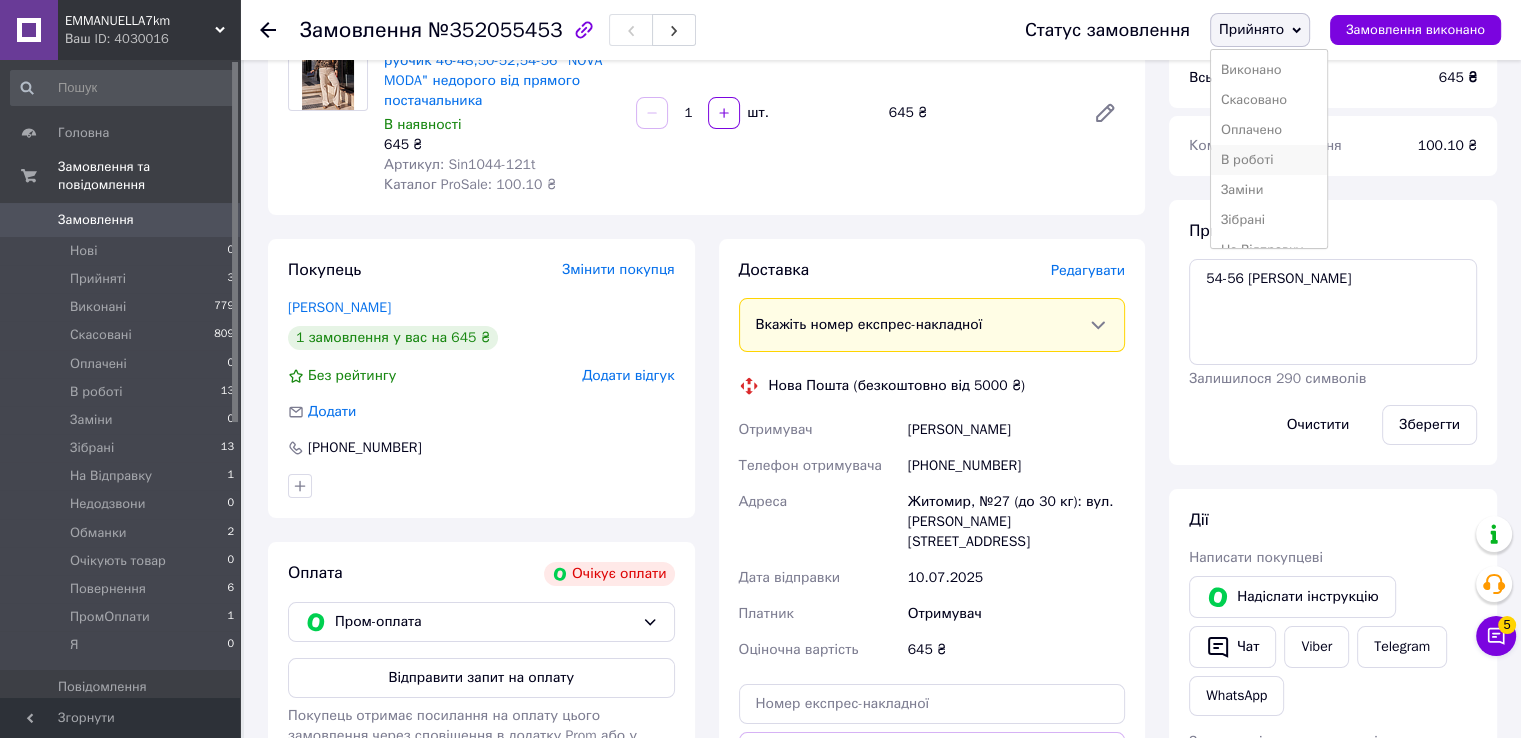 click on "В роботі" at bounding box center (1269, 160) 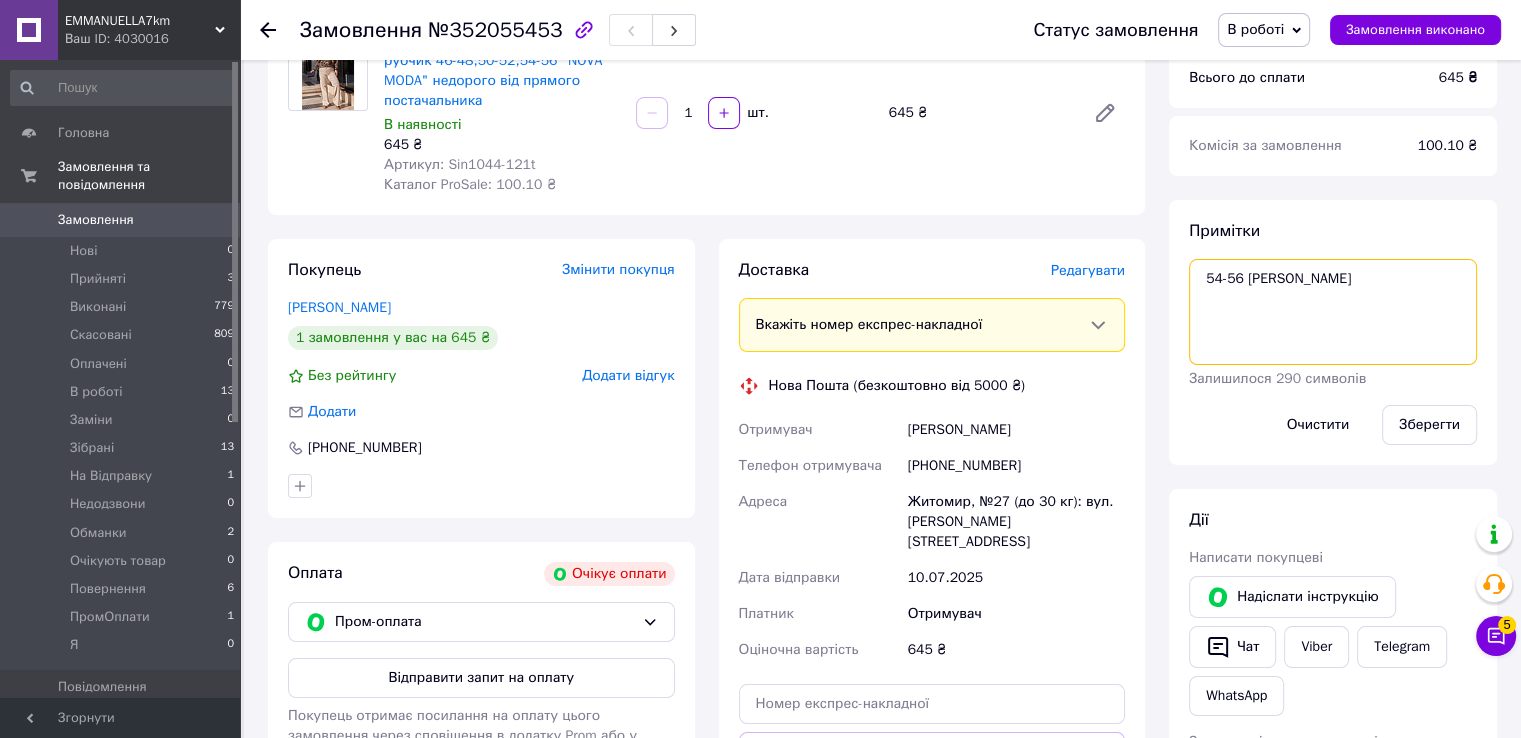 click on "54-56 [PERSON_NAME]" at bounding box center [1333, 312] 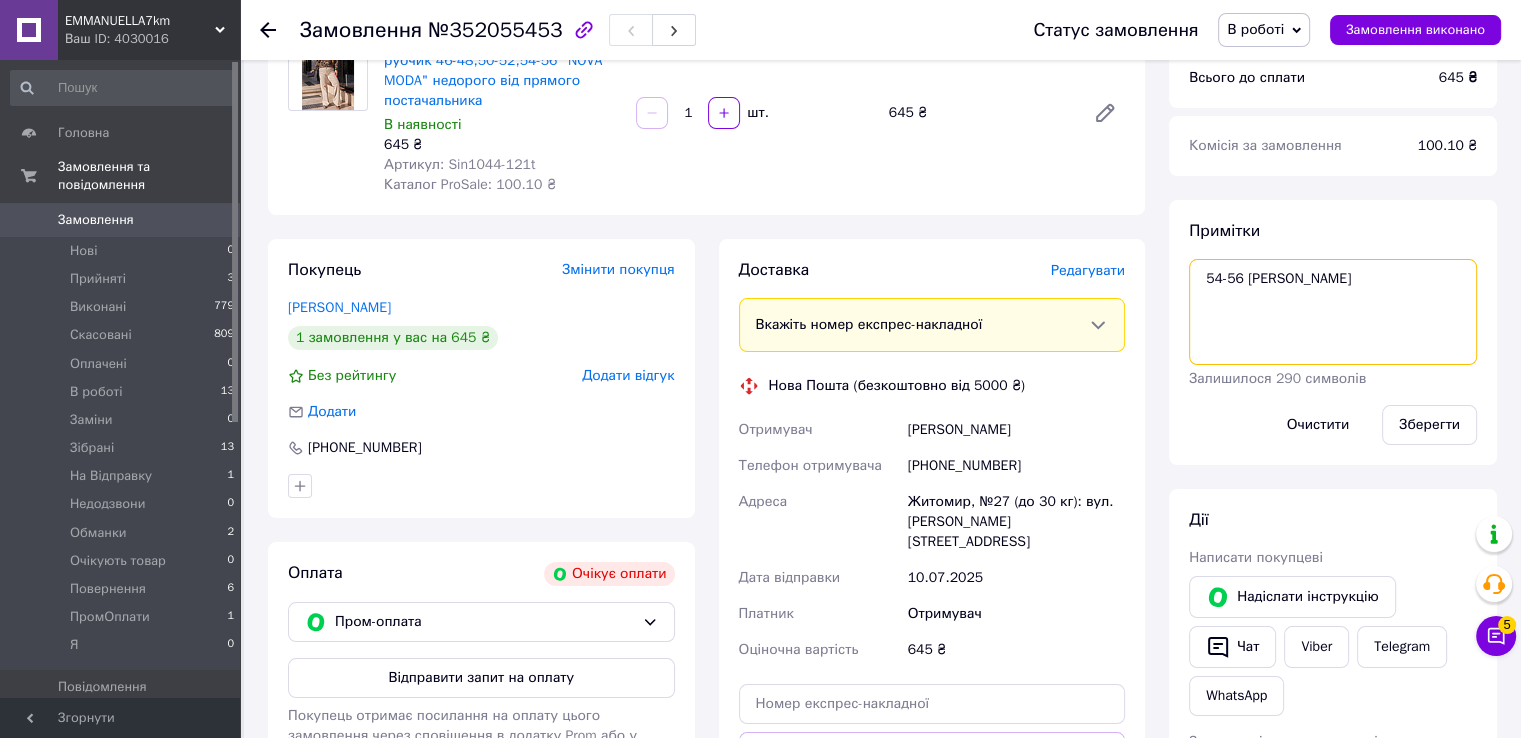 paste on "#опл" 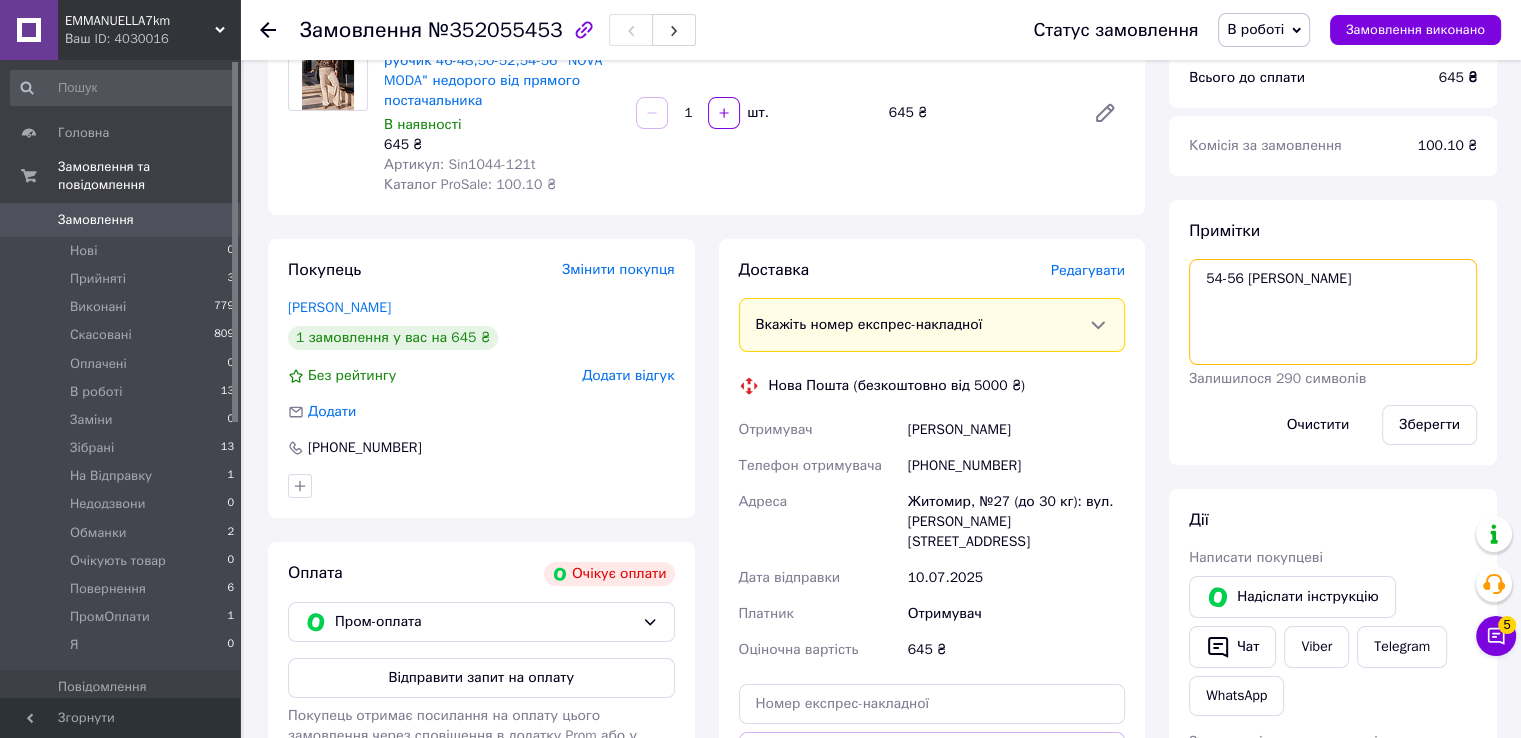 click on "54-56 [PERSON_NAME]" at bounding box center [1333, 312] 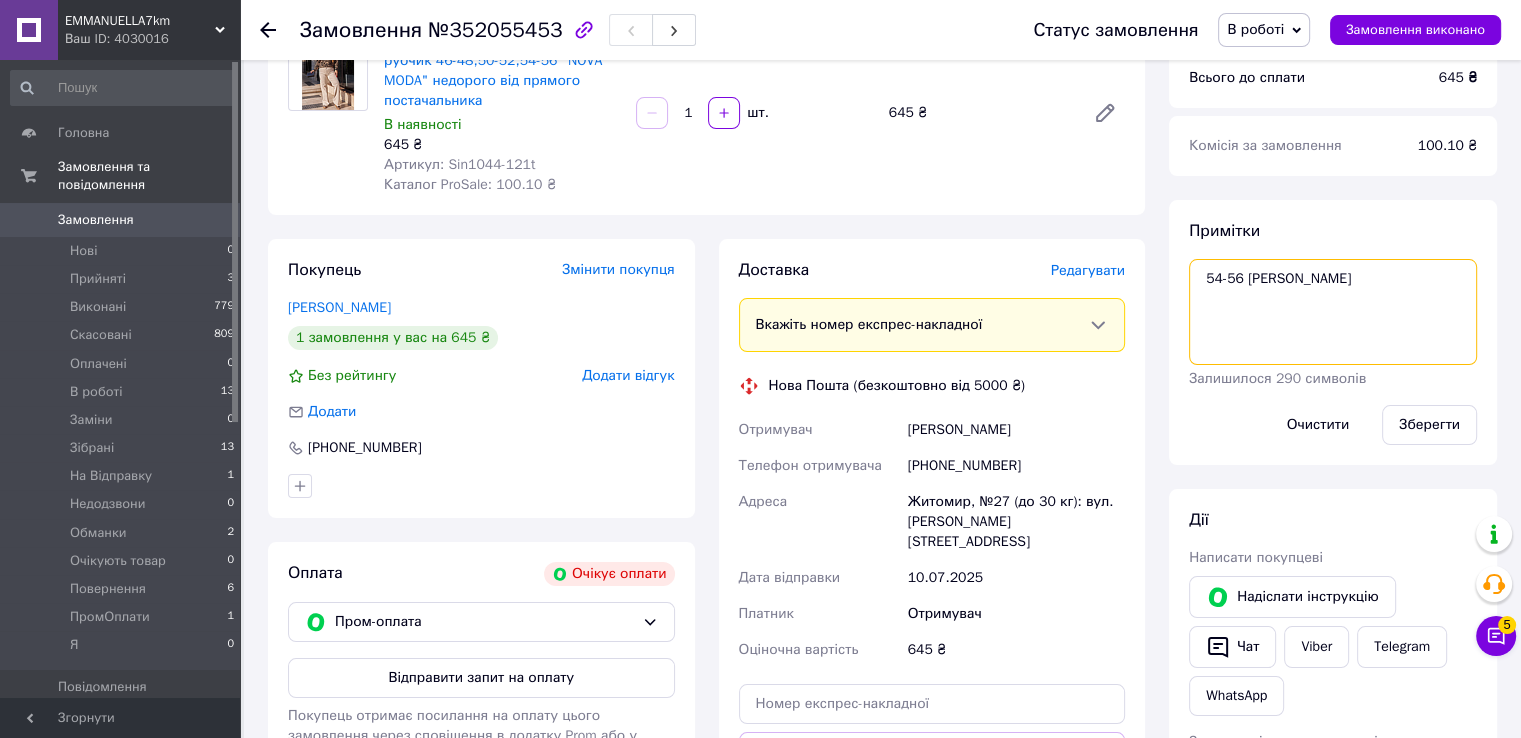 paste on "#опл" 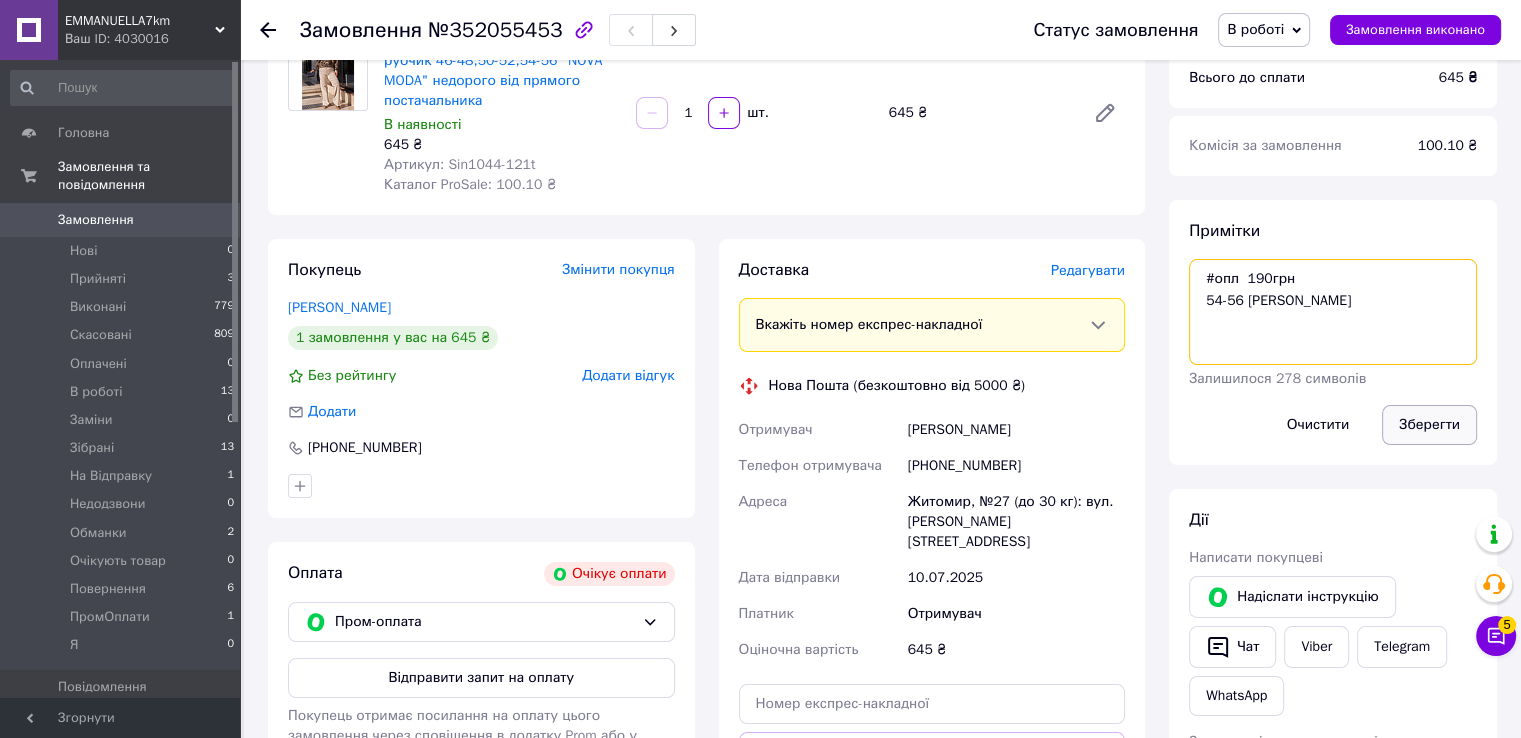 type on "#опл  190грн
54-56 [PERSON_NAME]" 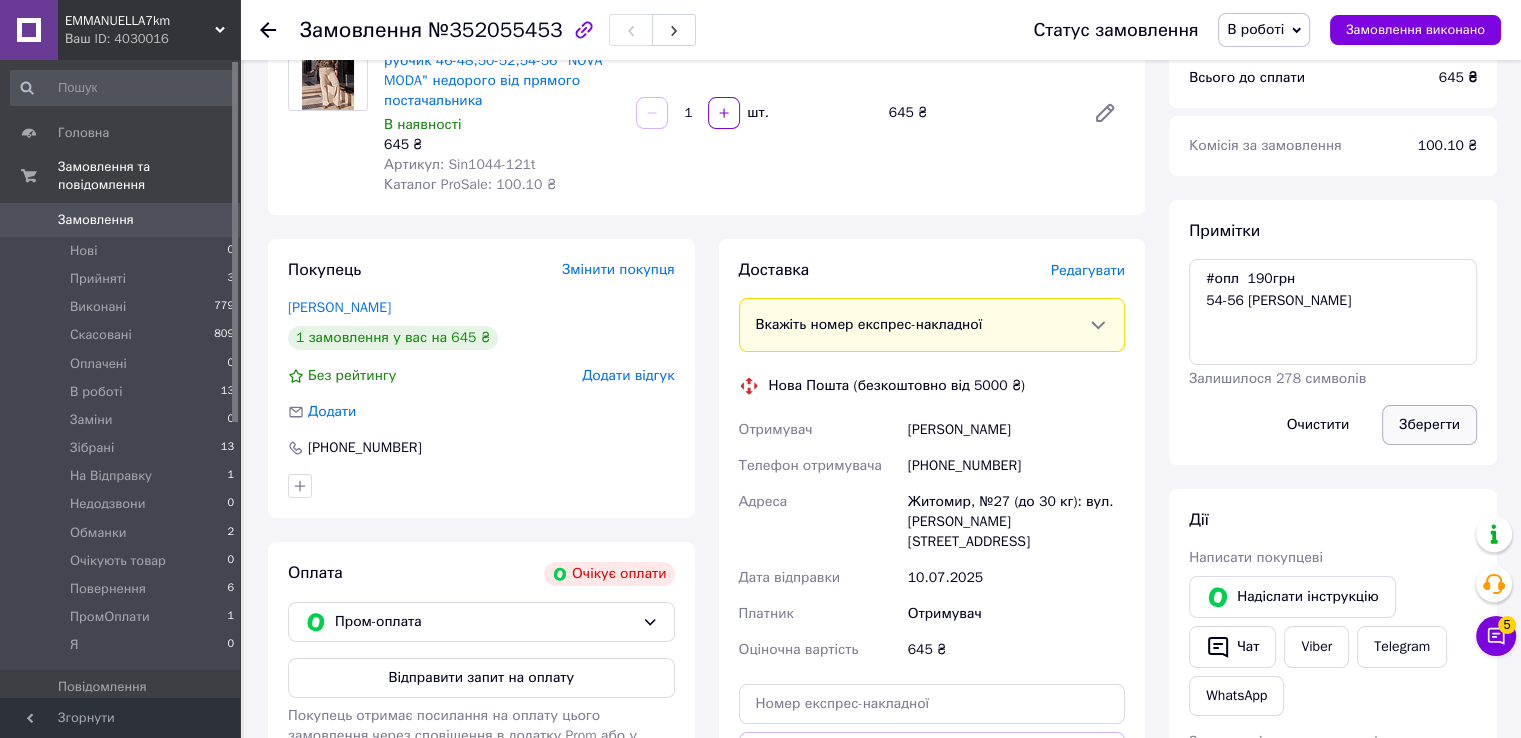 click on "Зберегти" at bounding box center [1429, 425] 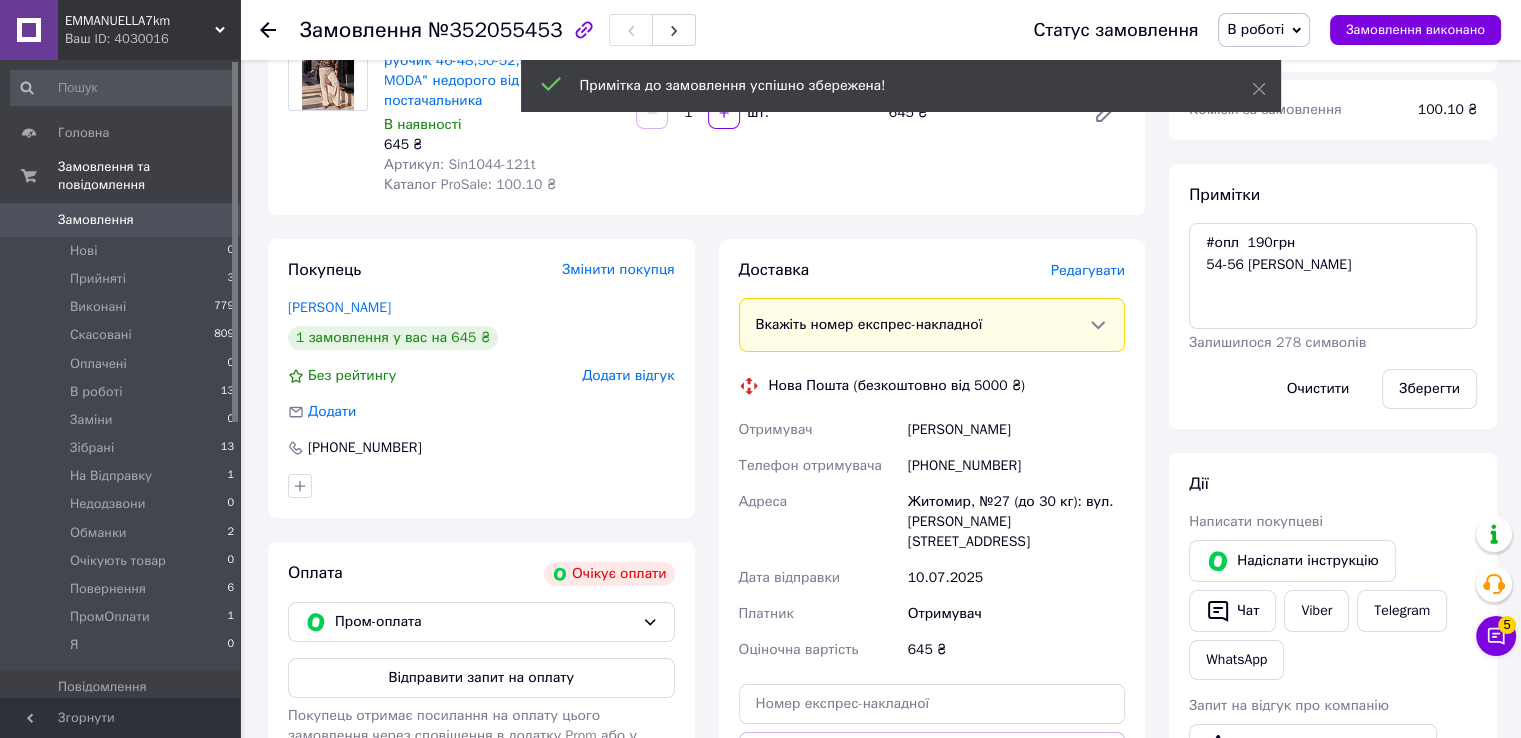 scroll, scrollTop: 0, scrollLeft: 0, axis: both 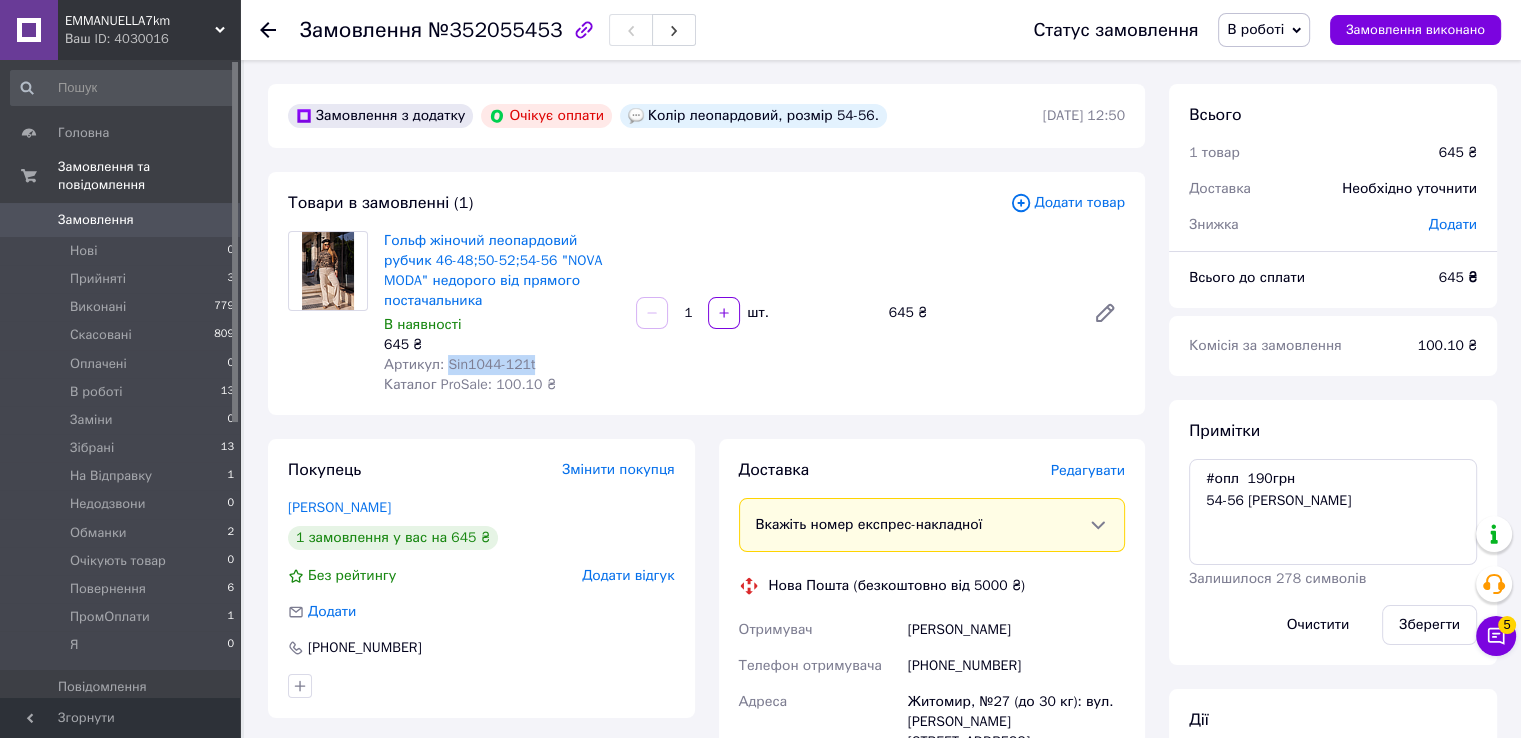 drag, startPoint x: 444, startPoint y: 361, endPoint x: 528, endPoint y: 365, distance: 84.095184 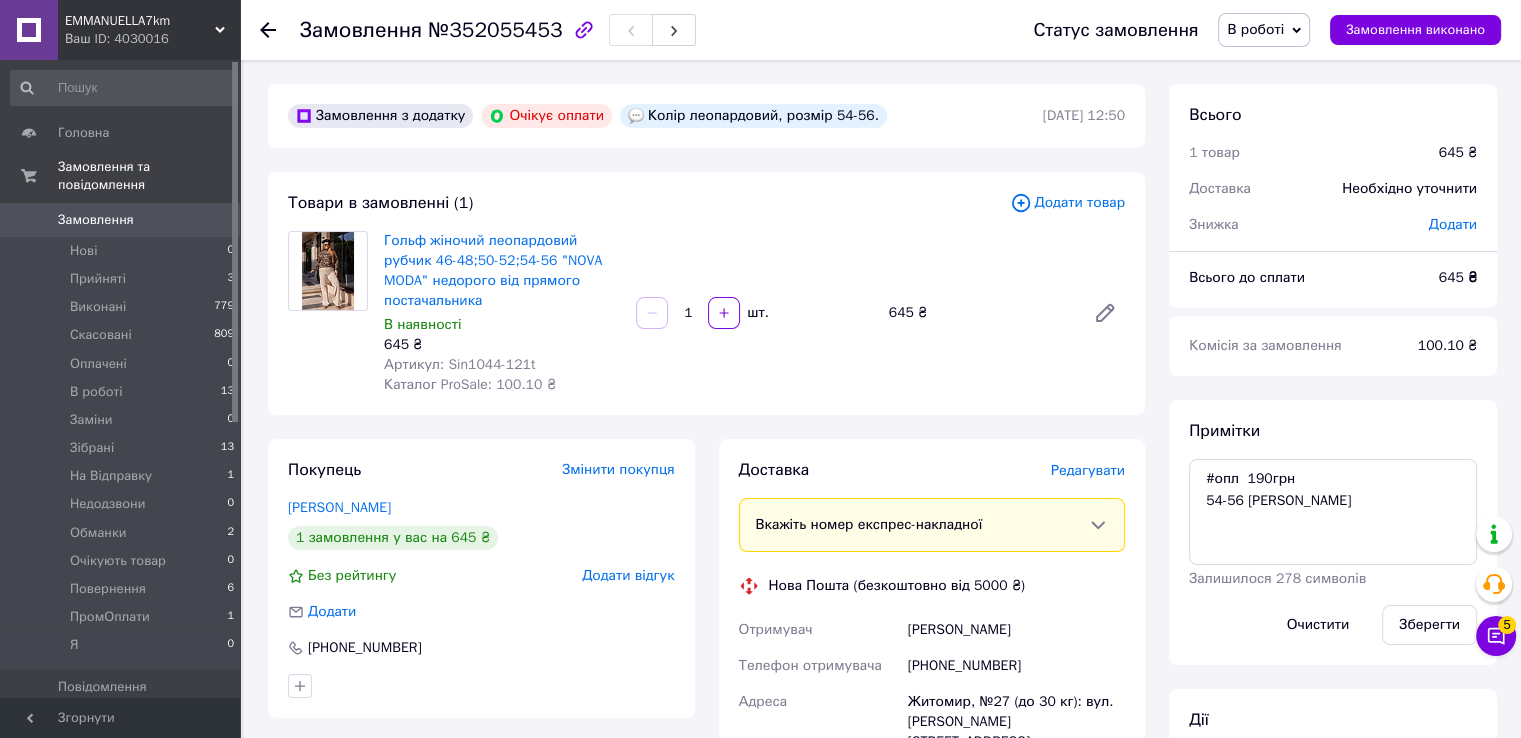 click on "[PERSON_NAME]" at bounding box center (1016, 630) 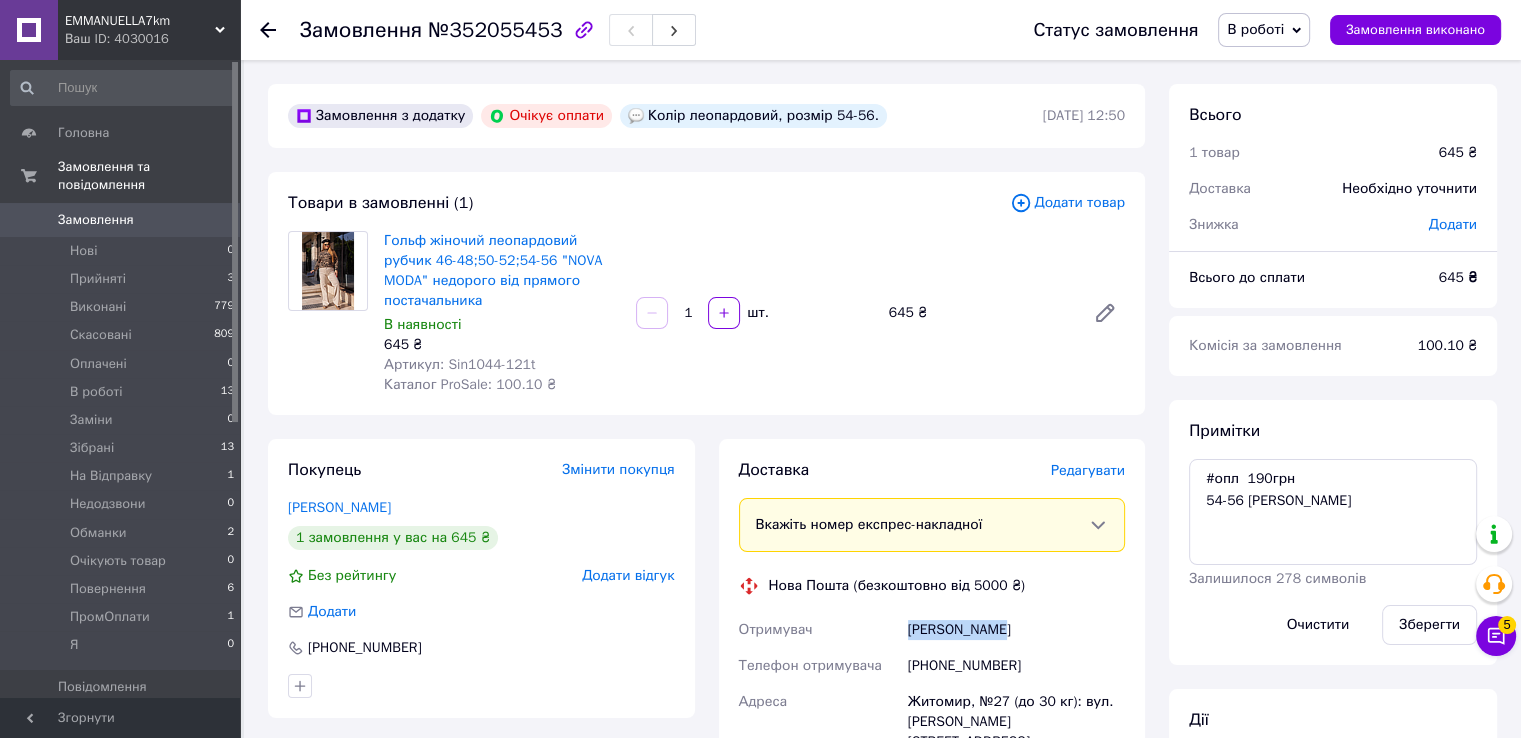 click on "[PERSON_NAME]" at bounding box center (1016, 630) 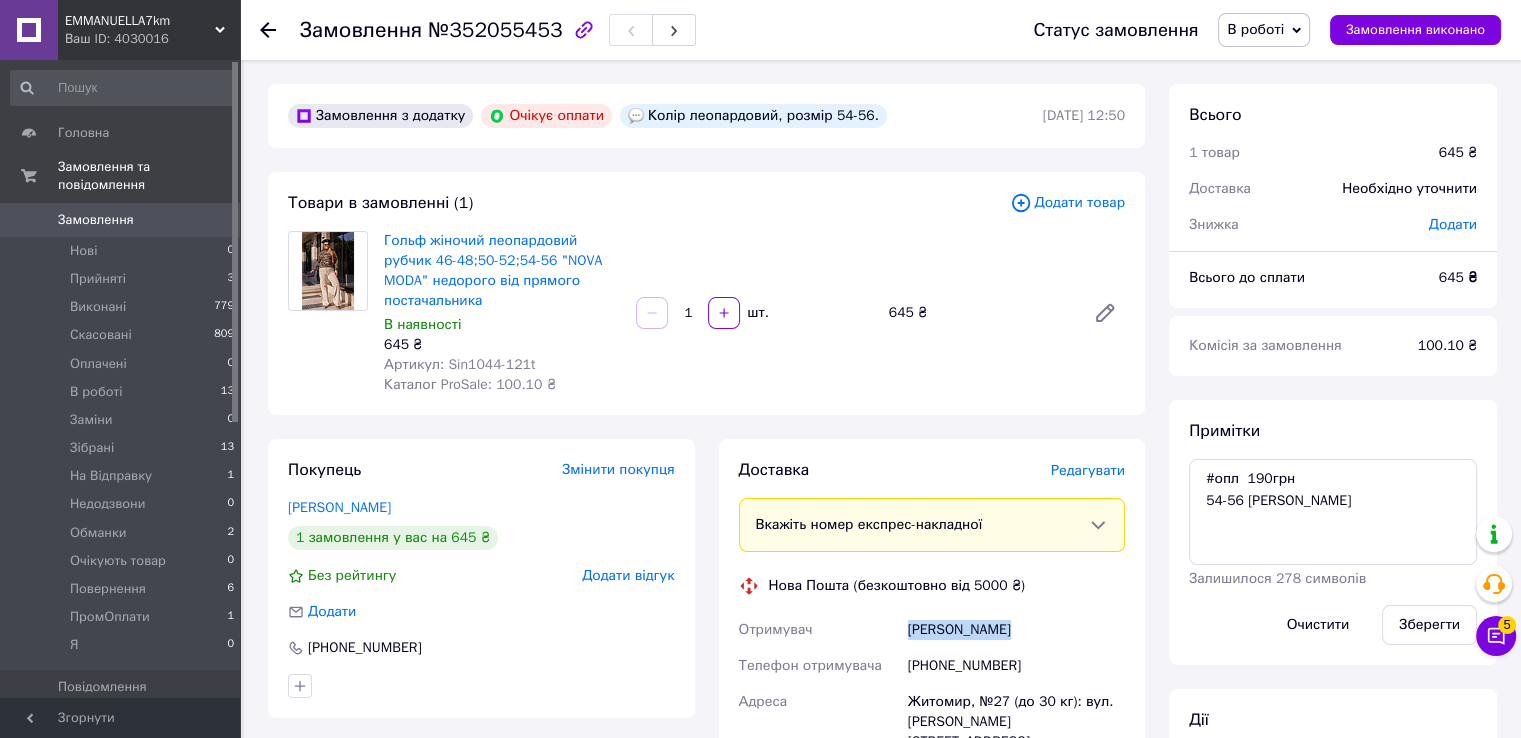 click on "[PERSON_NAME]" at bounding box center [1016, 630] 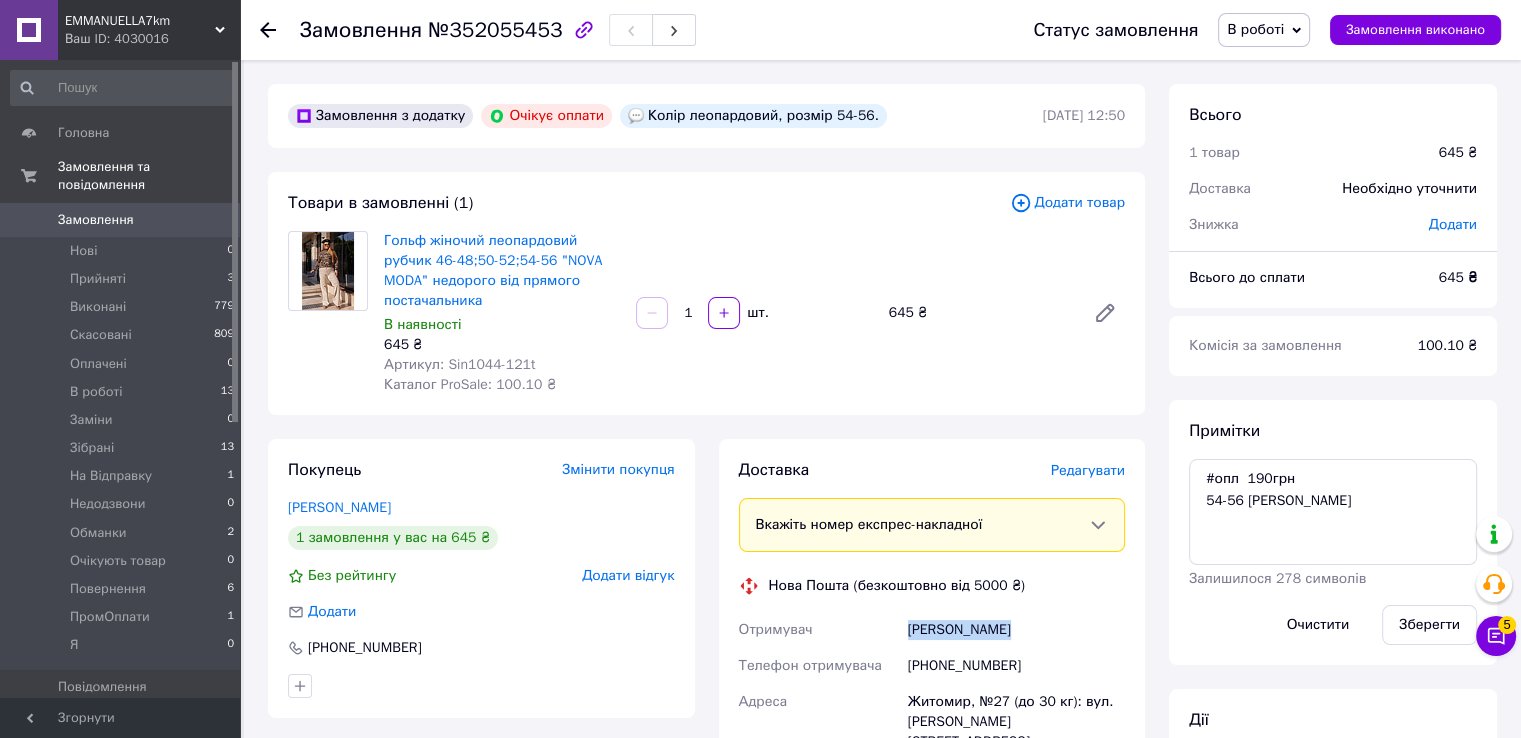 copy on "[PERSON_NAME]" 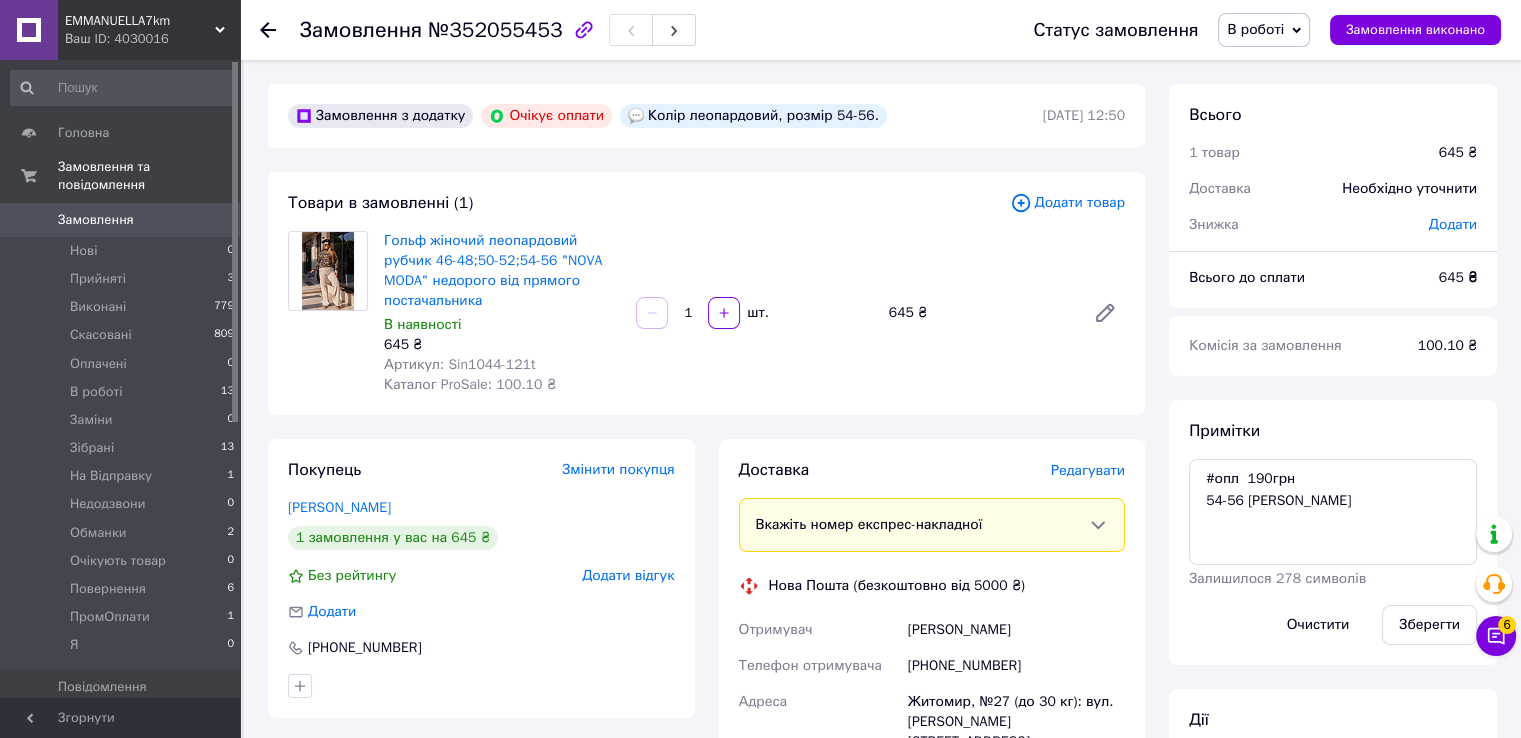 click on "[PHONE_NUMBER]" at bounding box center (1016, 666) 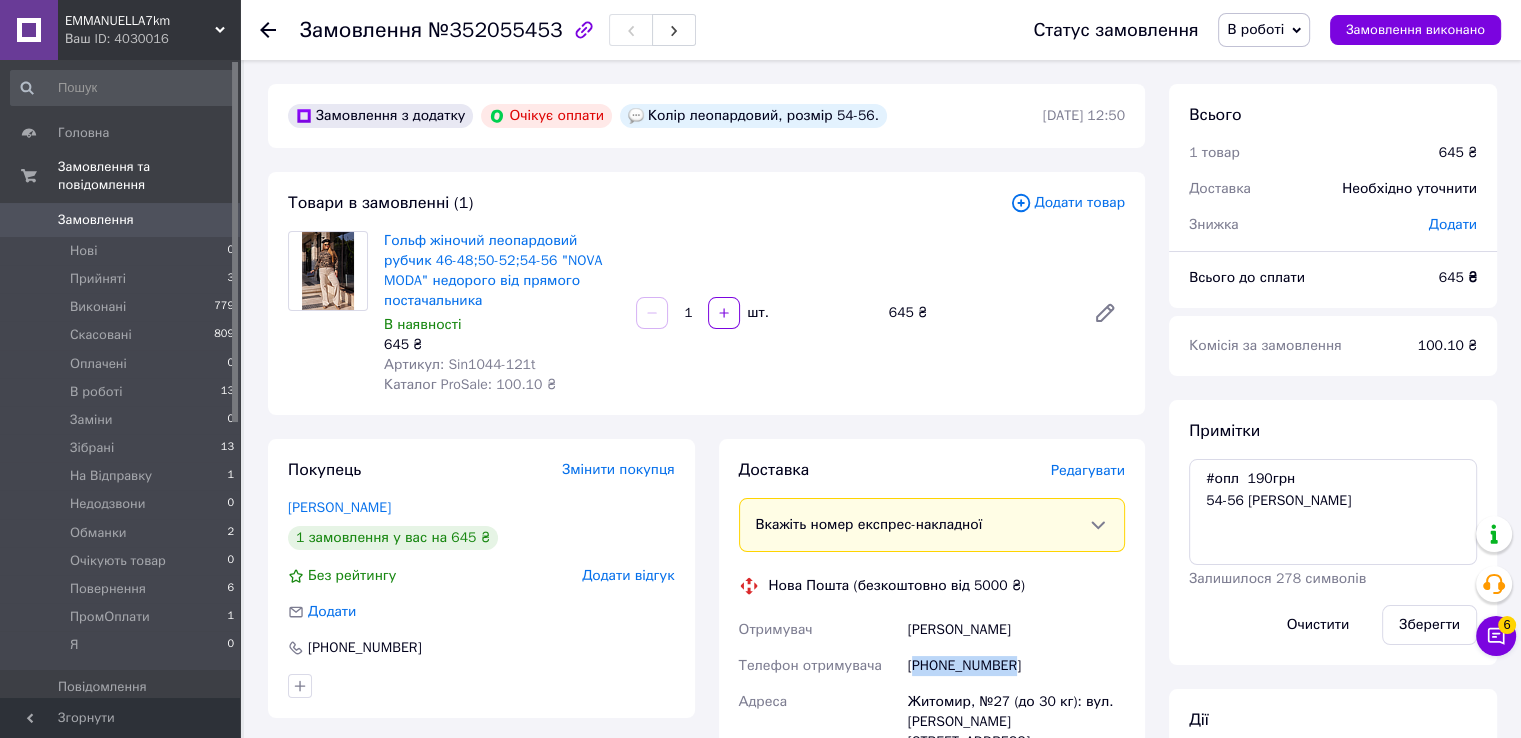 click on "[PHONE_NUMBER]" at bounding box center (1016, 666) 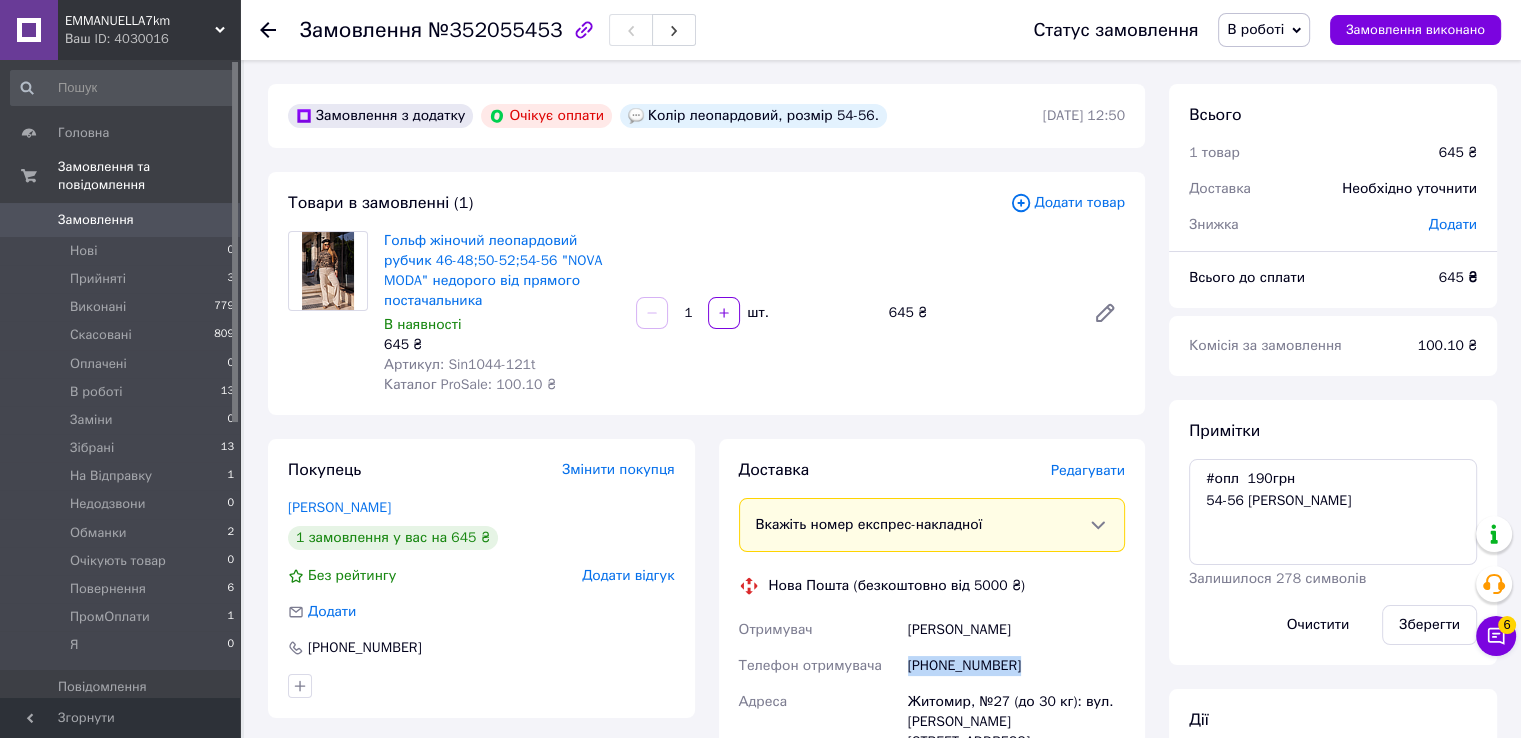 click on "[PHONE_NUMBER]" at bounding box center (1016, 666) 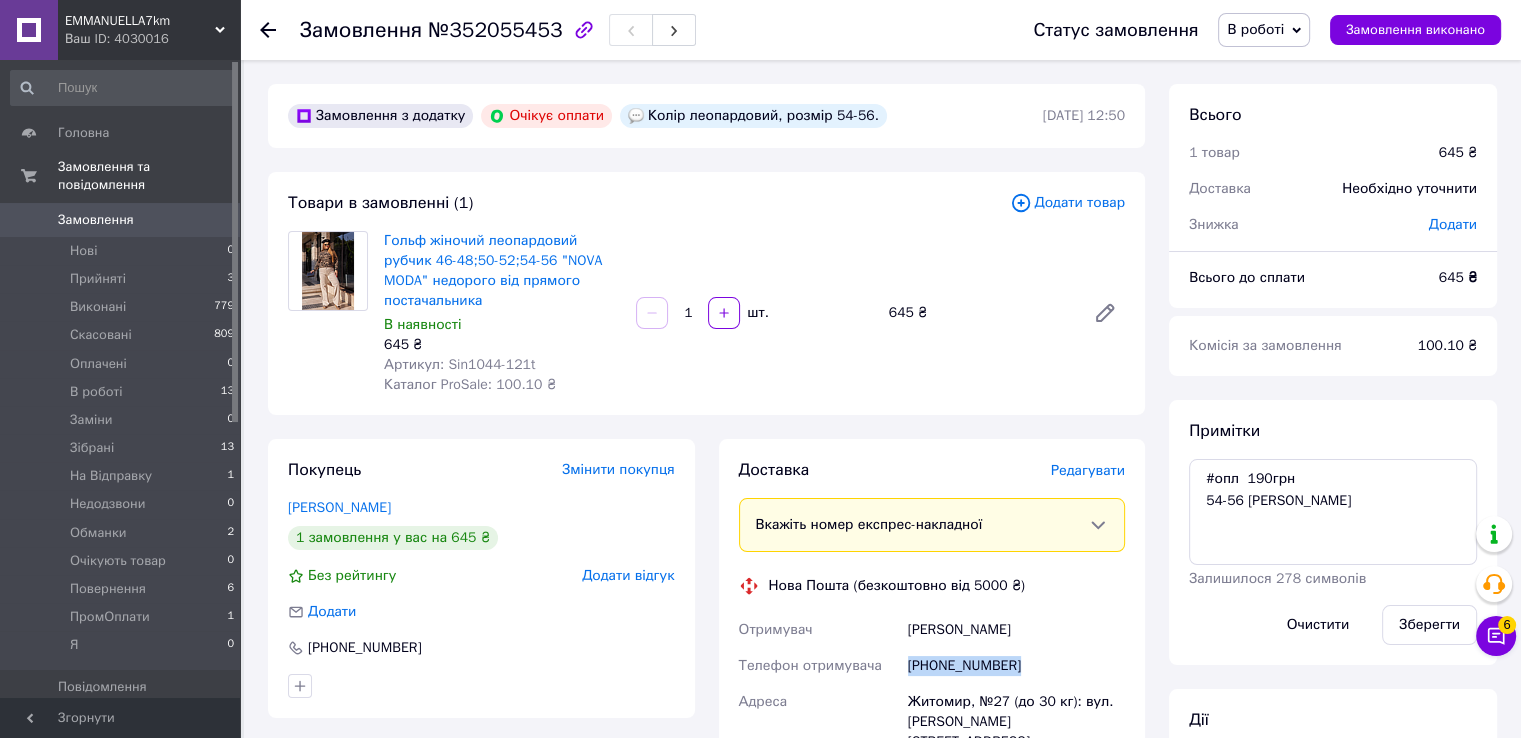 copy on "[PHONE_NUMBER]" 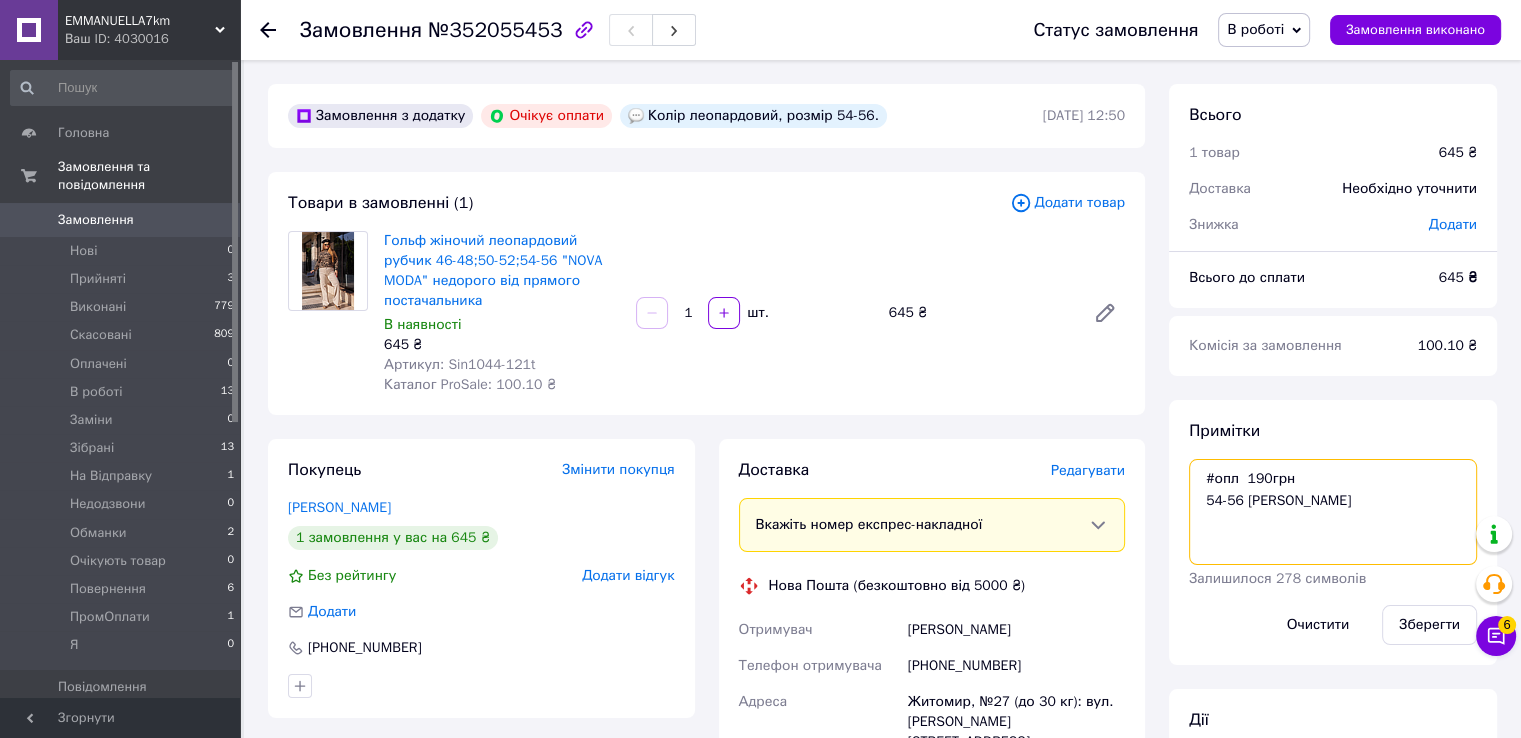 drag, startPoint x: 1200, startPoint y: 473, endPoint x: 1296, endPoint y: 512, distance: 103.6195 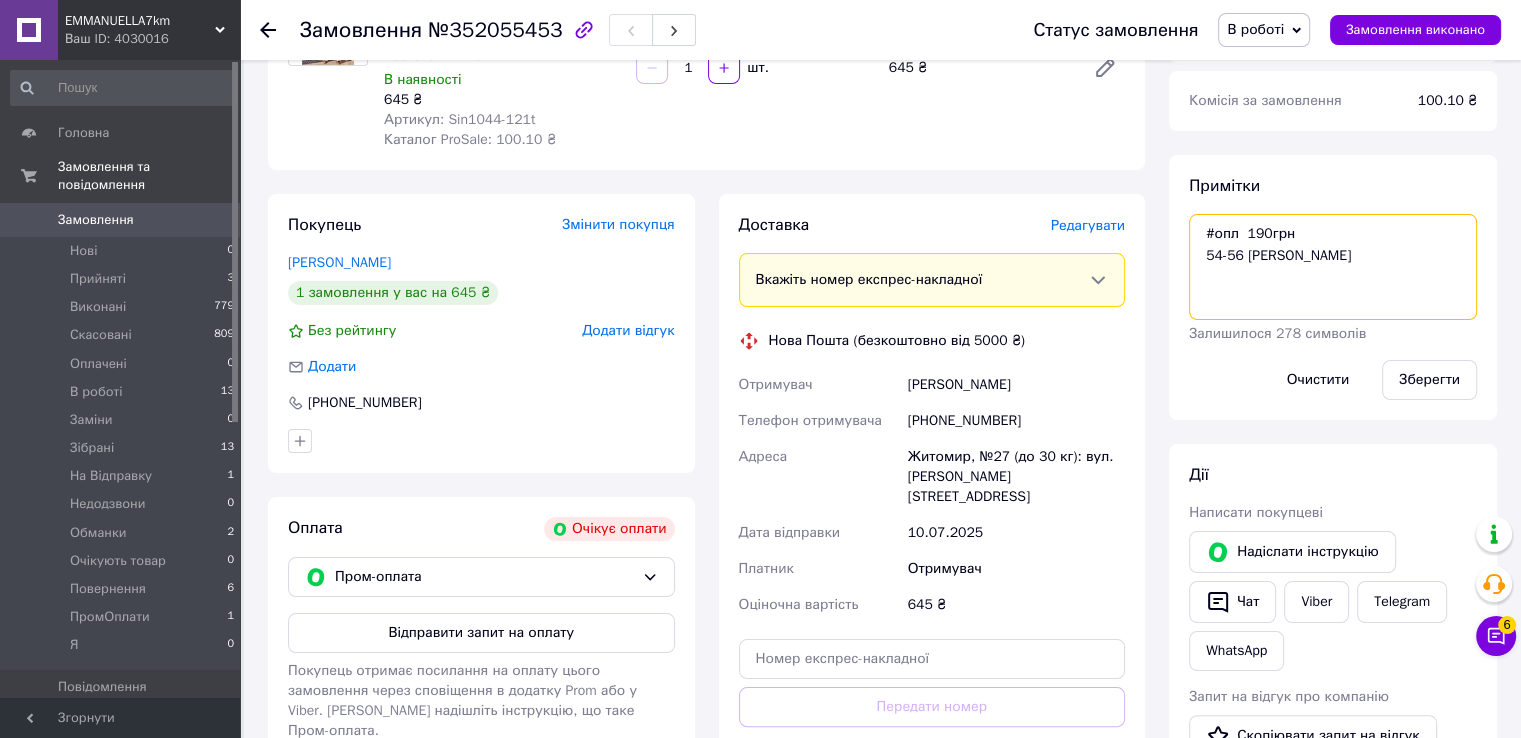 scroll, scrollTop: 300, scrollLeft: 0, axis: vertical 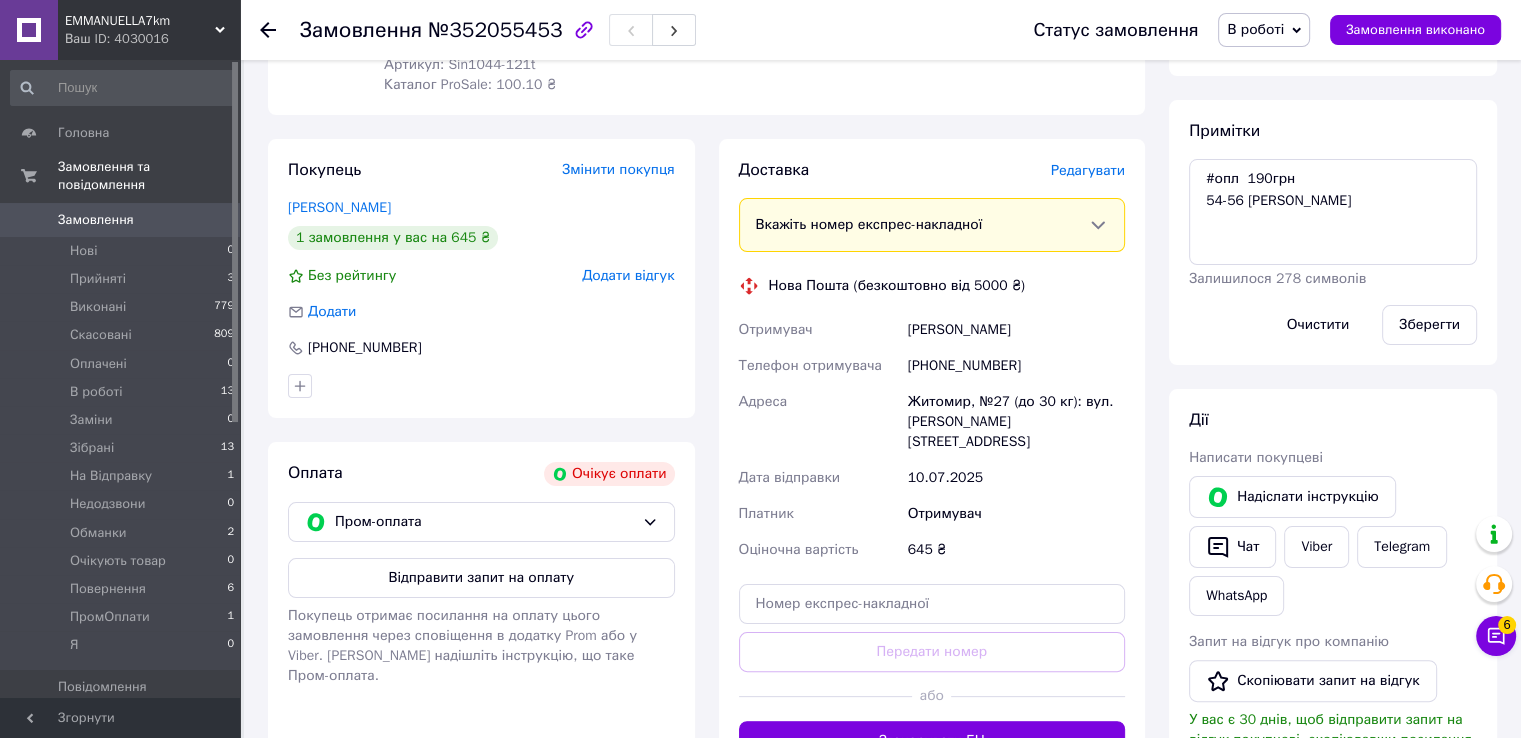 click on "Житомир, №27 (до 30 кг): вул. [PERSON_NAME][STREET_ADDRESS]" at bounding box center (1016, 422) 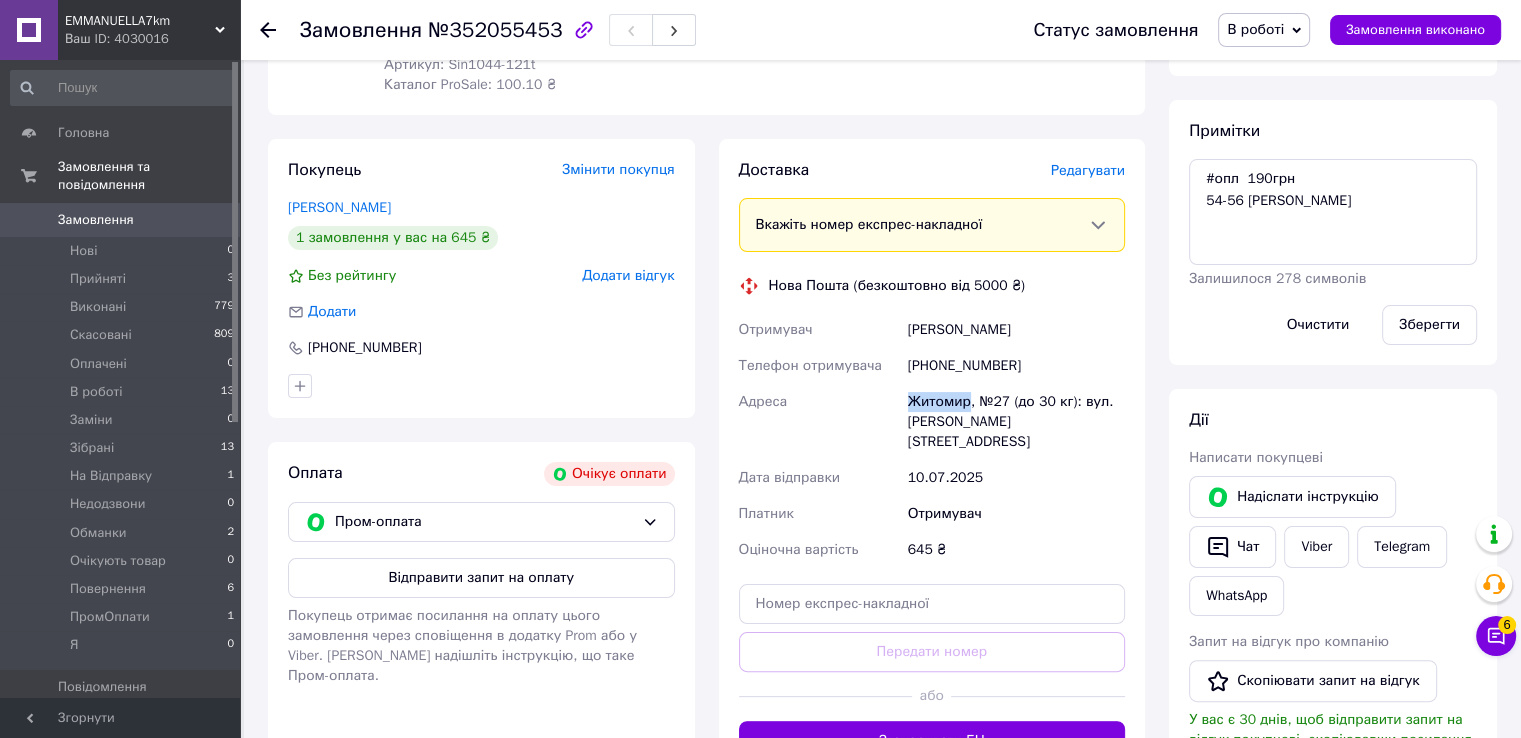 click on "Житомир, №27 (до 30 кг): вул. [PERSON_NAME][STREET_ADDRESS]" at bounding box center [1016, 422] 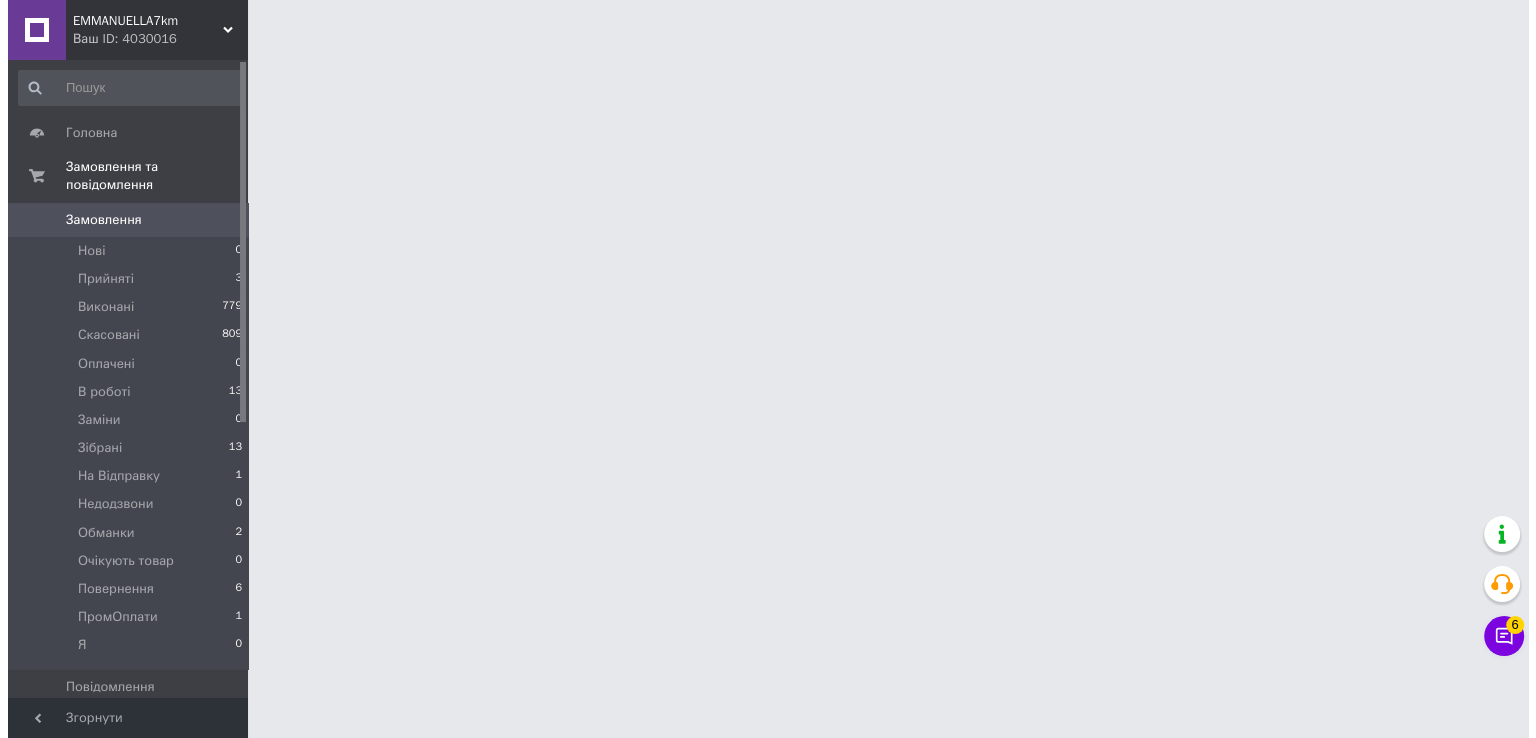 scroll, scrollTop: 0, scrollLeft: 0, axis: both 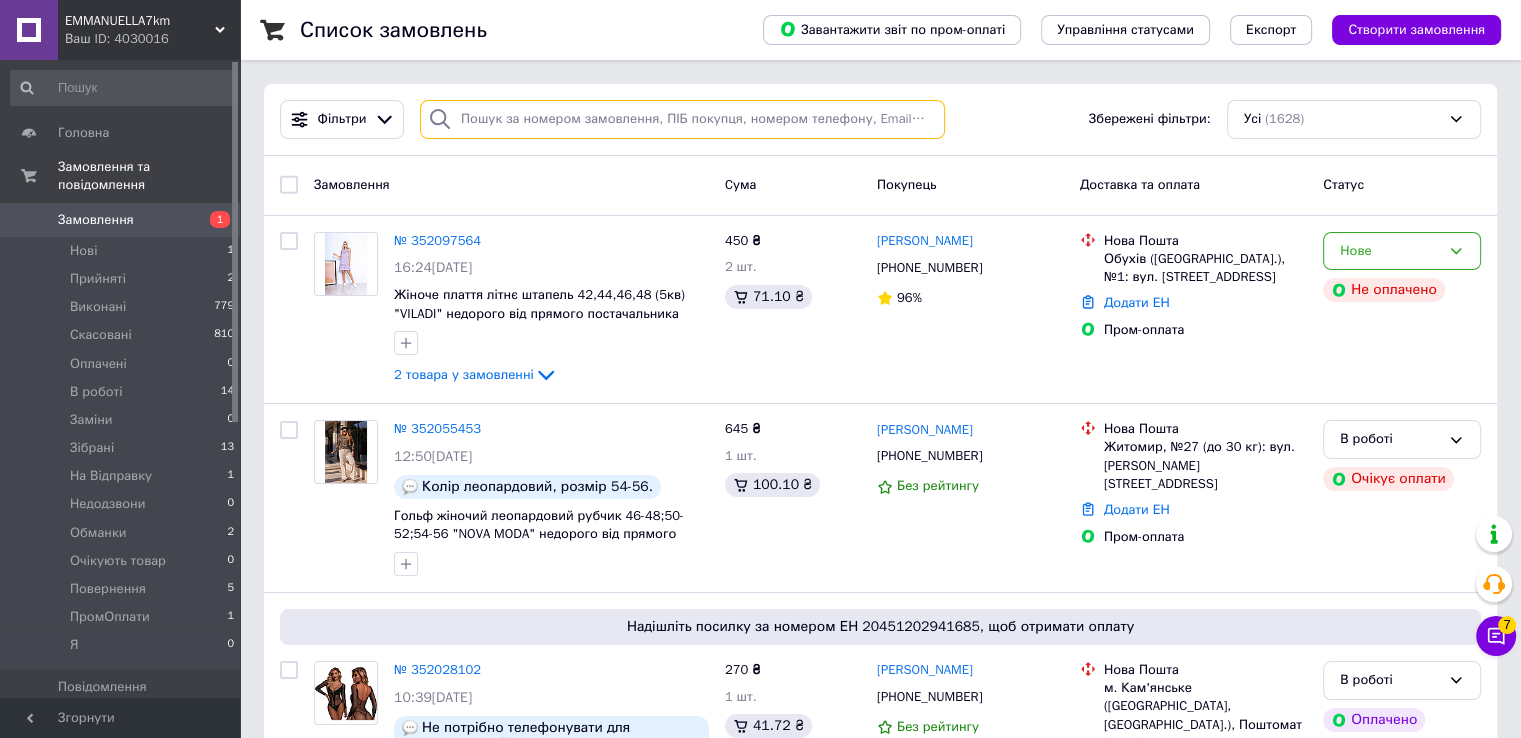 click at bounding box center (682, 119) 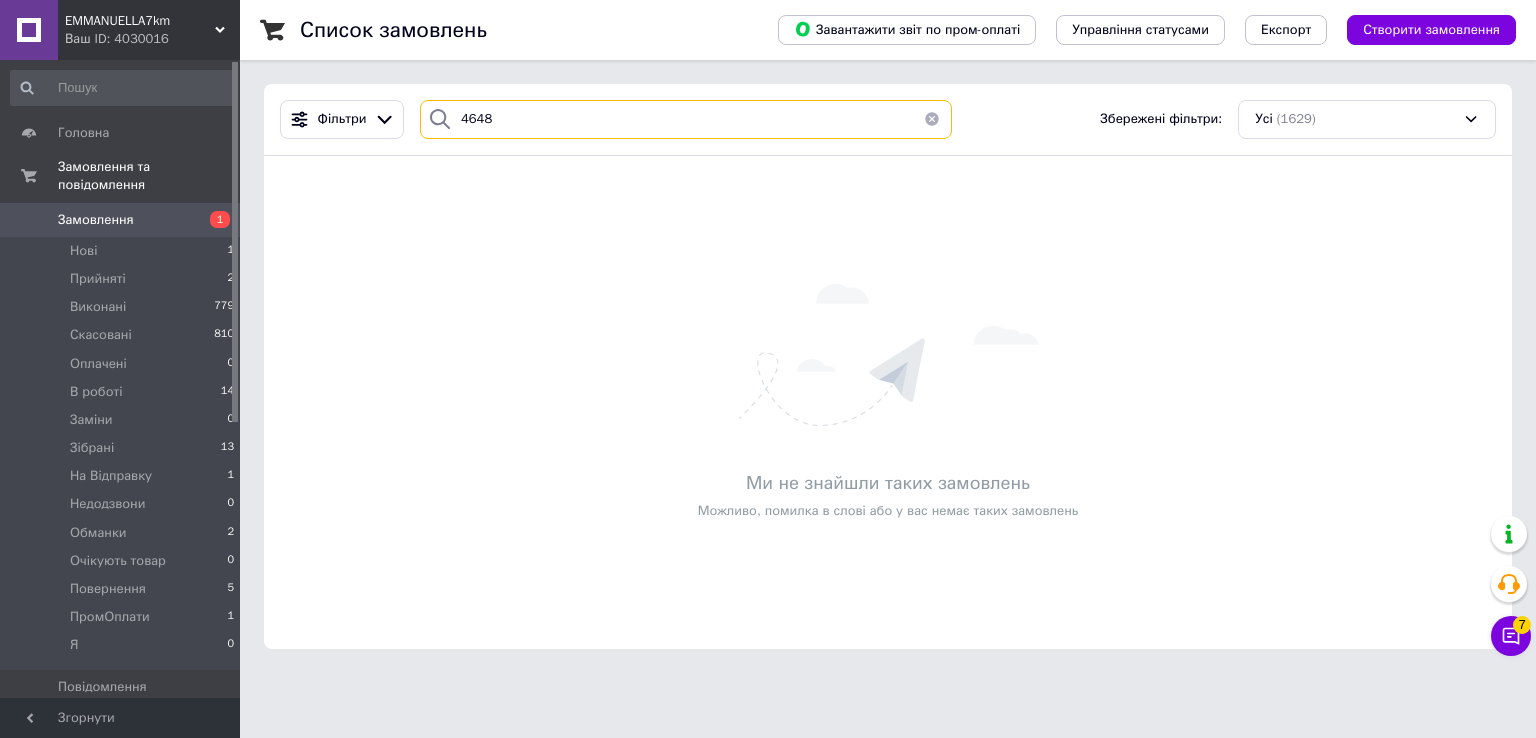 type on "4648" 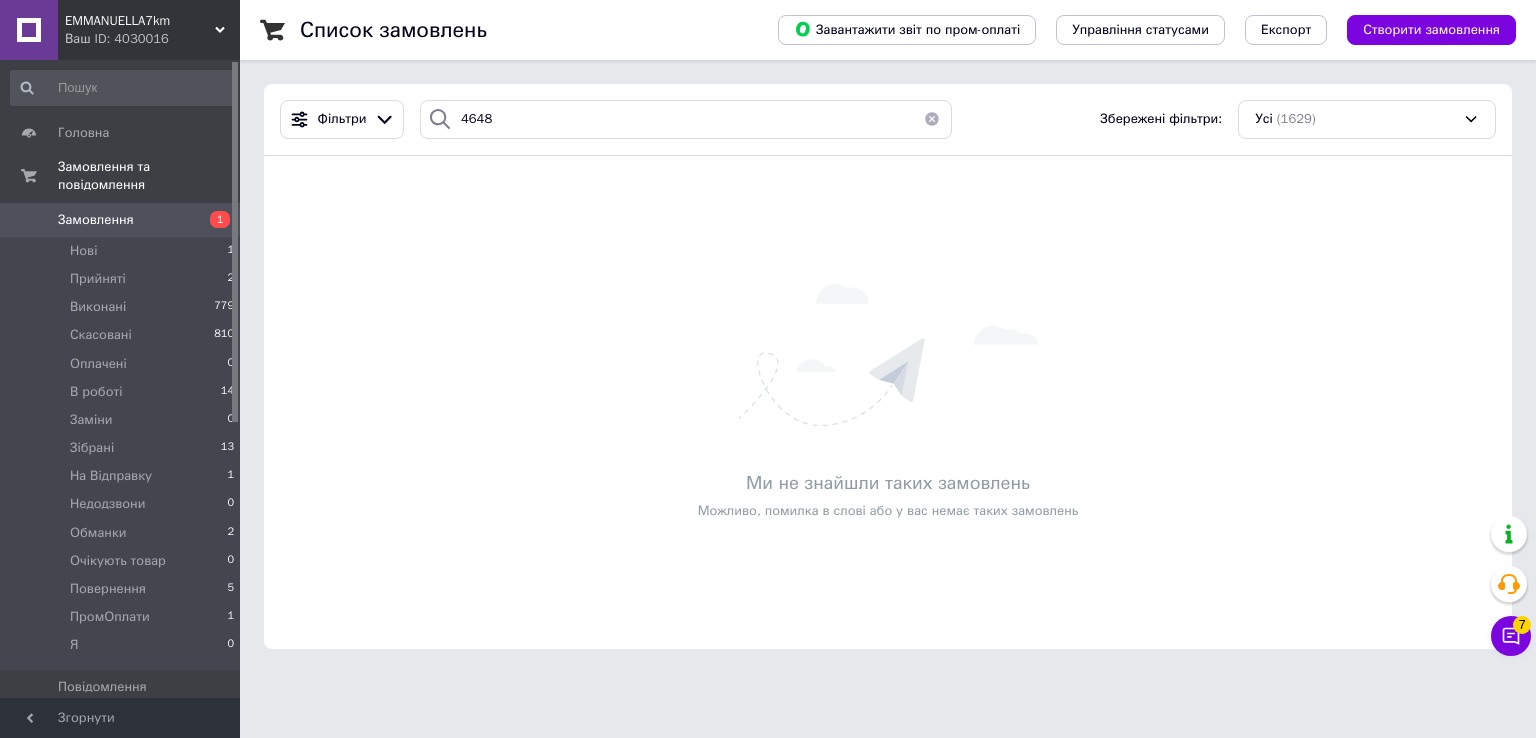 click at bounding box center (932, 119) 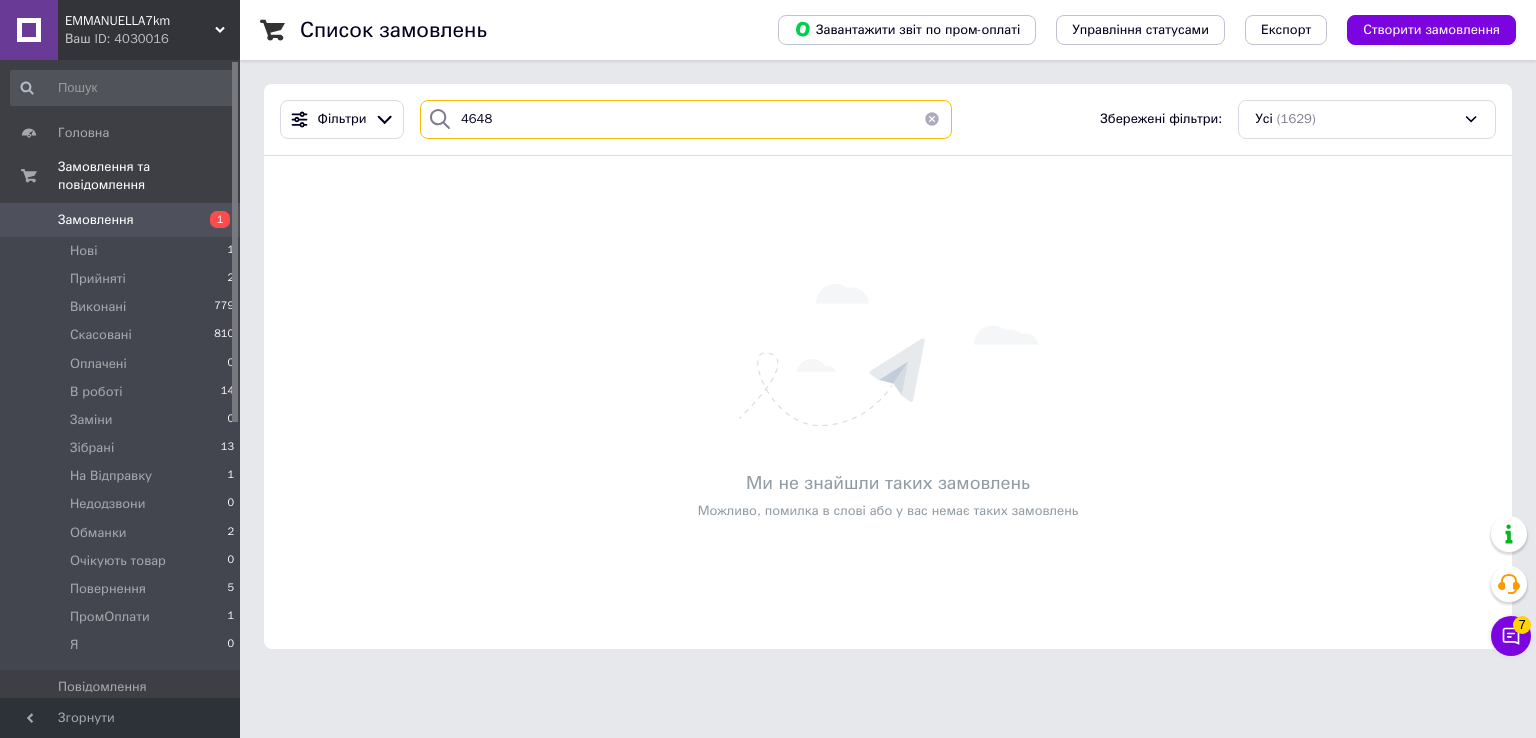 type 